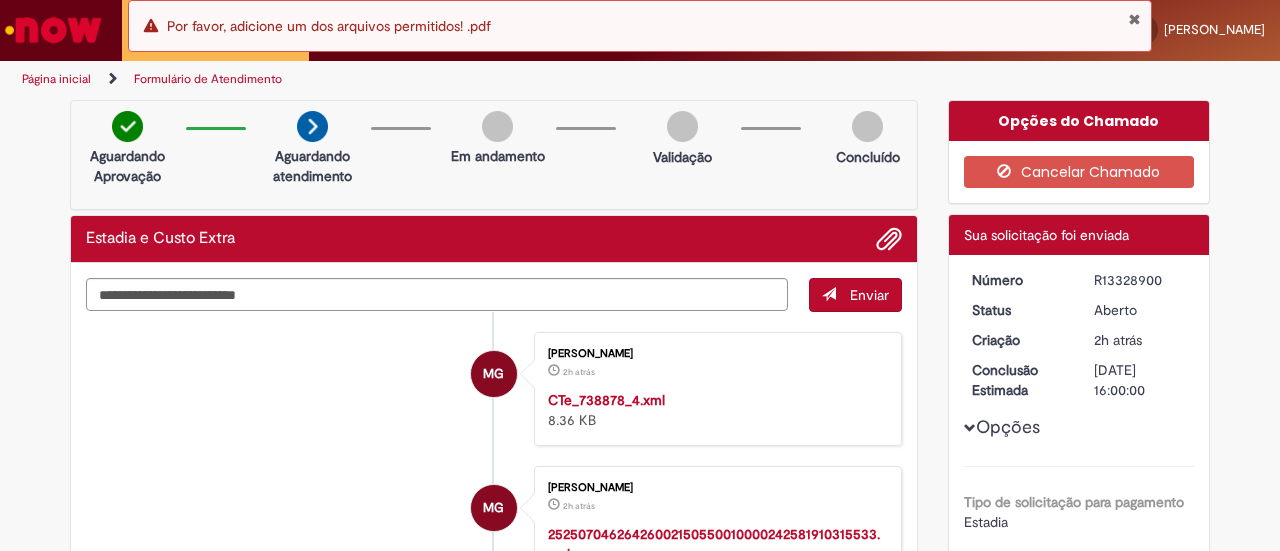 scroll, scrollTop: 0, scrollLeft: 0, axis: both 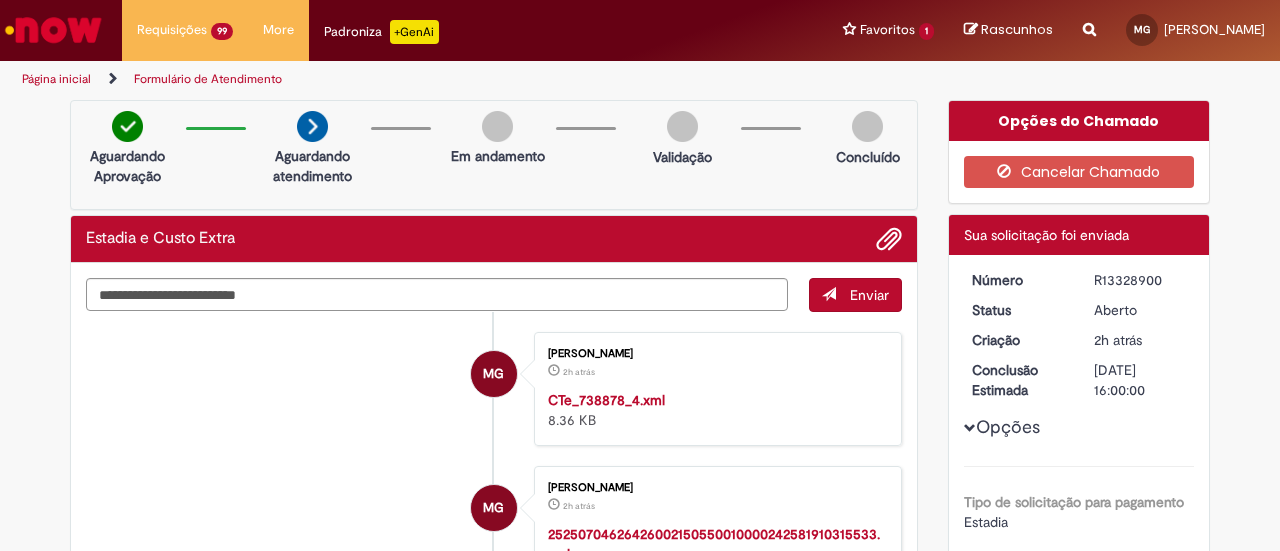 click on "Página inicial" at bounding box center (56, 79) 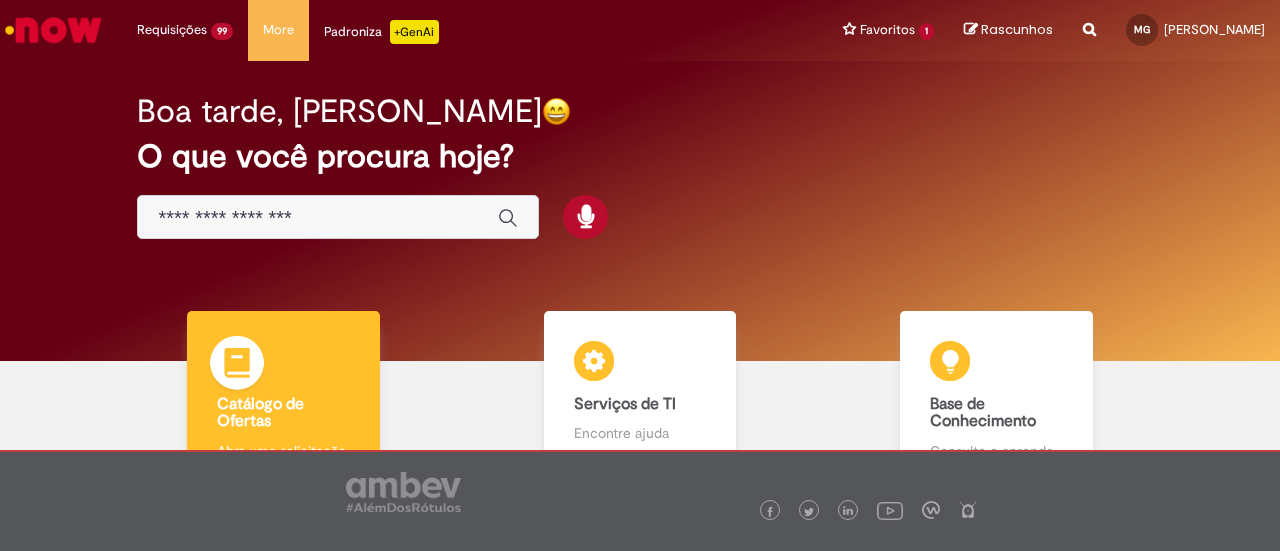 click on "Catálogo de Ofertas
Catálogo de Ofertas
Abra uma solicitação" at bounding box center [283, 396] 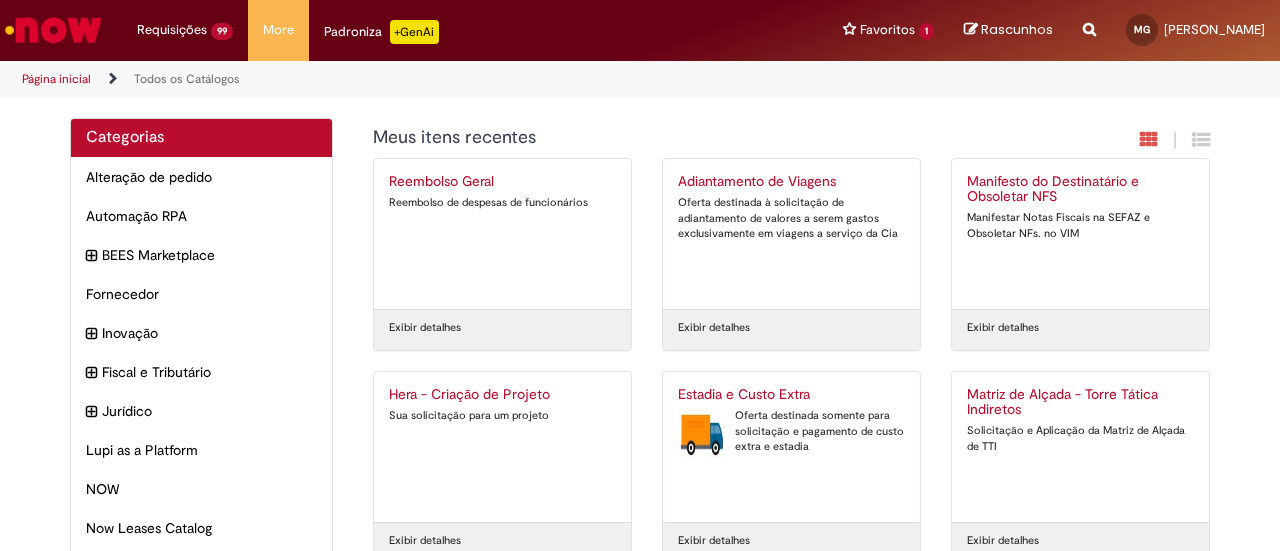 click on "Oferta destinada somente para solicitação e pagamento de custo extra e estadia" at bounding box center (791, 431) 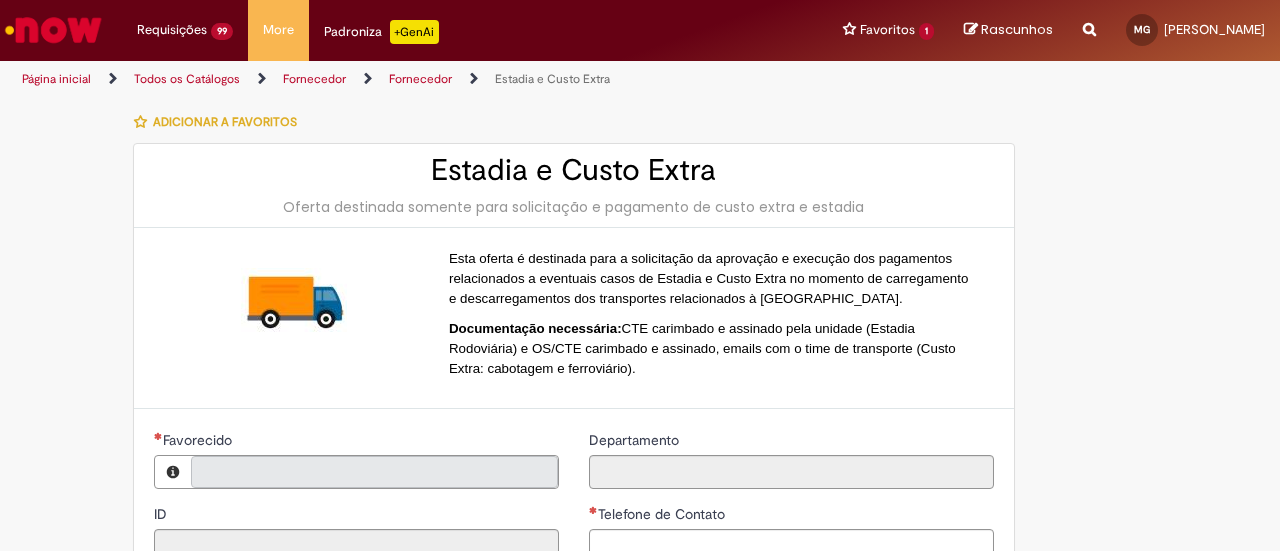 type on "**********" 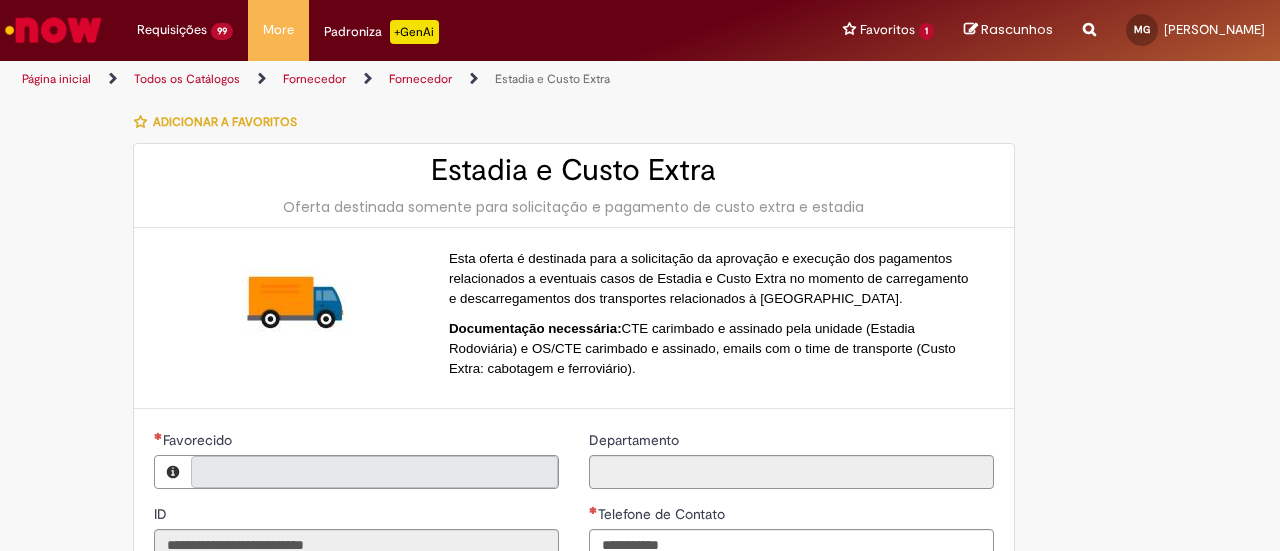 type on "**********" 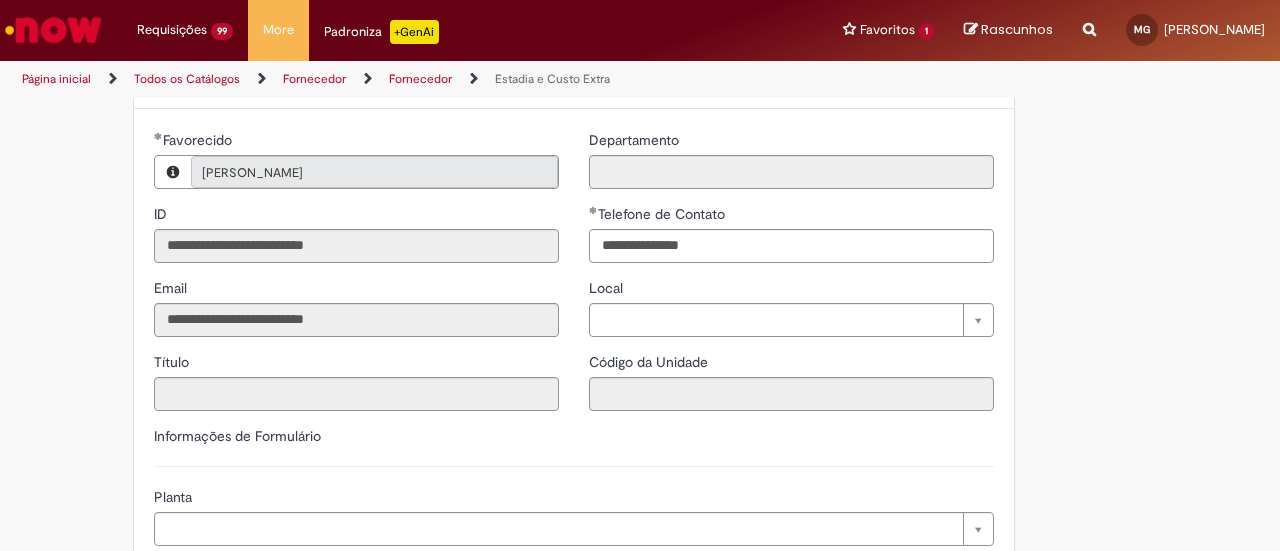 scroll, scrollTop: 500, scrollLeft: 0, axis: vertical 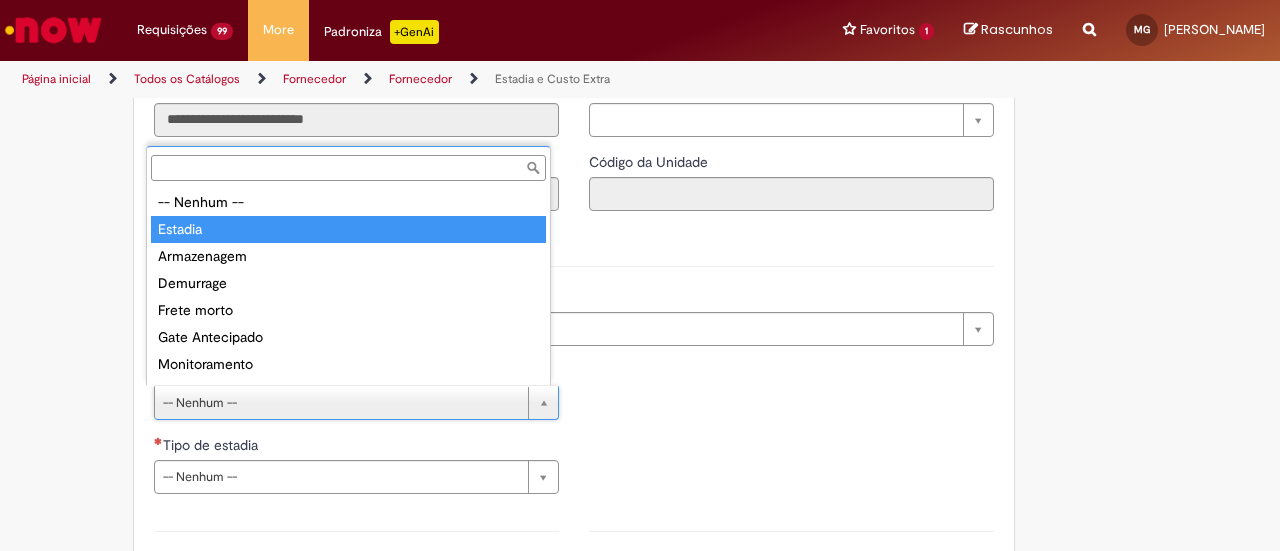 type on "*******" 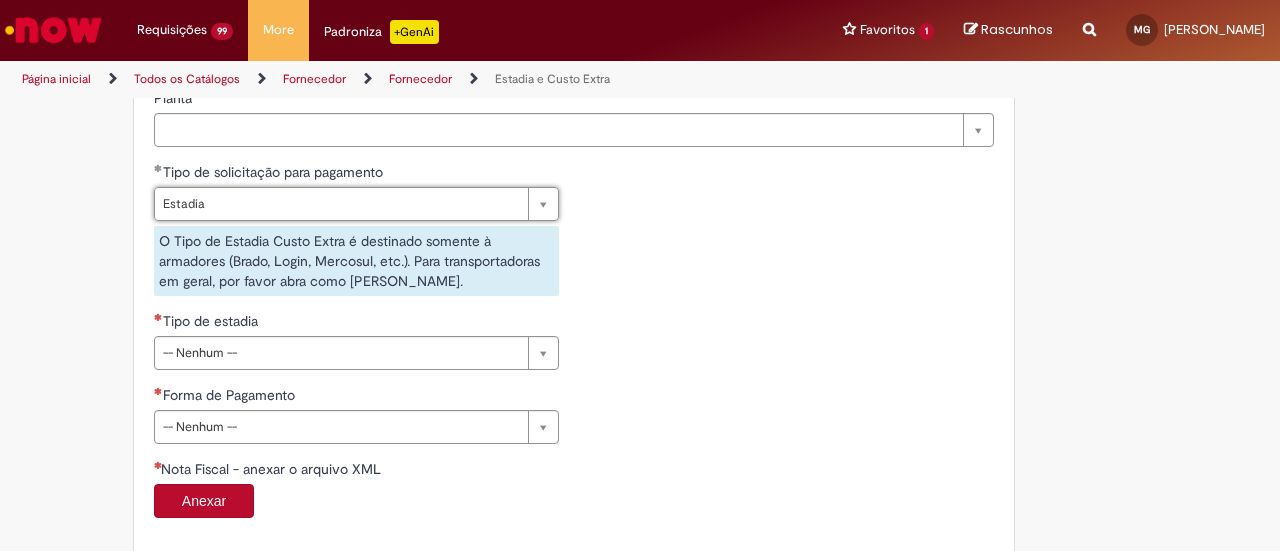scroll, scrollTop: 700, scrollLeft: 0, axis: vertical 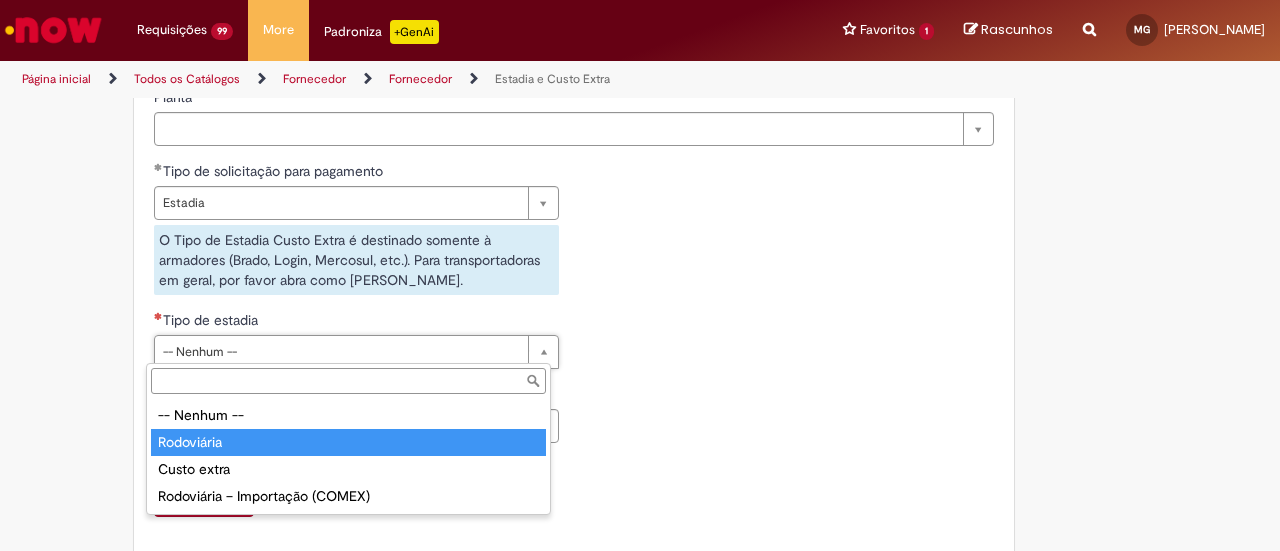 type on "**********" 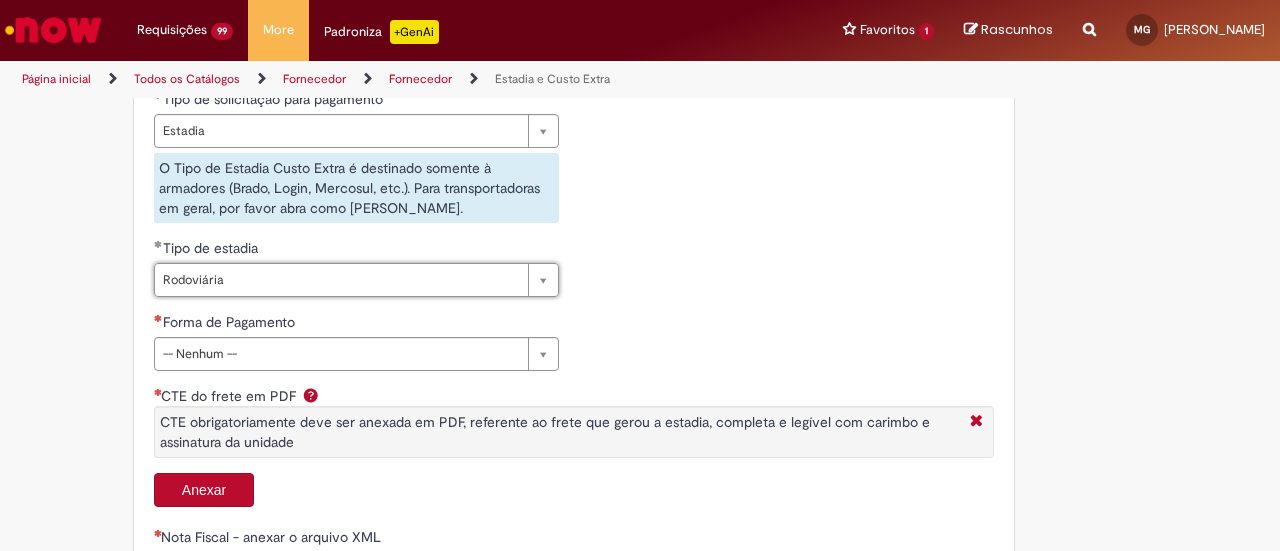 scroll, scrollTop: 800, scrollLeft: 0, axis: vertical 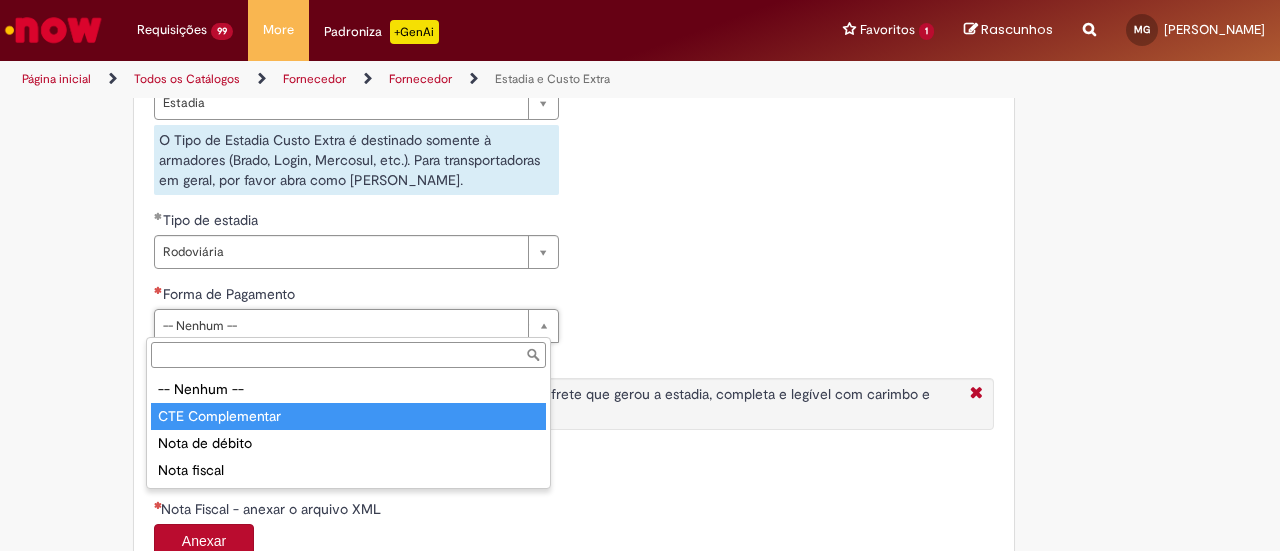 type on "**********" 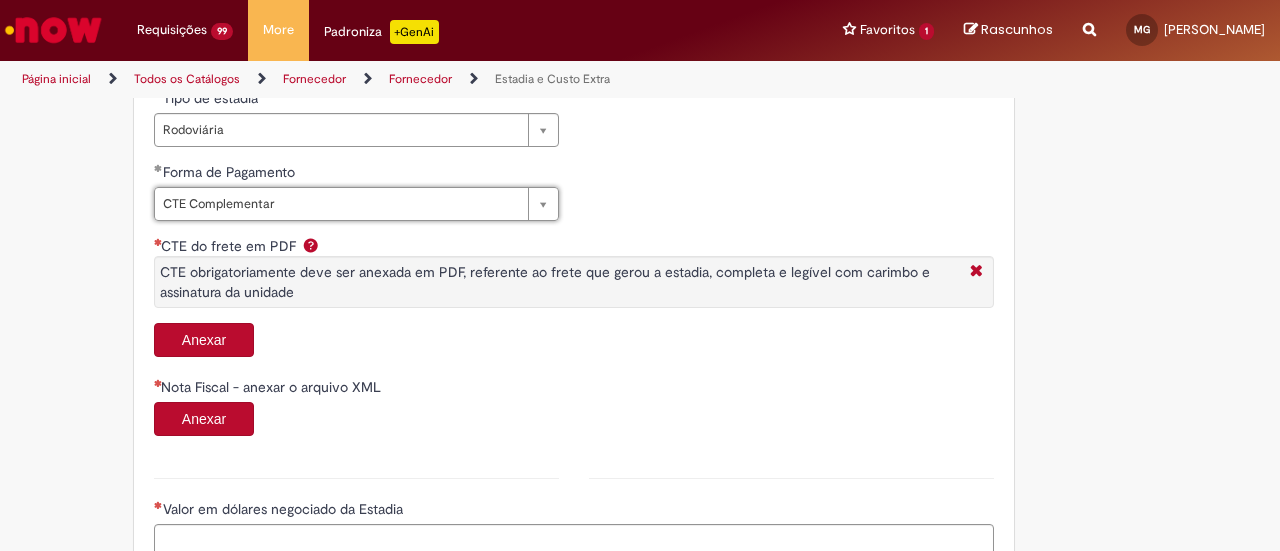 scroll, scrollTop: 1000, scrollLeft: 0, axis: vertical 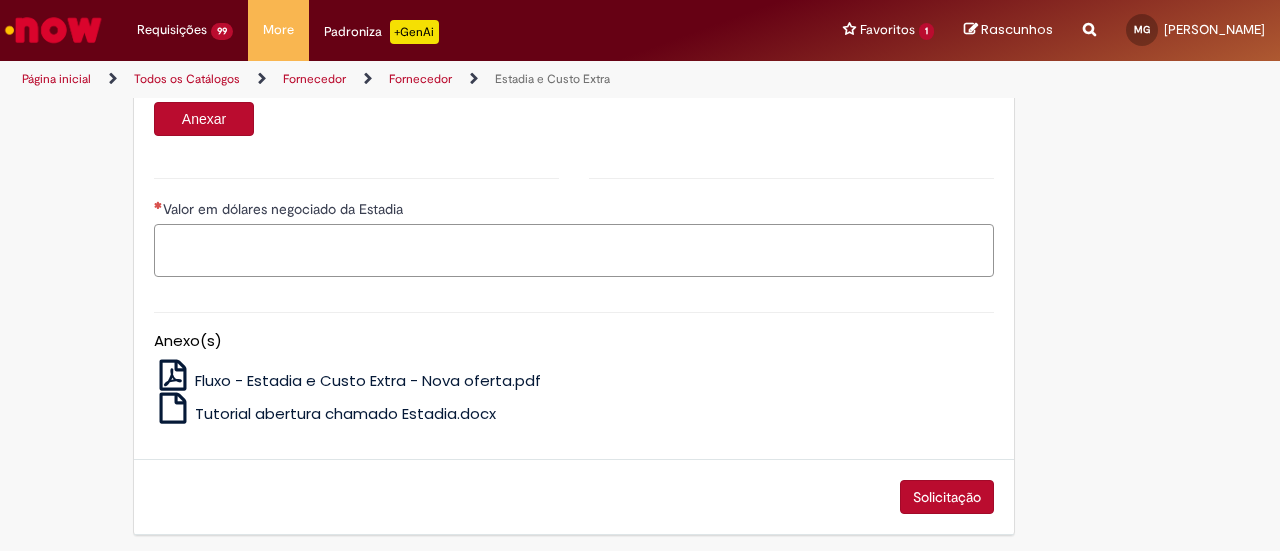 click on "Valor em dólares negociado da Estadia" at bounding box center (574, 250) 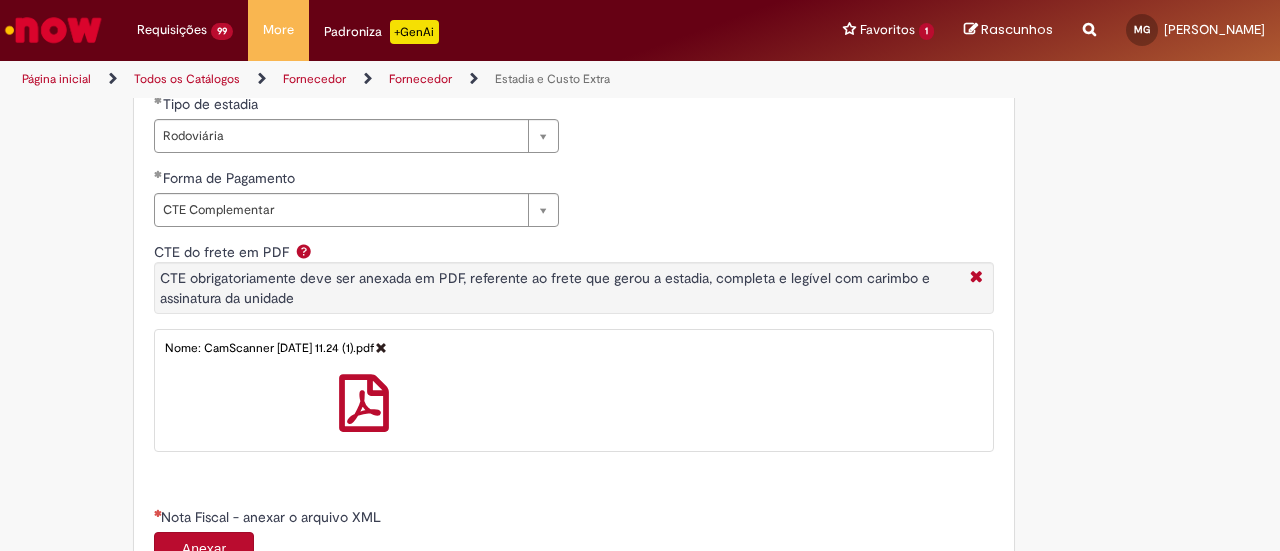 scroll, scrollTop: 1146, scrollLeft: 0, axis: vertical 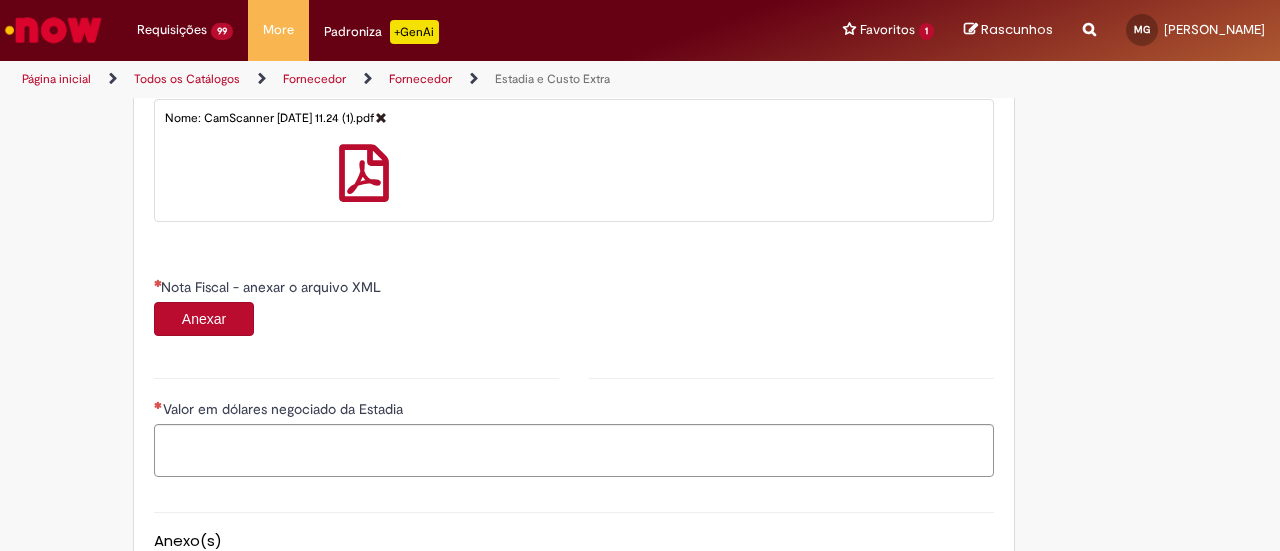 click on "Anexar" at bounding box center (204, 319) 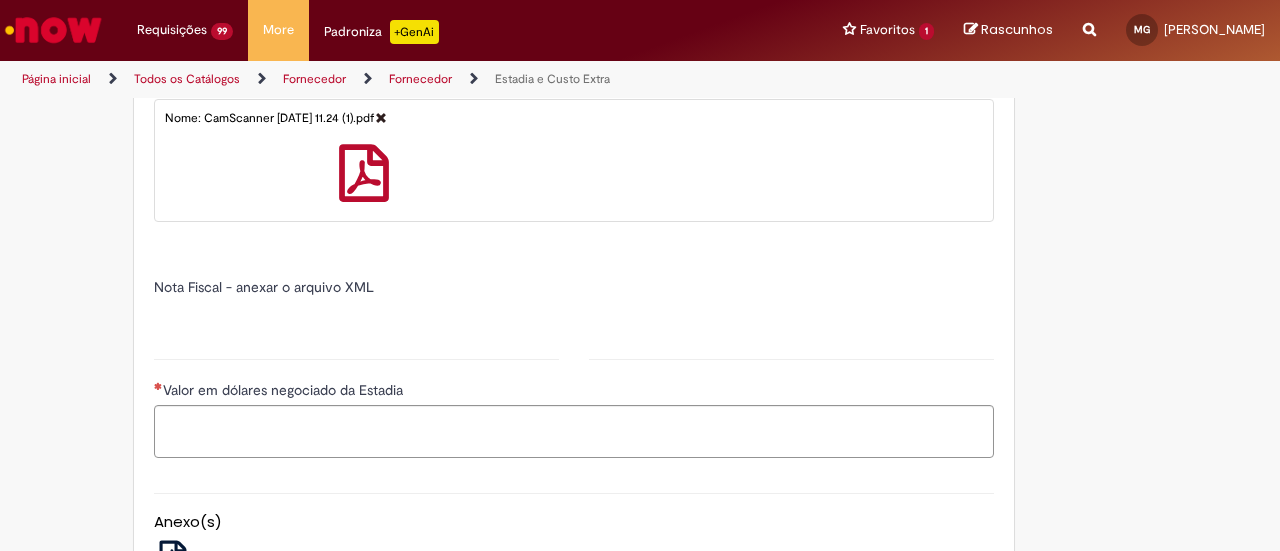 type on "*****" 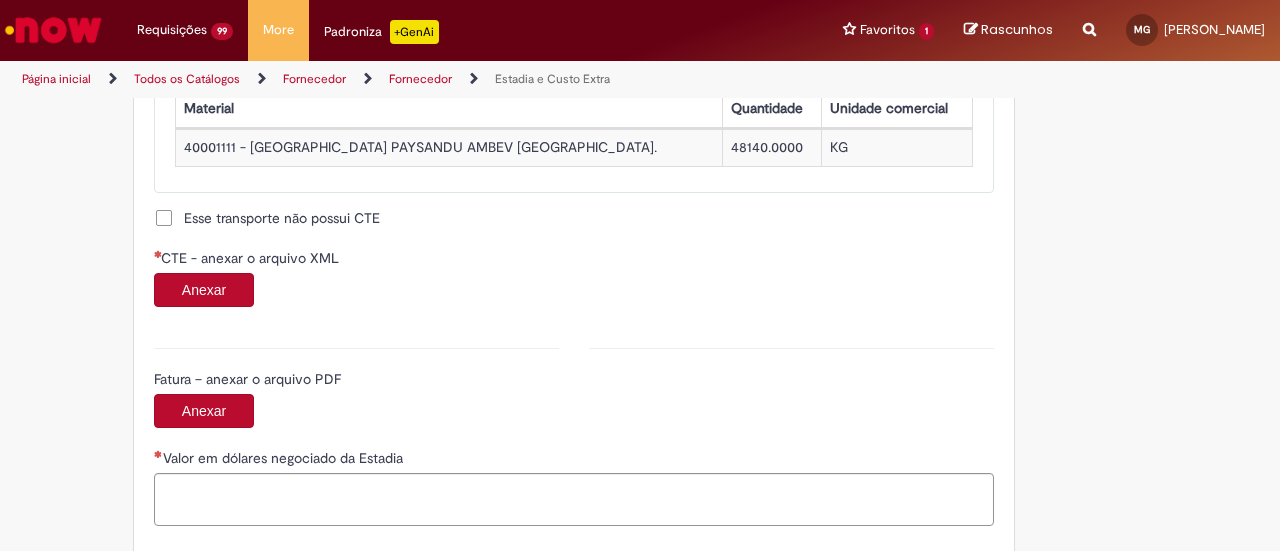 scroll, scrollTop: 1946, scrollLeft: 0, axis: vertical 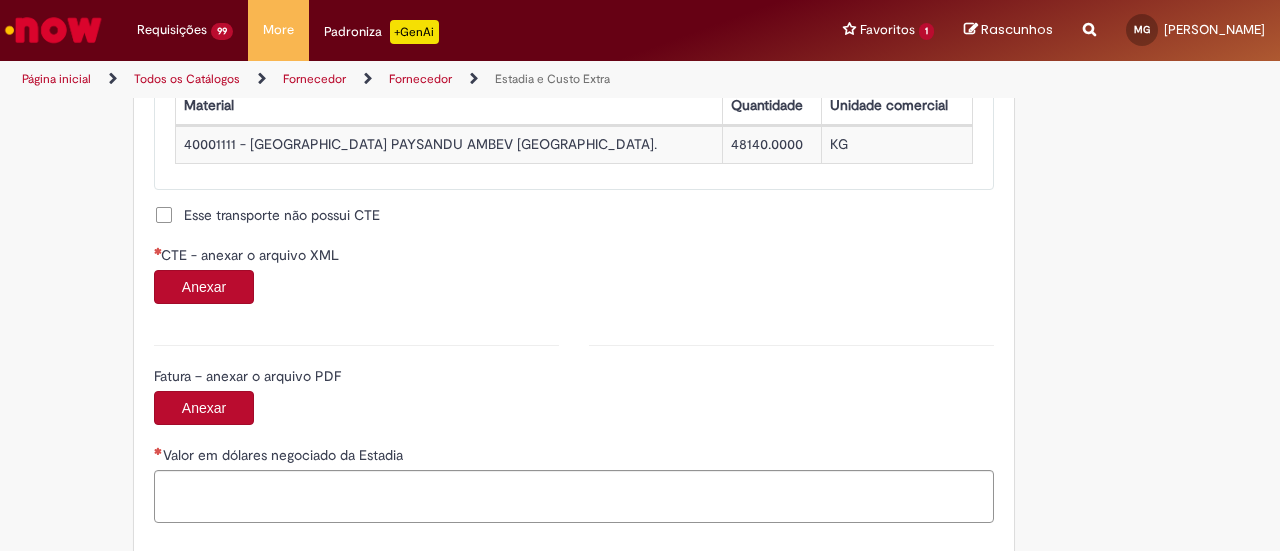 click on "Anexar" at bounding box center [204, 287] 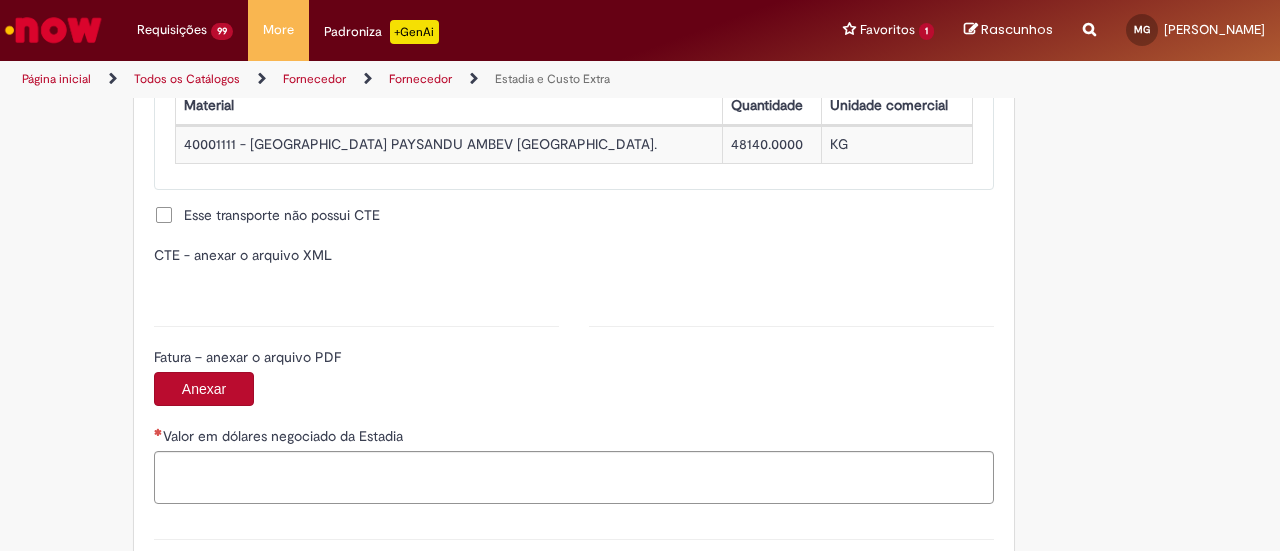 type on "**********" 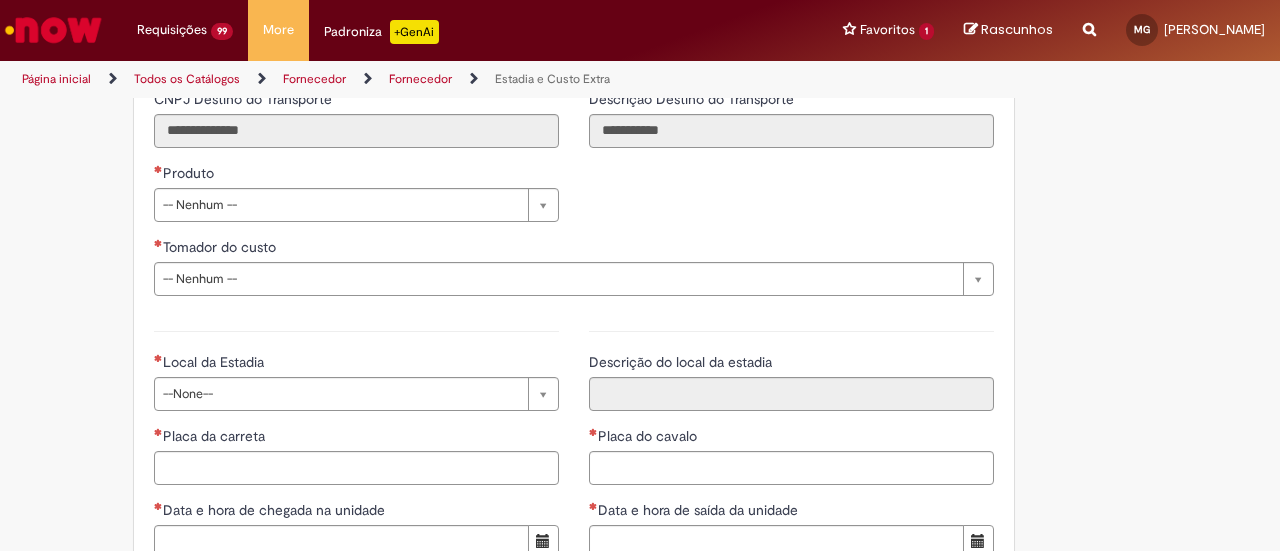 scroll, scrollTop: 2746, scrollLeft: 0, axis: vertical 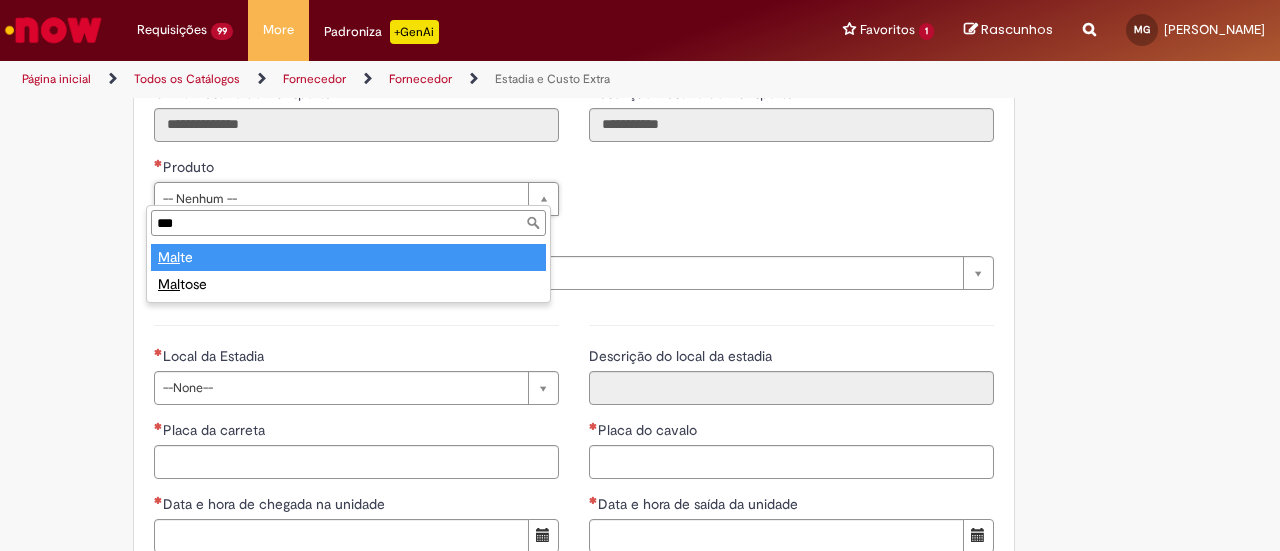 type on "***" 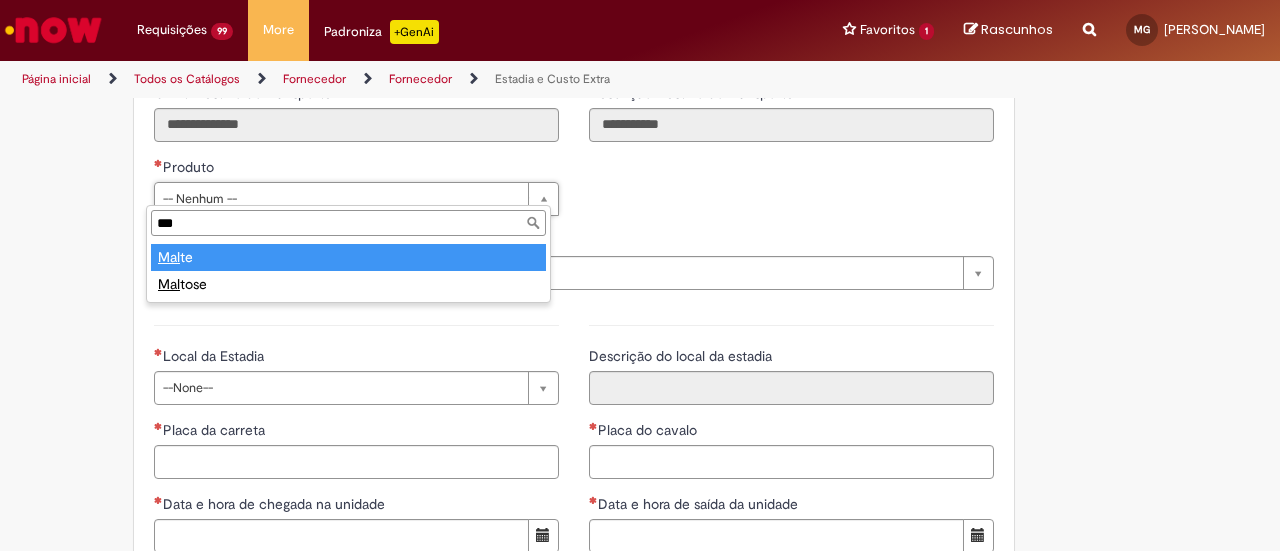 type on "*****" 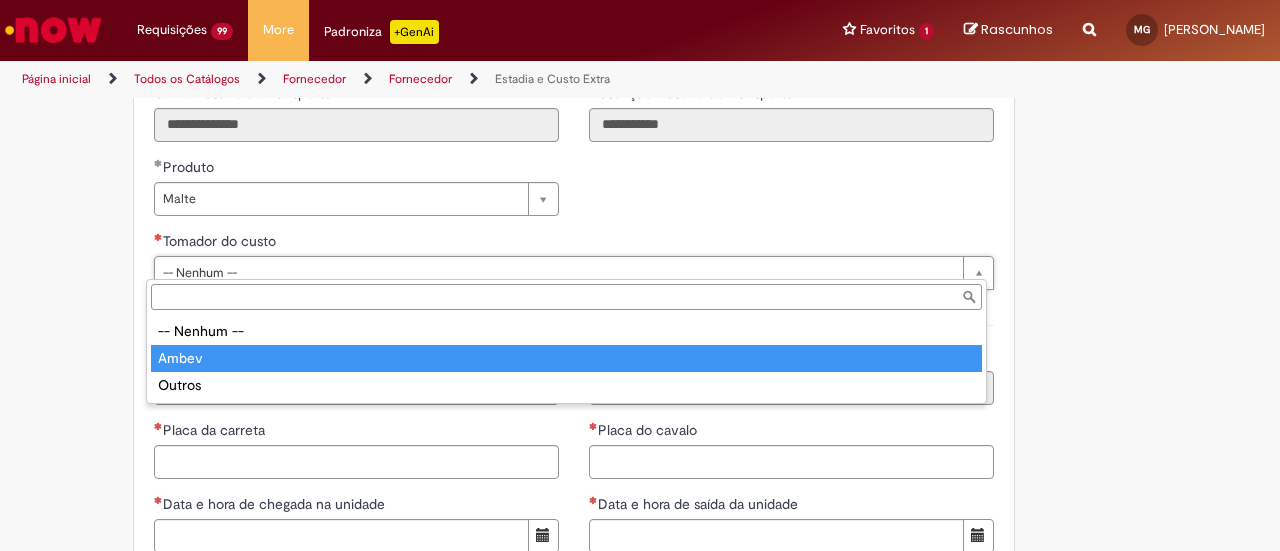 type on "*****" 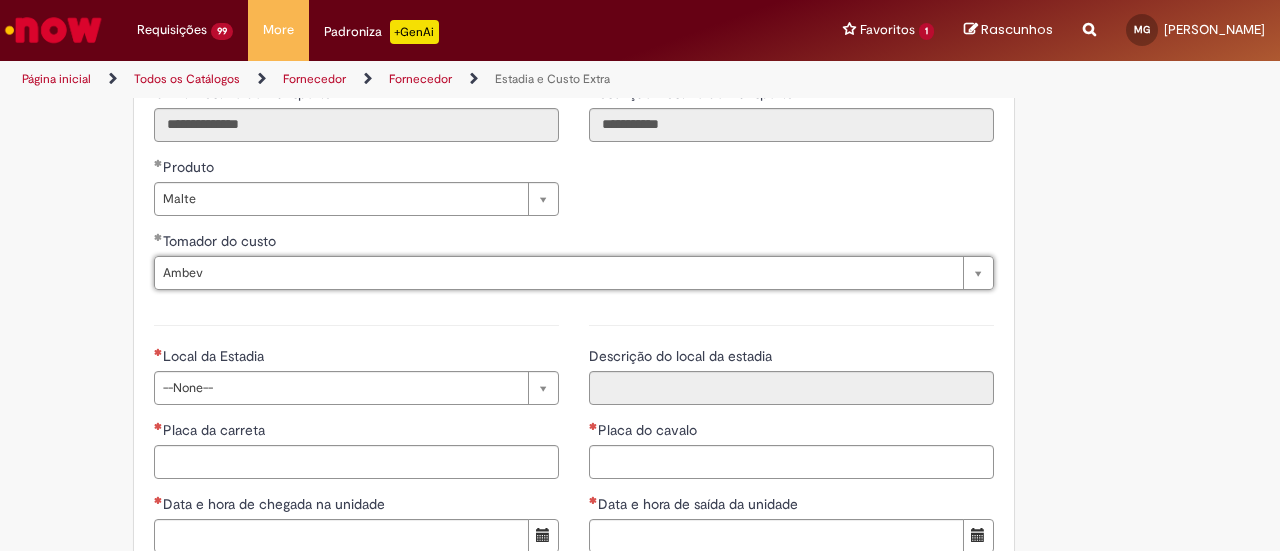 scroll, scrollTop: 2946, scrollLeft: 0, axis: vertical 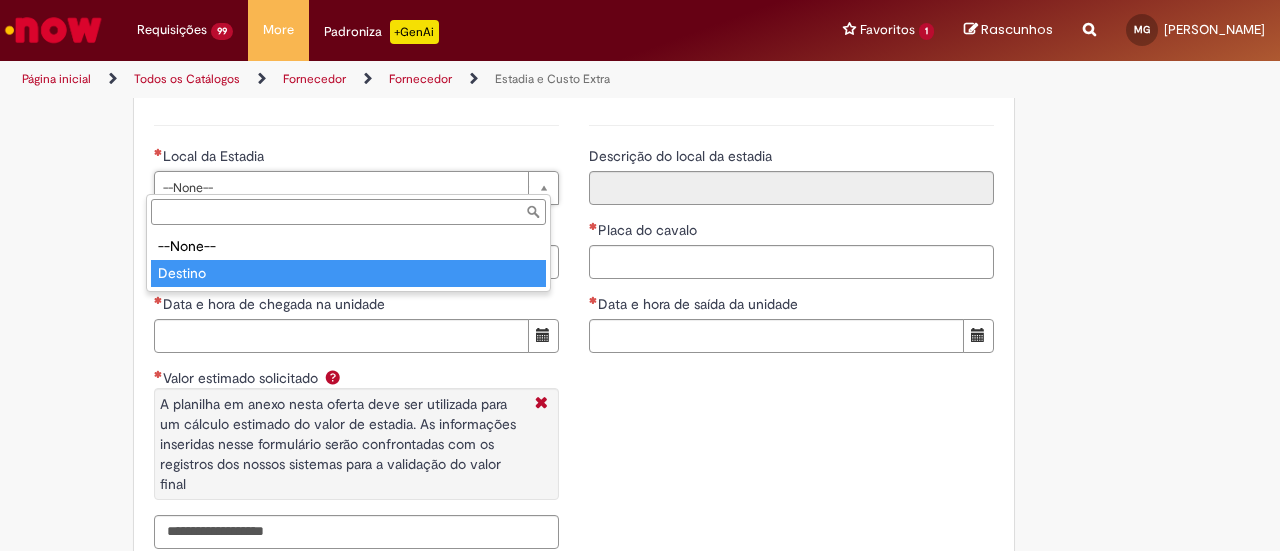 type on "*******" 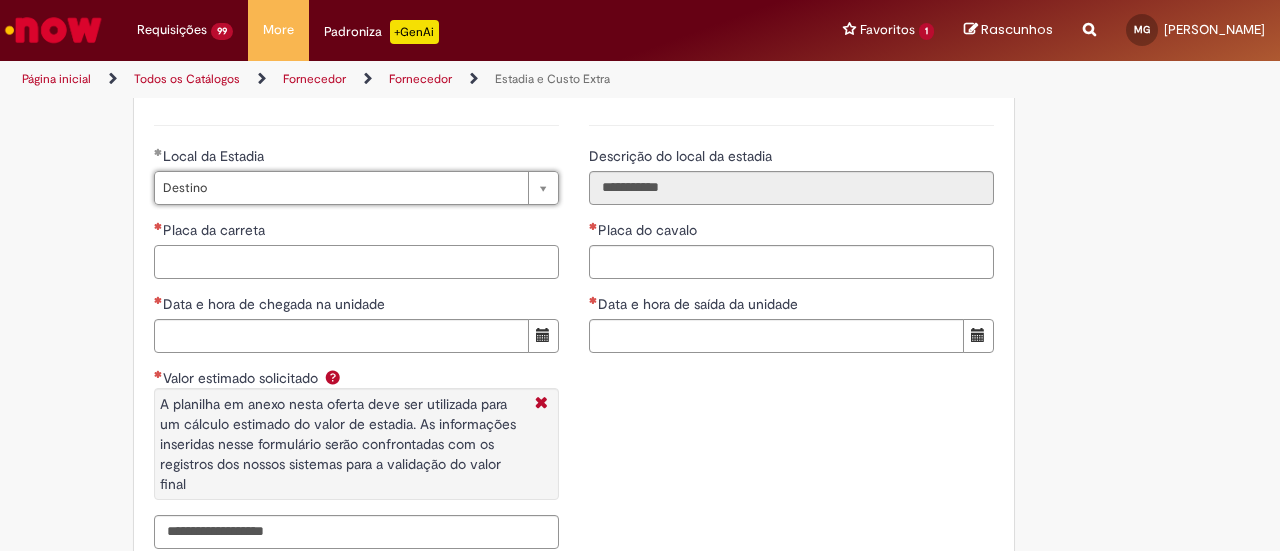 click on "Placa da carreta" at bounding box center [356, 262] 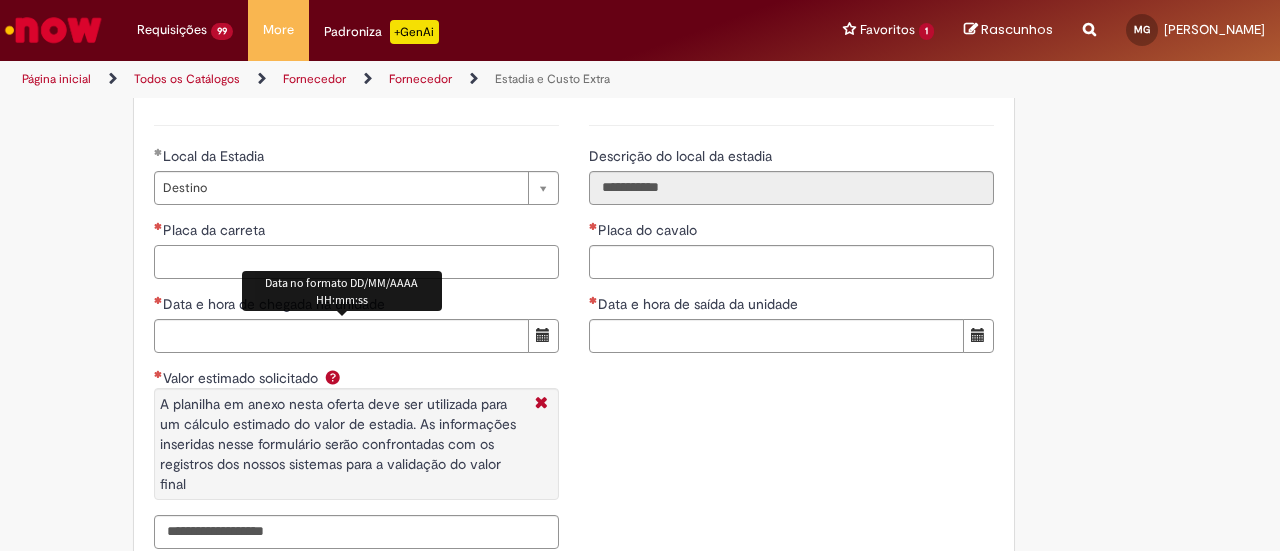 paste on "*******" 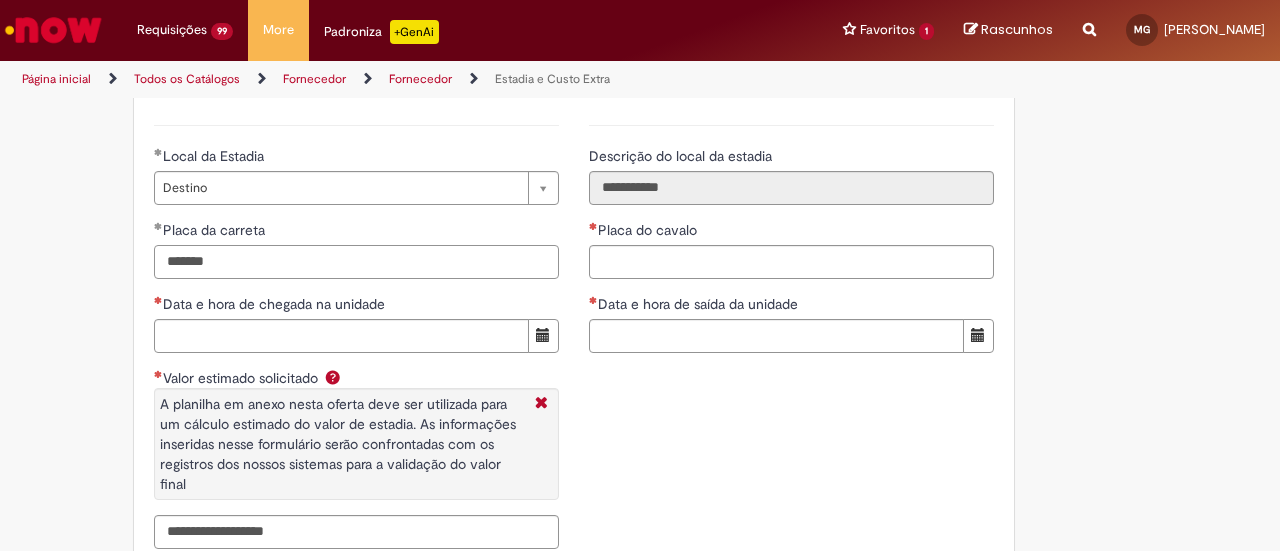 click on "**********" at bounding box center (356, 334) 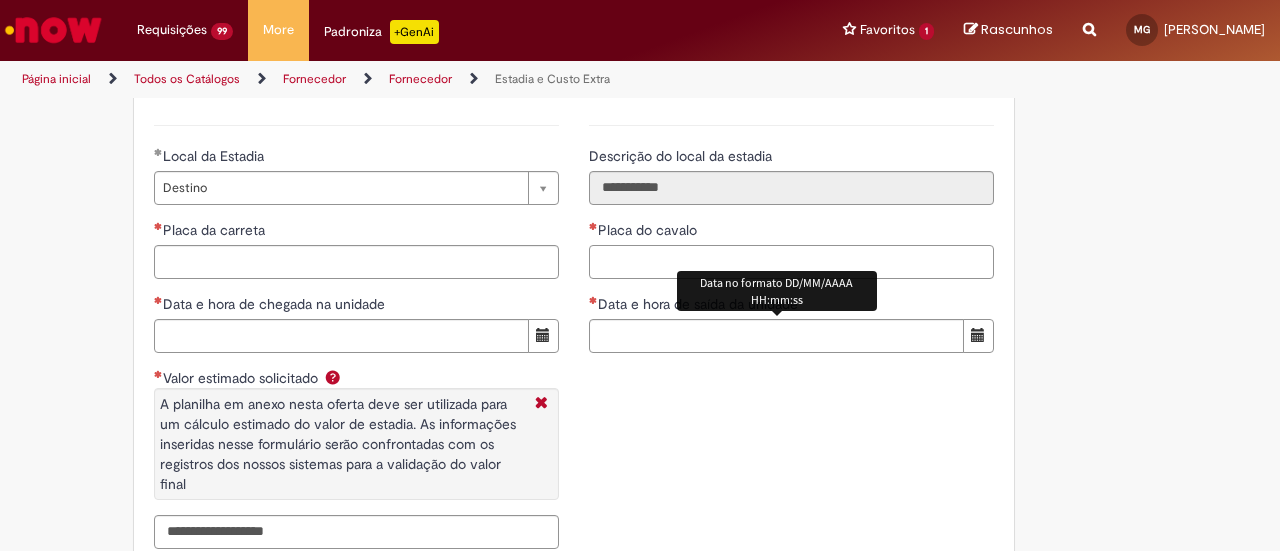 click on "Placa do cavalo" at bounding box center (791, 262) 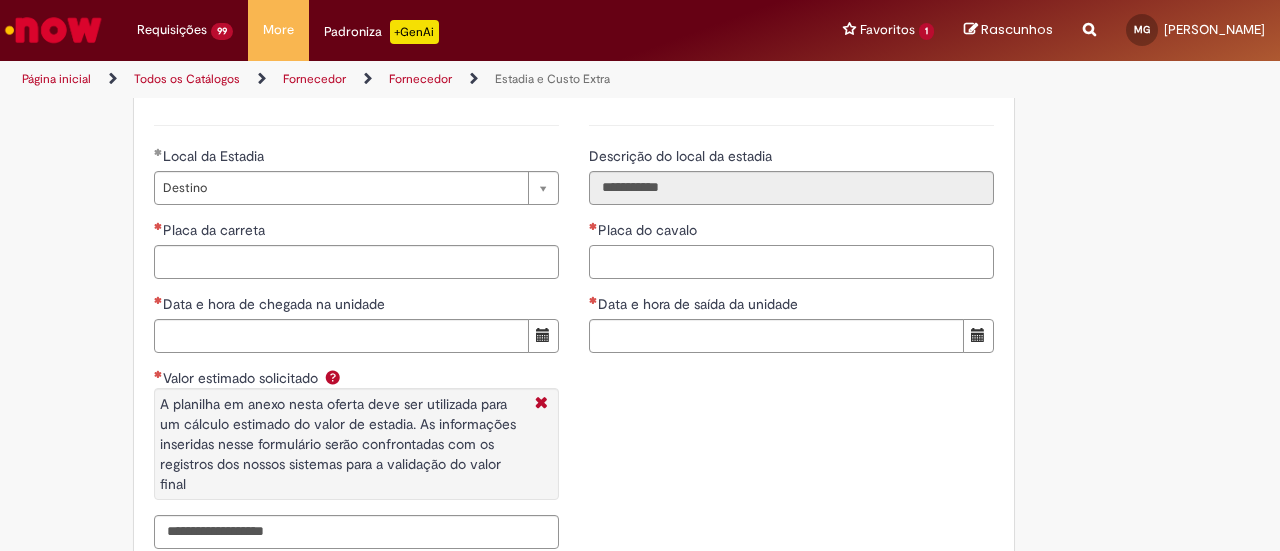 paste on "*******" 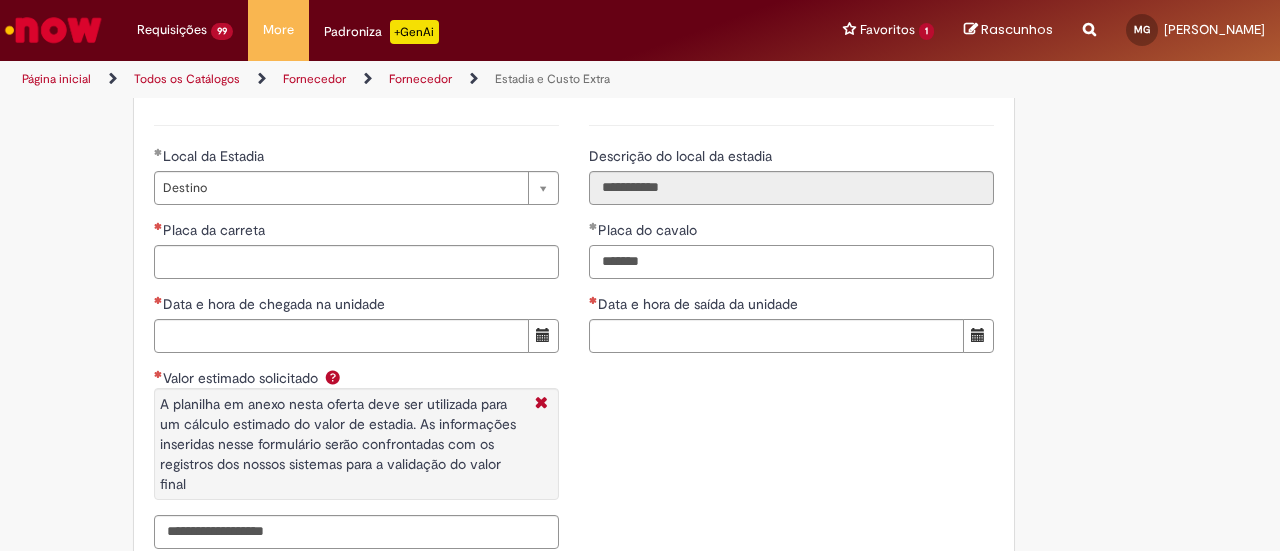type on "*******" 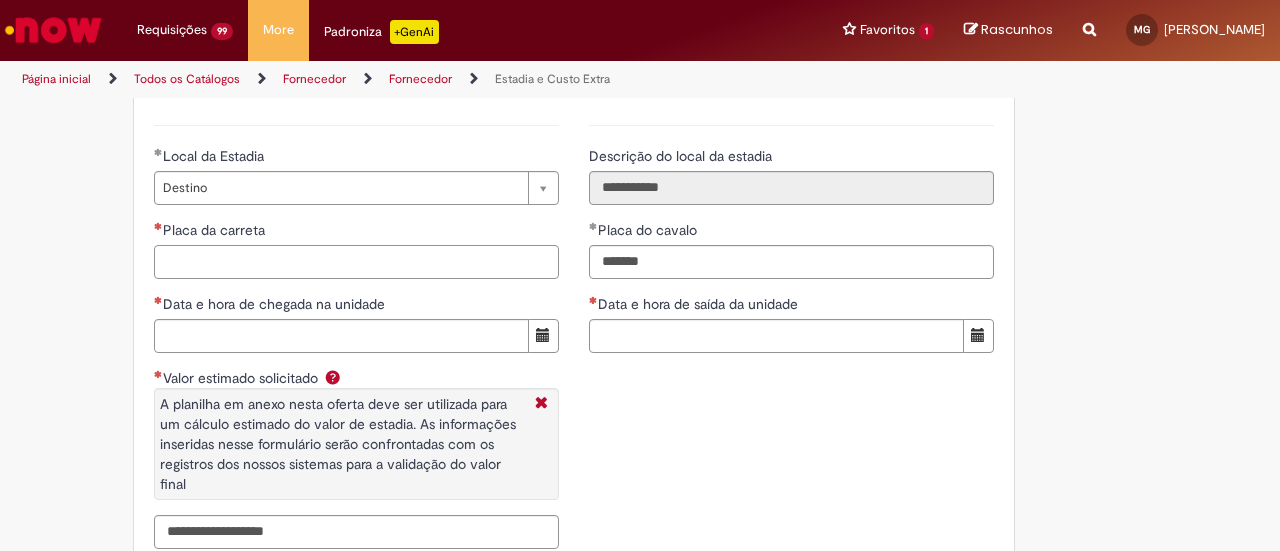 click on "Placa da carreta" at bounding box center (356, 262) 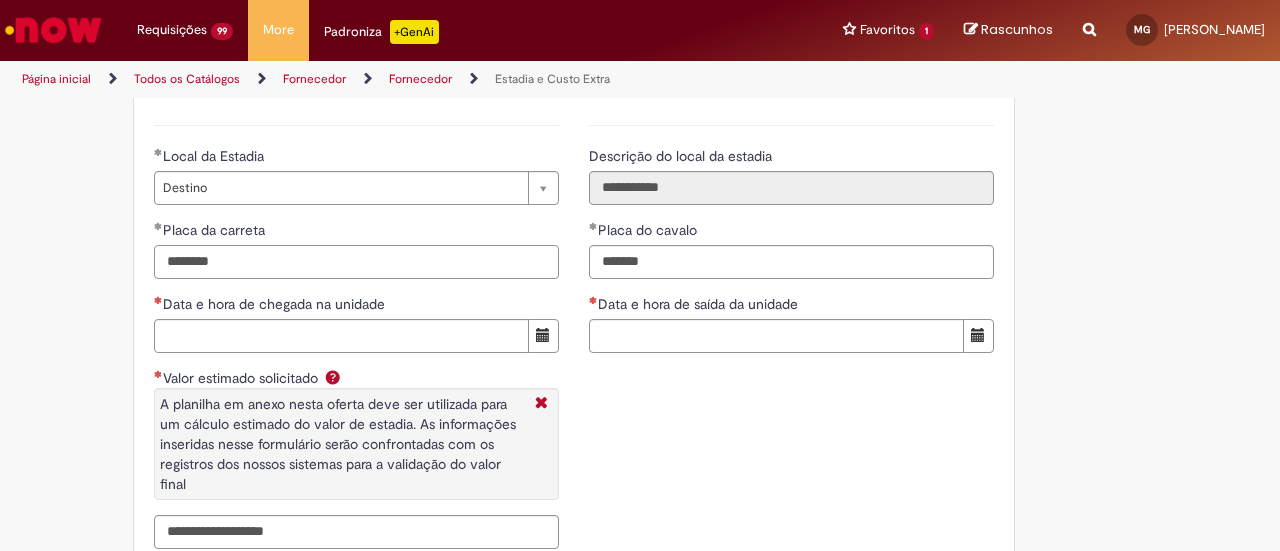 type on "*******" 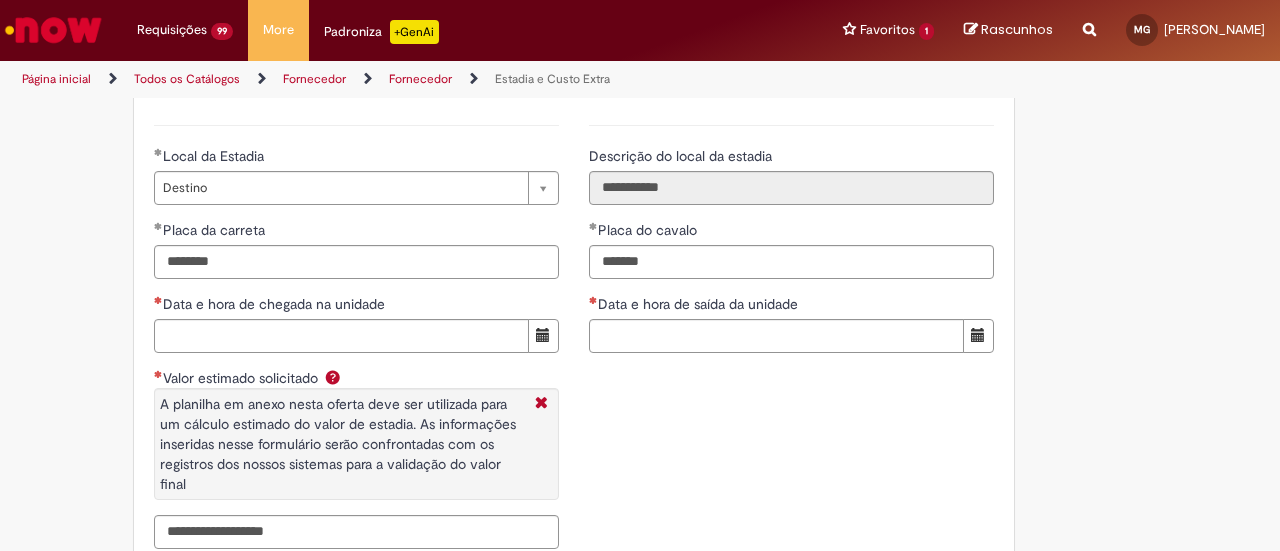 click on "**********" at bounding box center (574, 334) 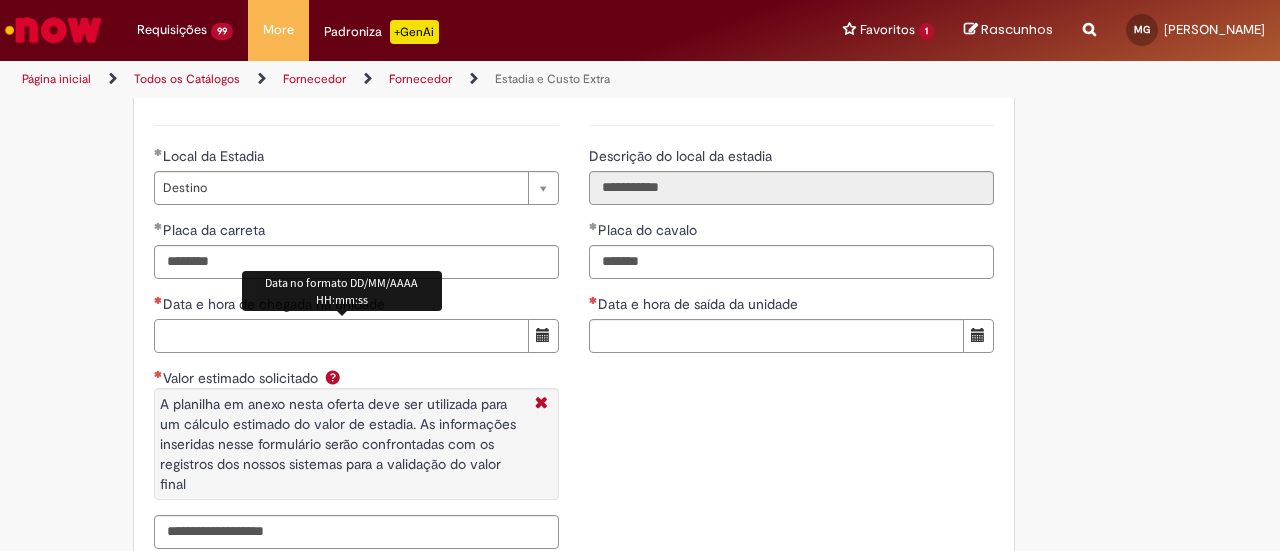 click on "Data e hora de chegada na unidade" at bounding box center (341, 336) 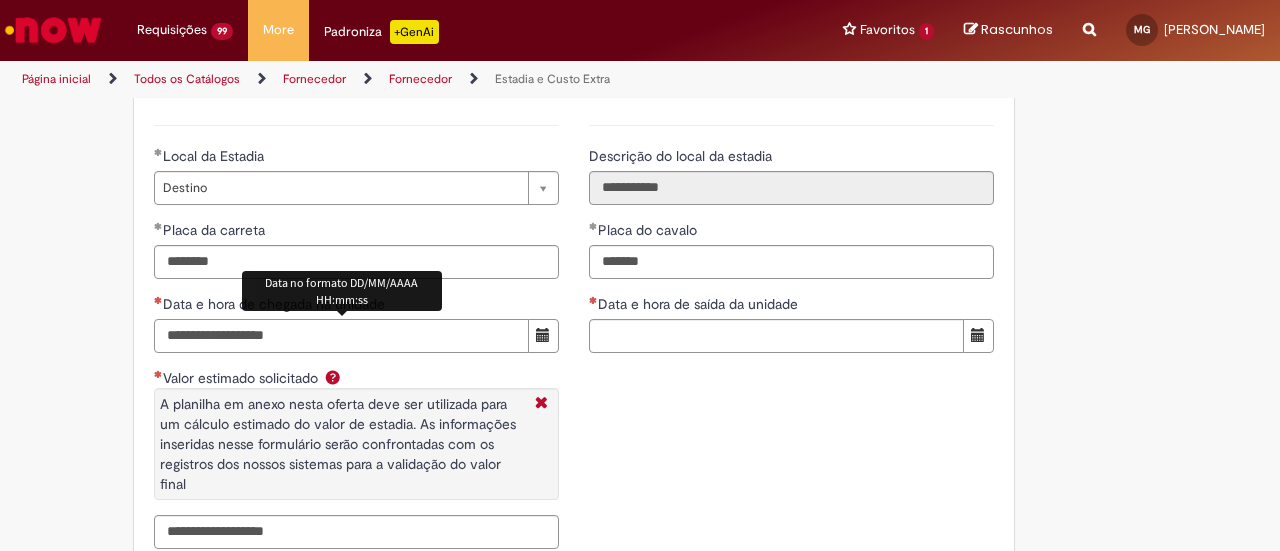 type on "**********" 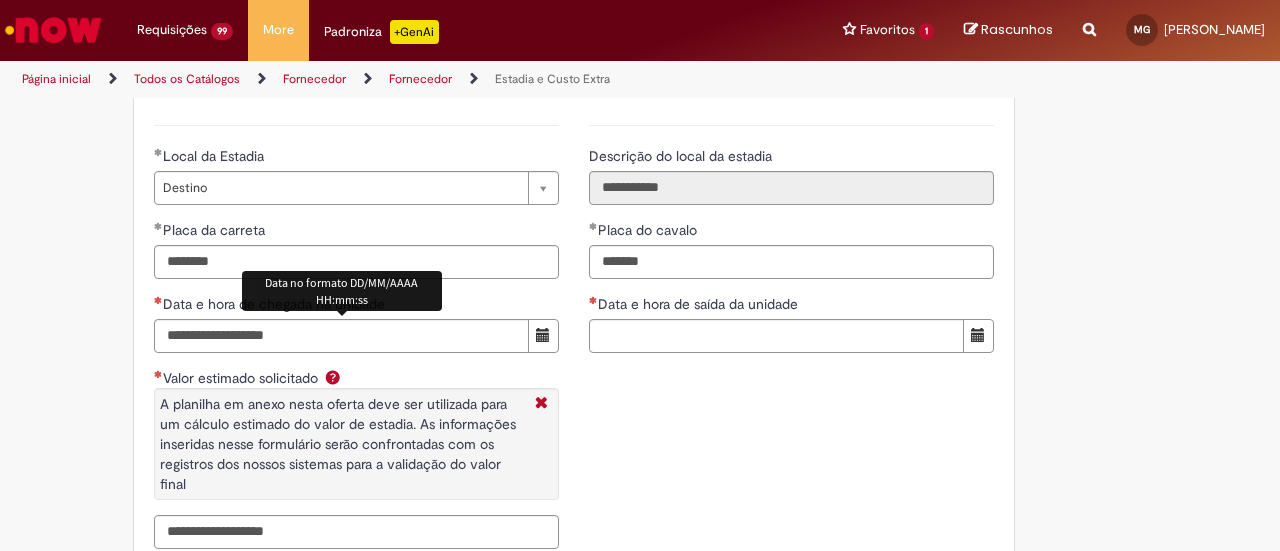 click on "**********" at bounding box center [574, 334] 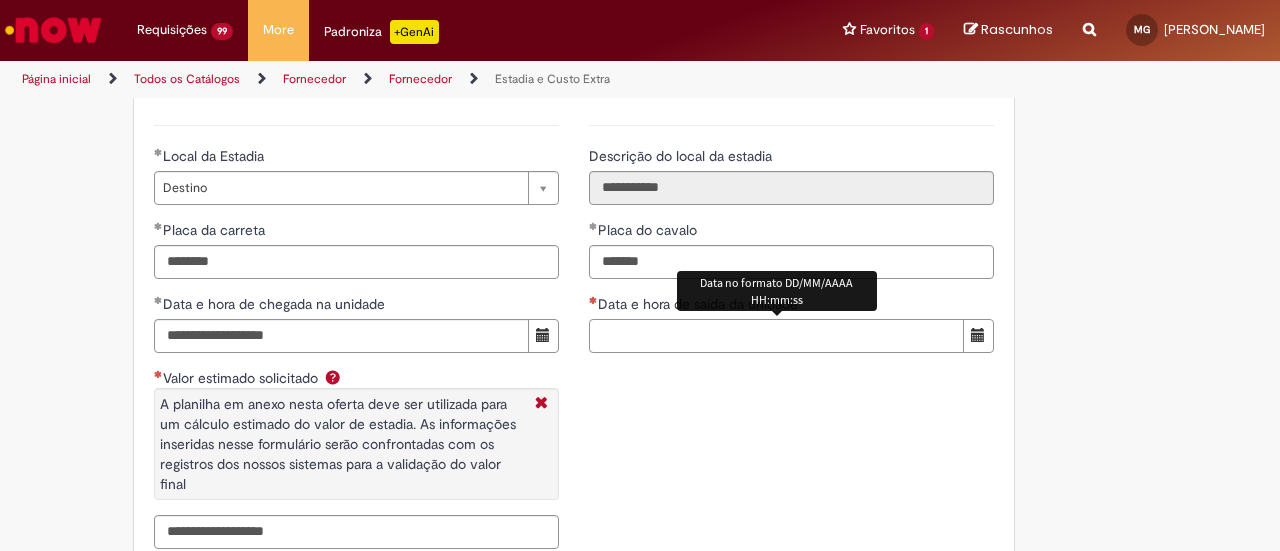 click on "Data e hora de saída da unidade" at bounding box center [776, 336] 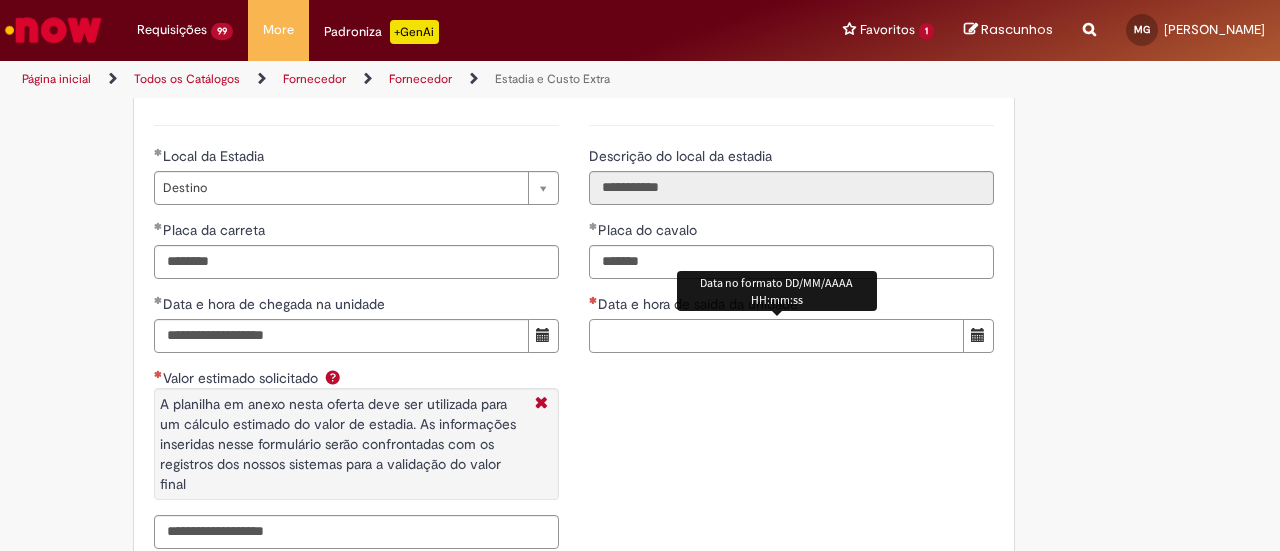 paste on "**********" 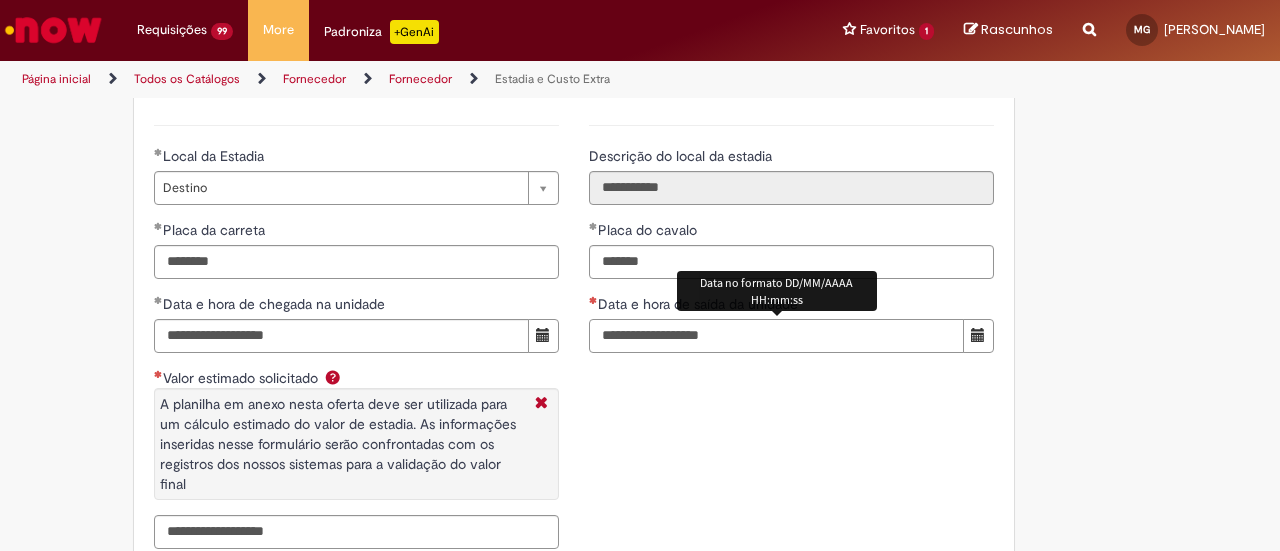 type on "**********" 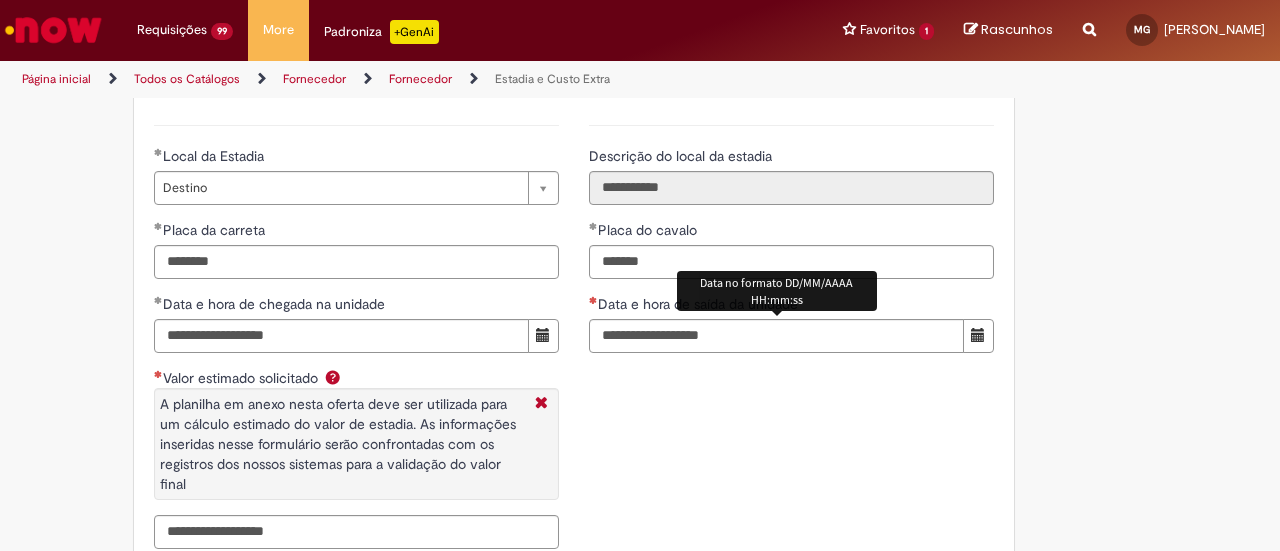 click on "**********" at bounding box center (574, 334) 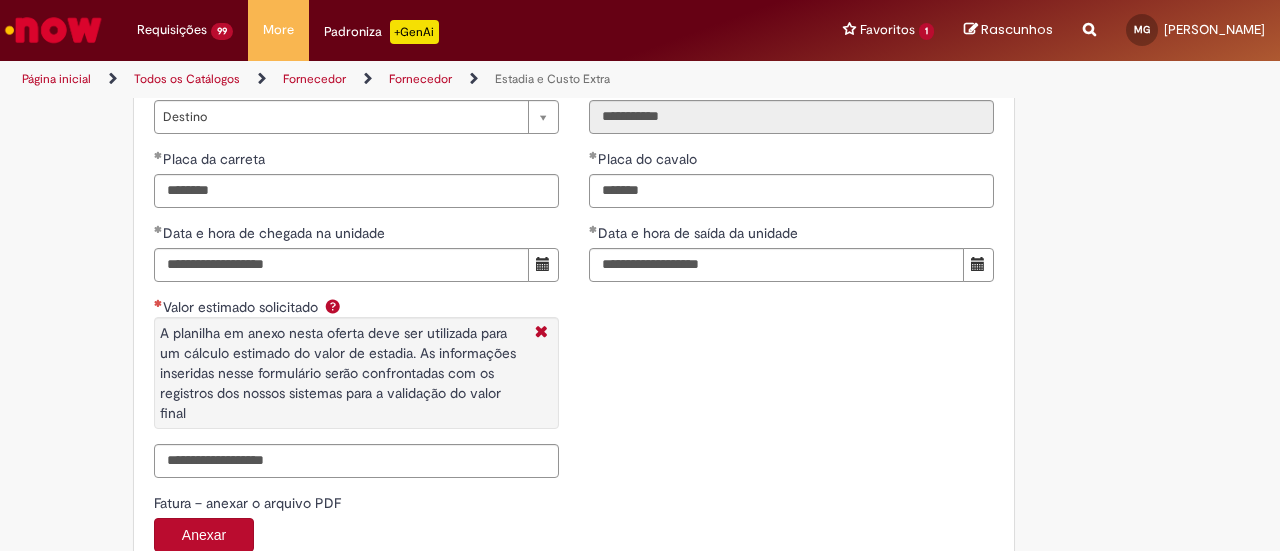 scroll, scrollTop: 3046, scrollLeft: 0, axis: vertical 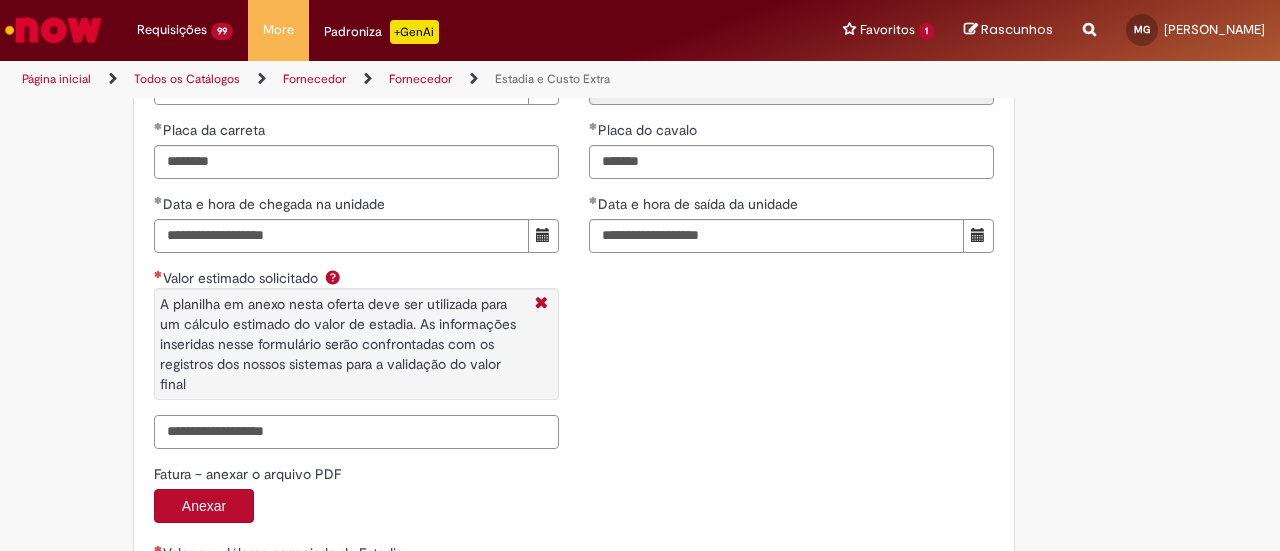 click on "Valor estimado solicitado A planilha em anexo nesta oferta deve ser utilizada para um cálculo estimado do valor de estadia. As informações inseridas nesse formulário serão confrontadas com os registros dos nossos sistemas para a validação do valor final" at bounding box center (356, 432) 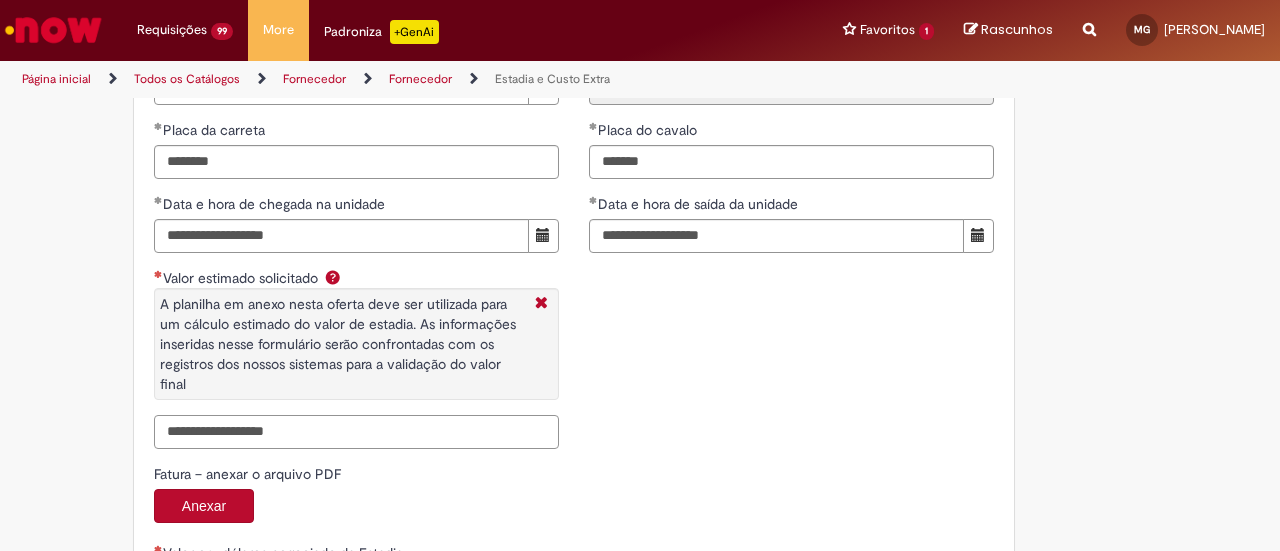 paste on "**********" 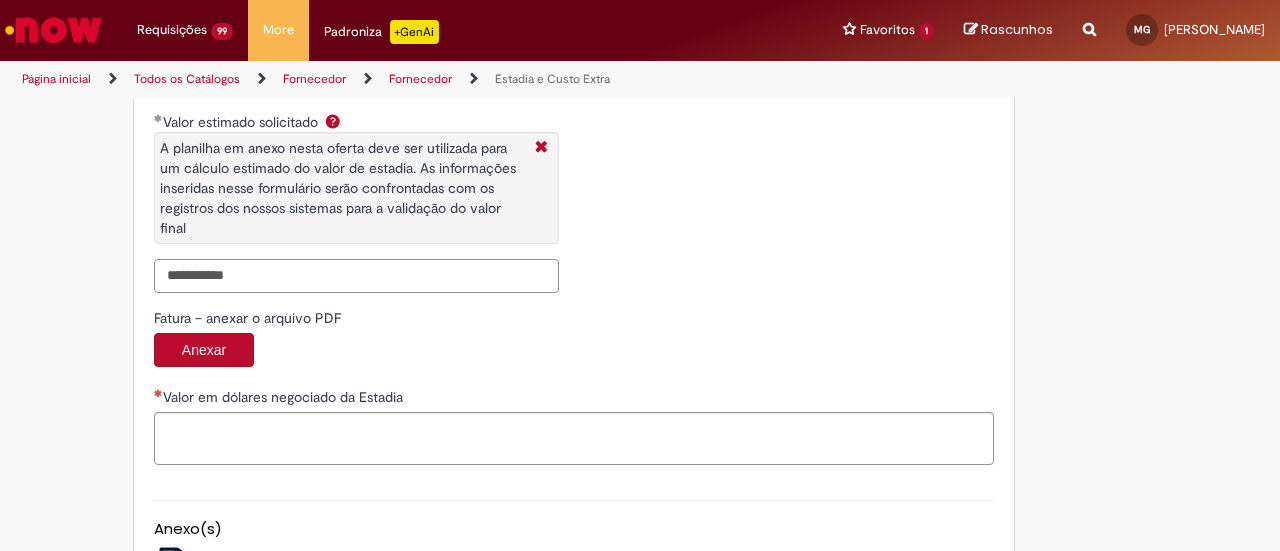 scroll, scrollTop: 3346, scrollLeft: 0, axis: vertical 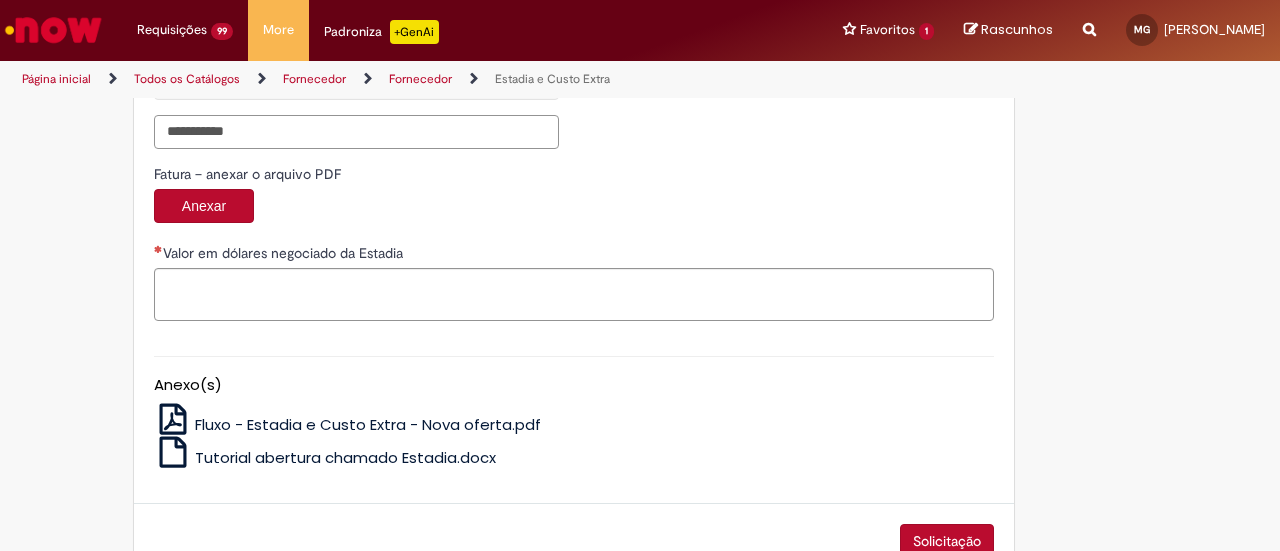 type on "**********" 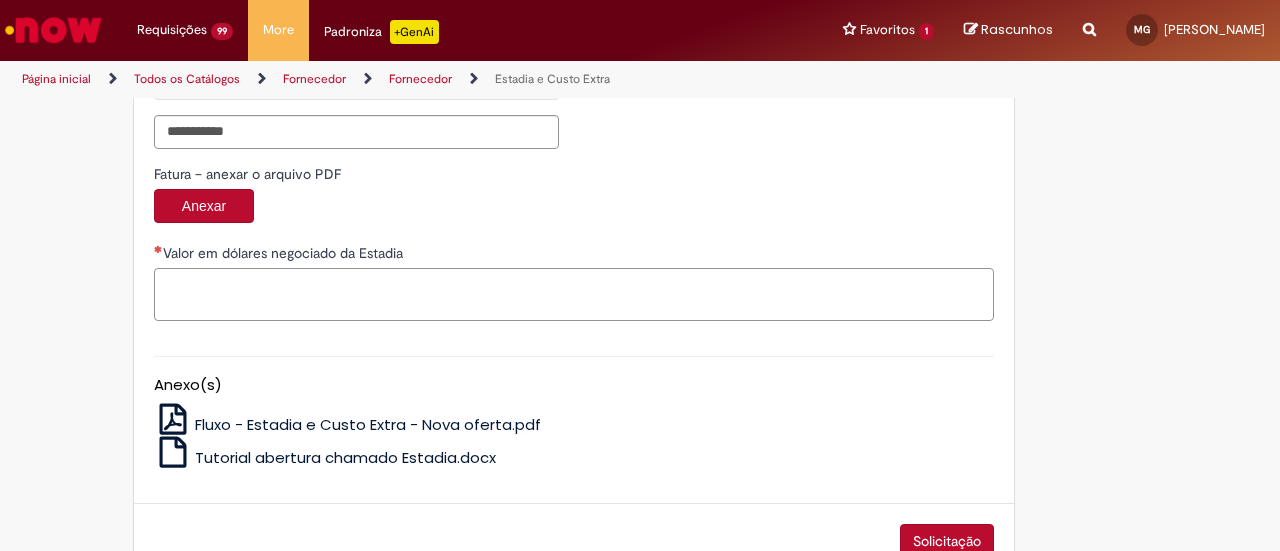 click on "Valor em dólares negociado da Estadia" at bounding box center (574, 294) 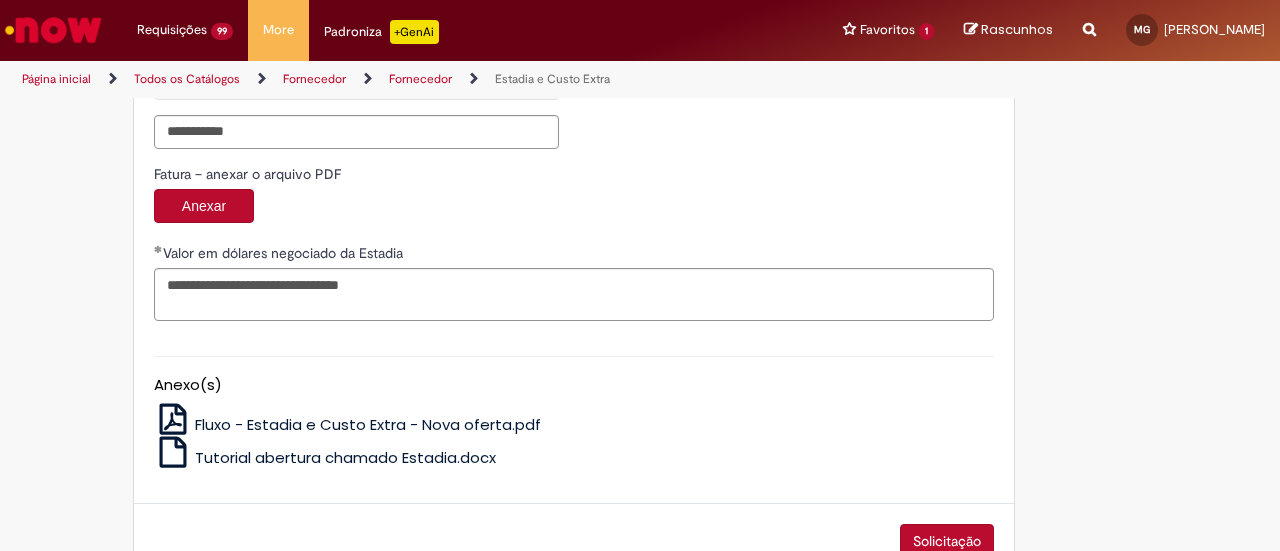 click on "Anexar" at bounding box center [574, 208] 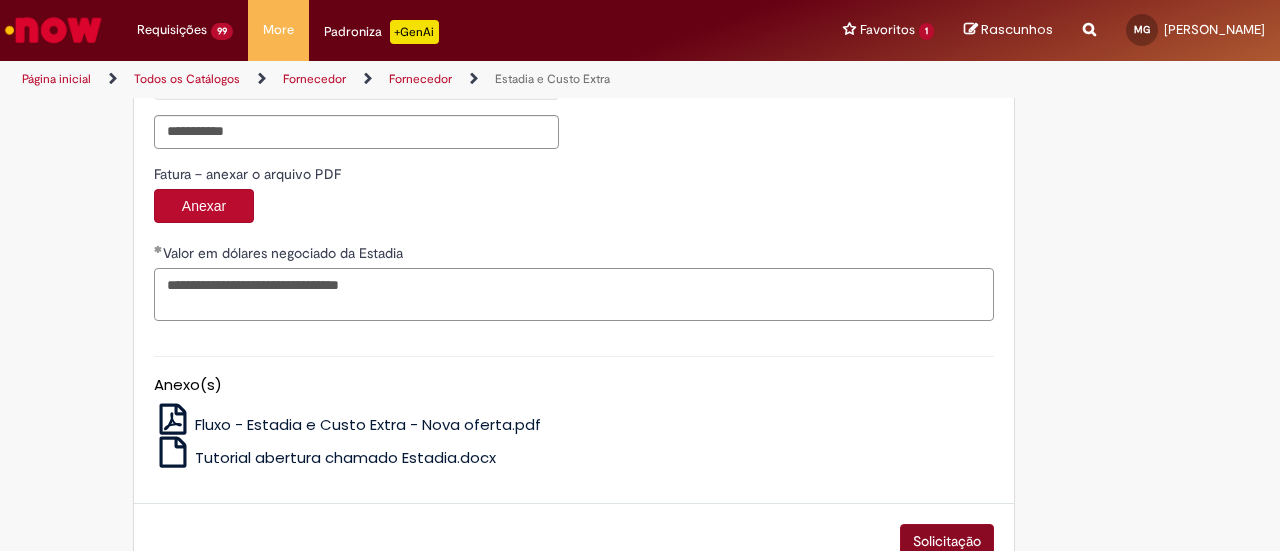 type on "**********" 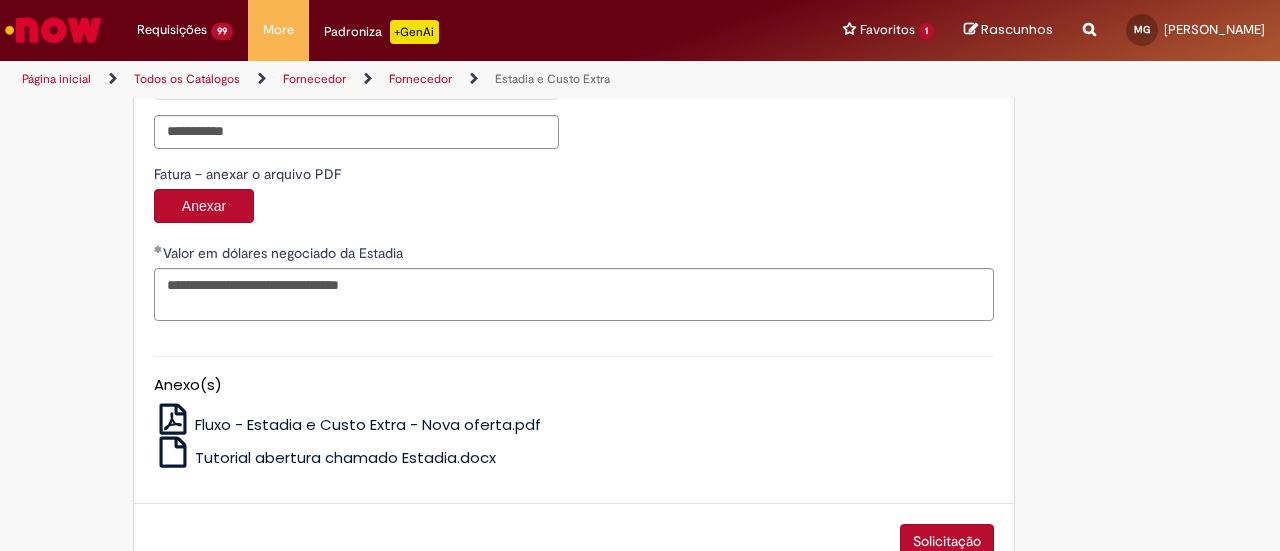 click on "Solicitação" at bounding box center (947, 541) 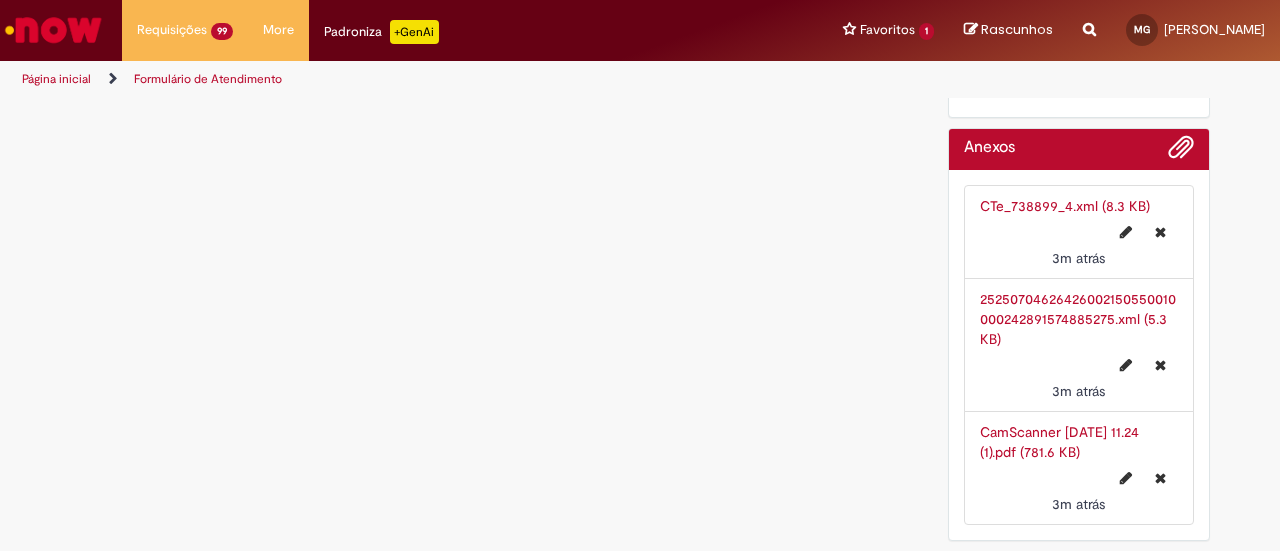 scroll, scrollTop: 0, scrollLeft: 0, axis: both 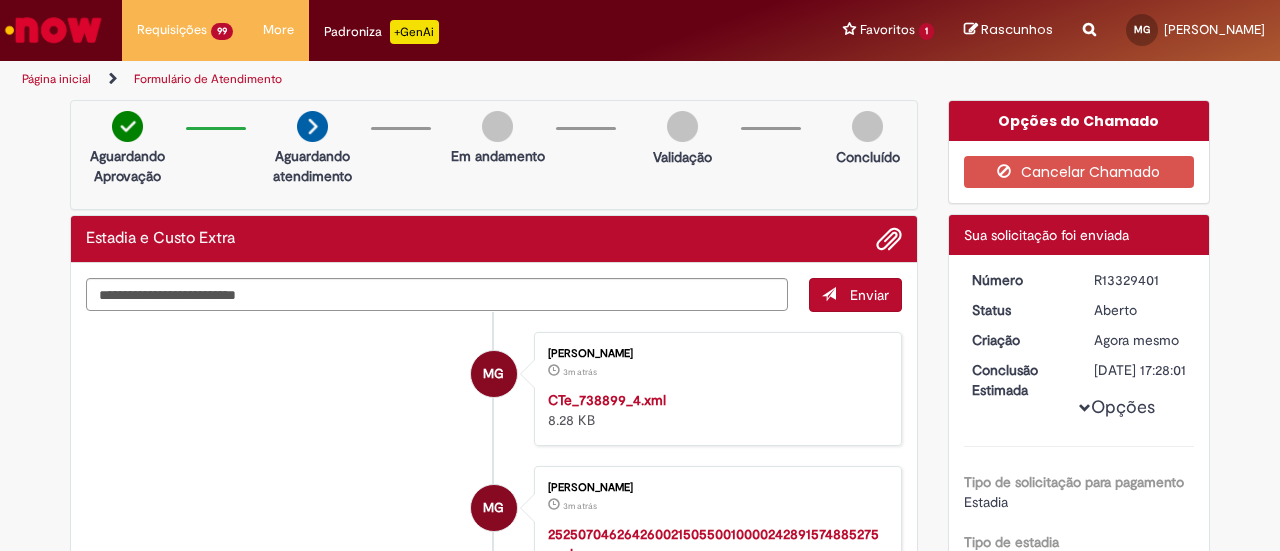 click on "R13329401" at bounding box center [1140, 280] 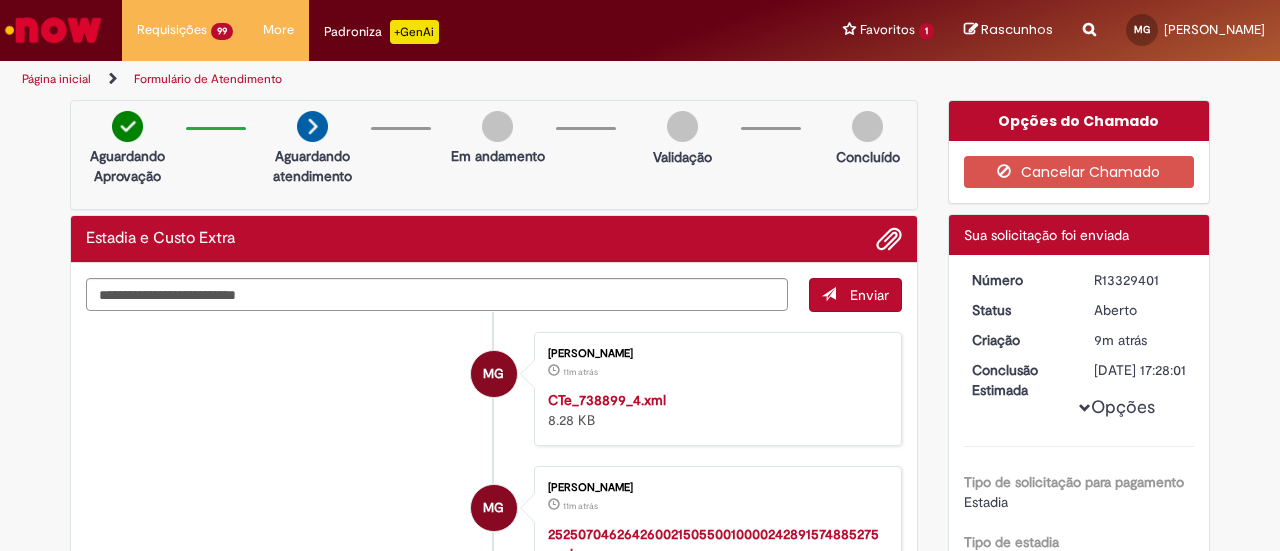 click on "Página inicial" at bounding box center [56, 79] 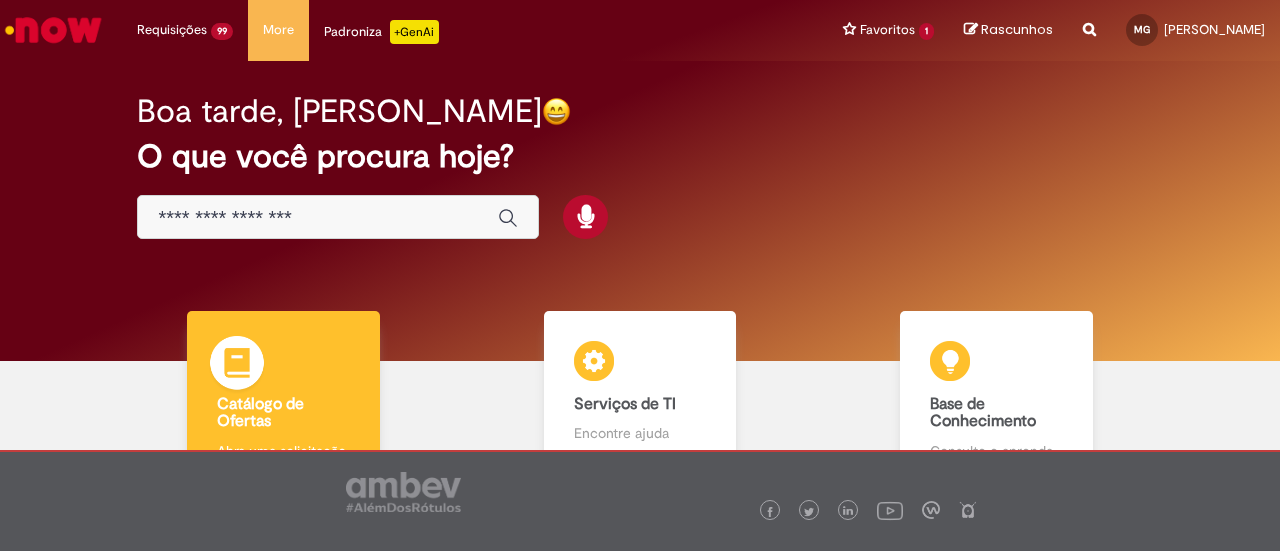 click on "Catálogo de Ofertas
Catálogo de Ofertas
Abra uma solicitação" at bounding box center [283, 396] 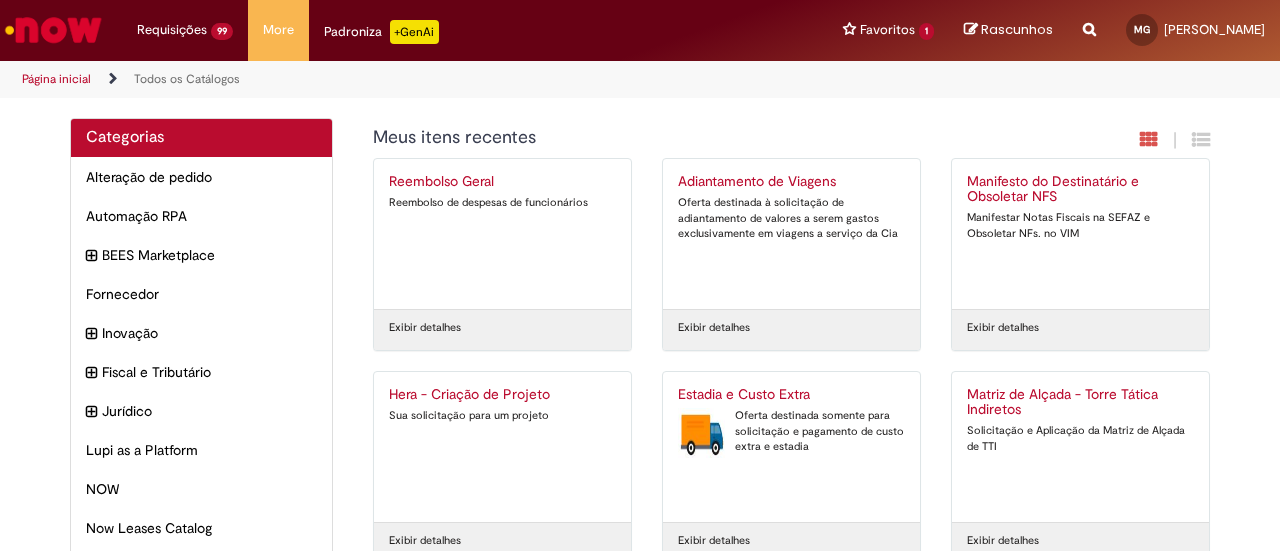 click on "Estadia e Custo Extra" at bounding box center [791, 395] 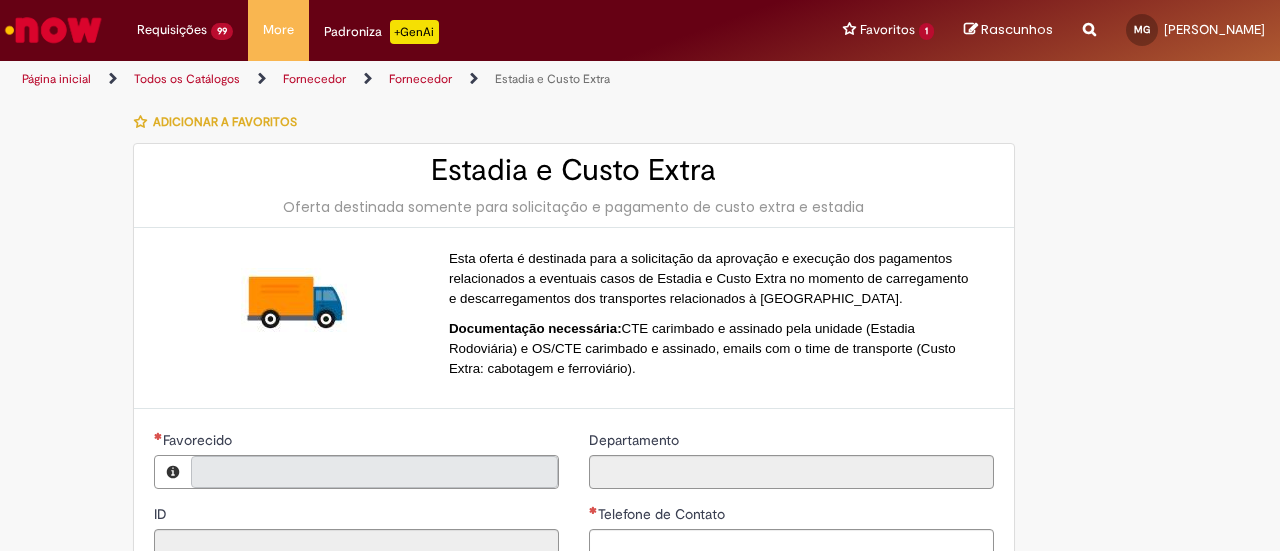 type on "**********" 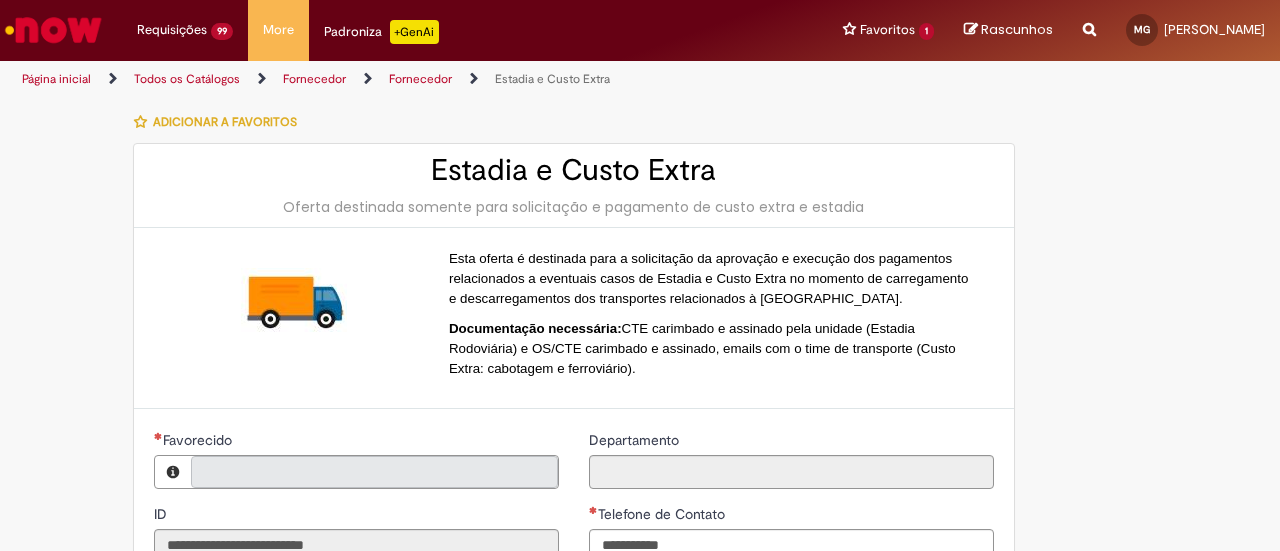 type on "**********" 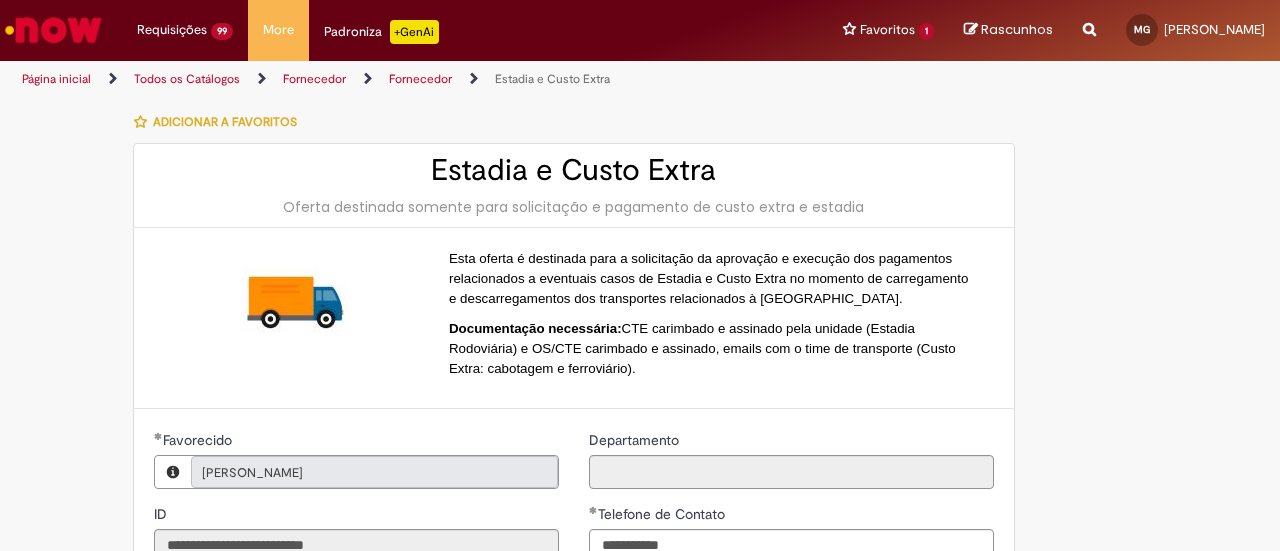 type on "**********" 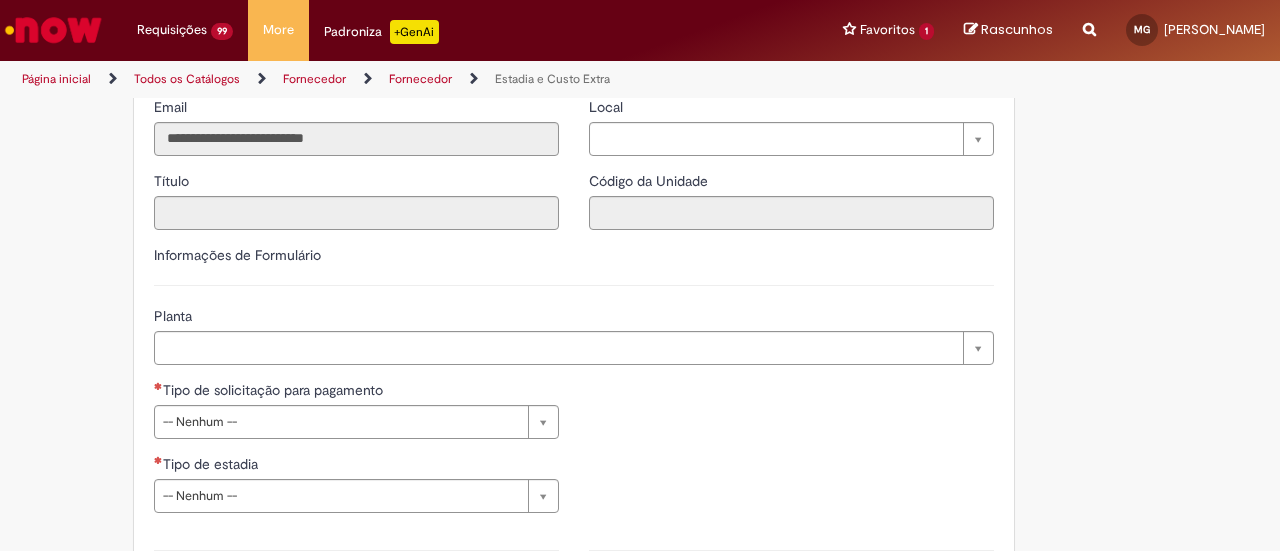 scroll, scrollTop: 500, scrollLeft: 0, axis: vertical 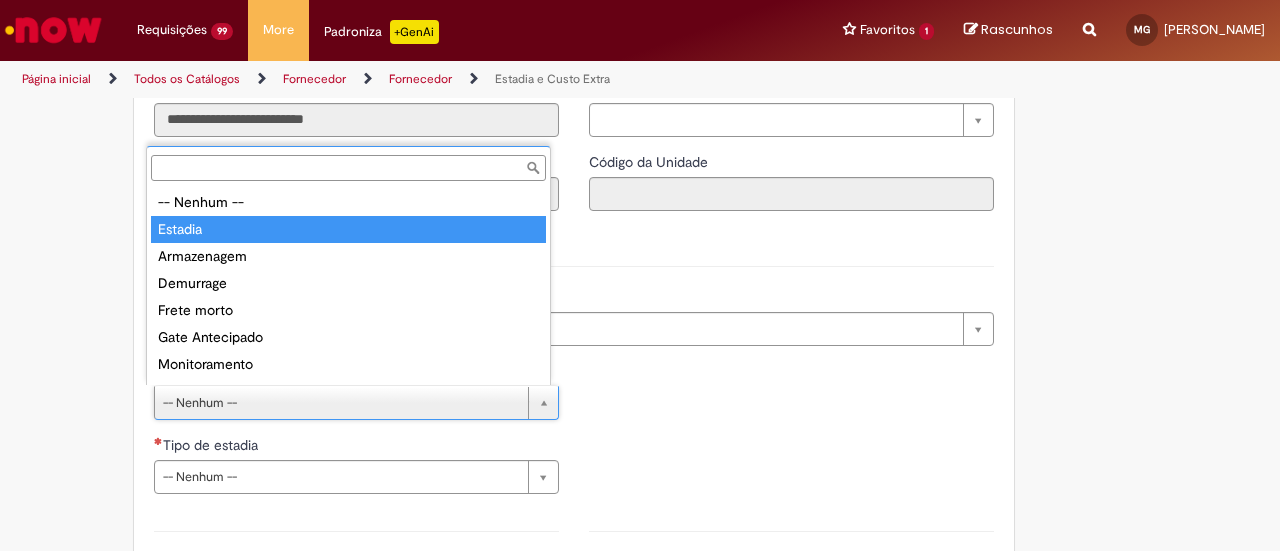 type on "*******" 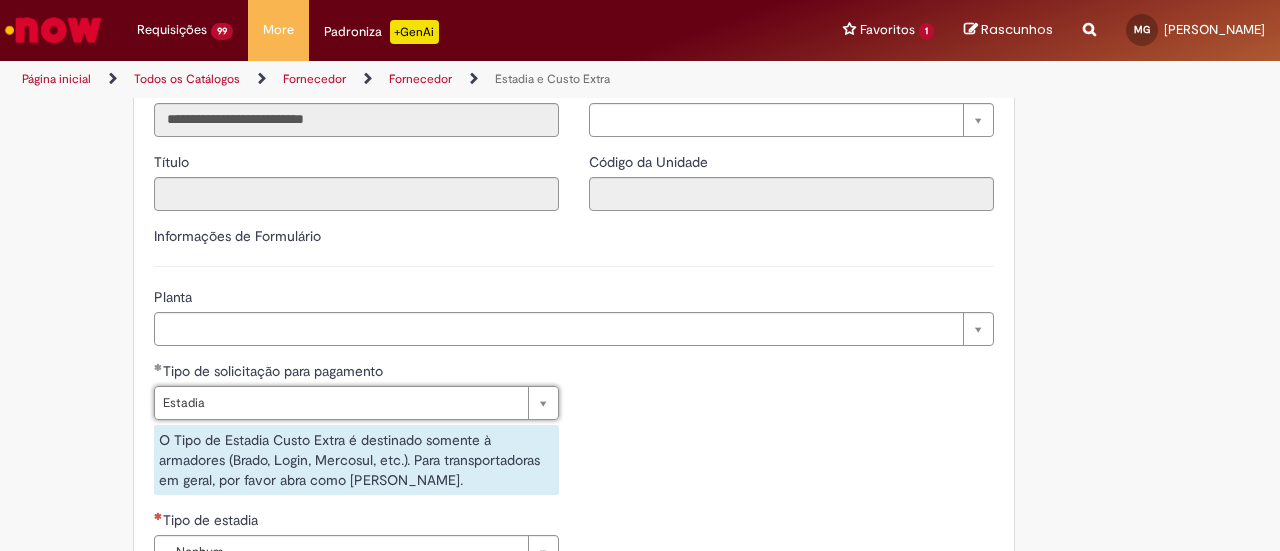 scroll, scrollTop: 700, scrollLeft: 0, axis: vertical 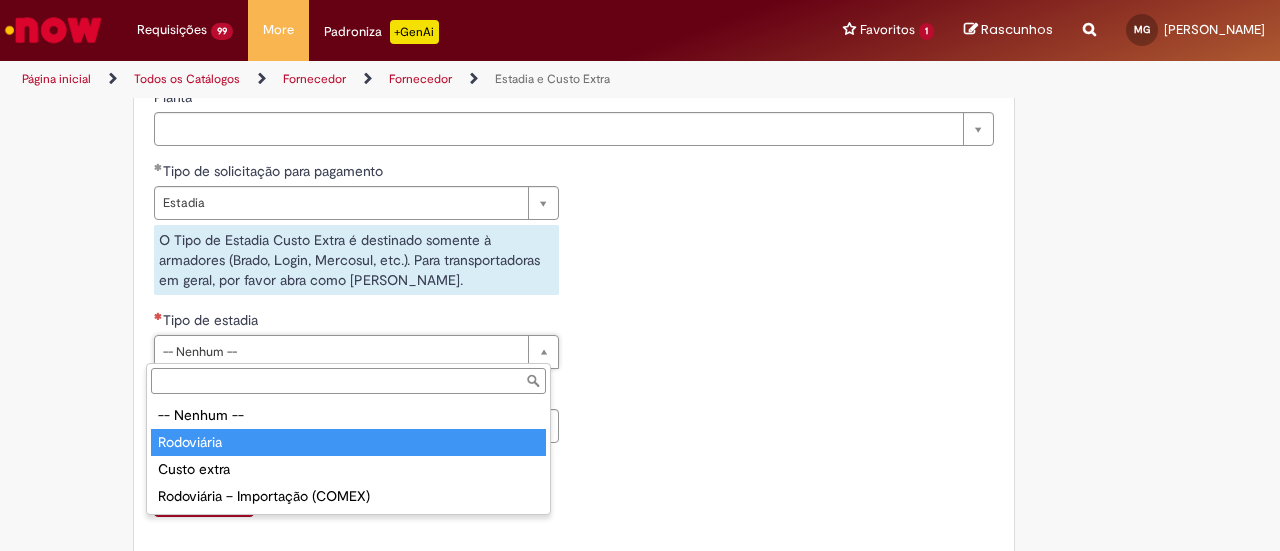 type on "**********" 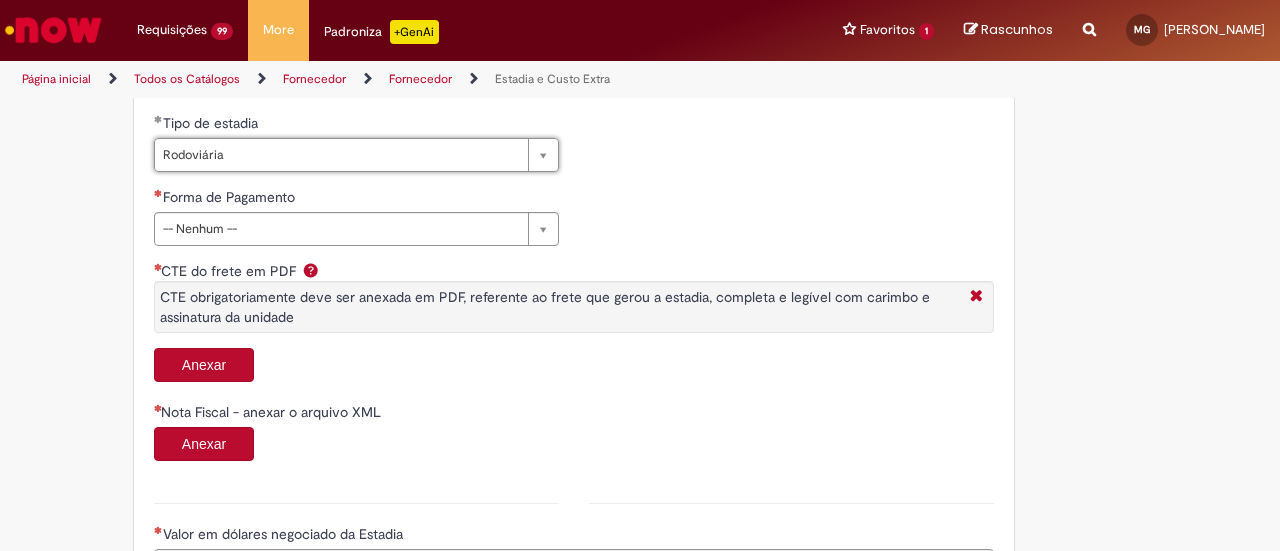 scroll, scrollTop: 900, scrollLeft: 0, axis: vertical 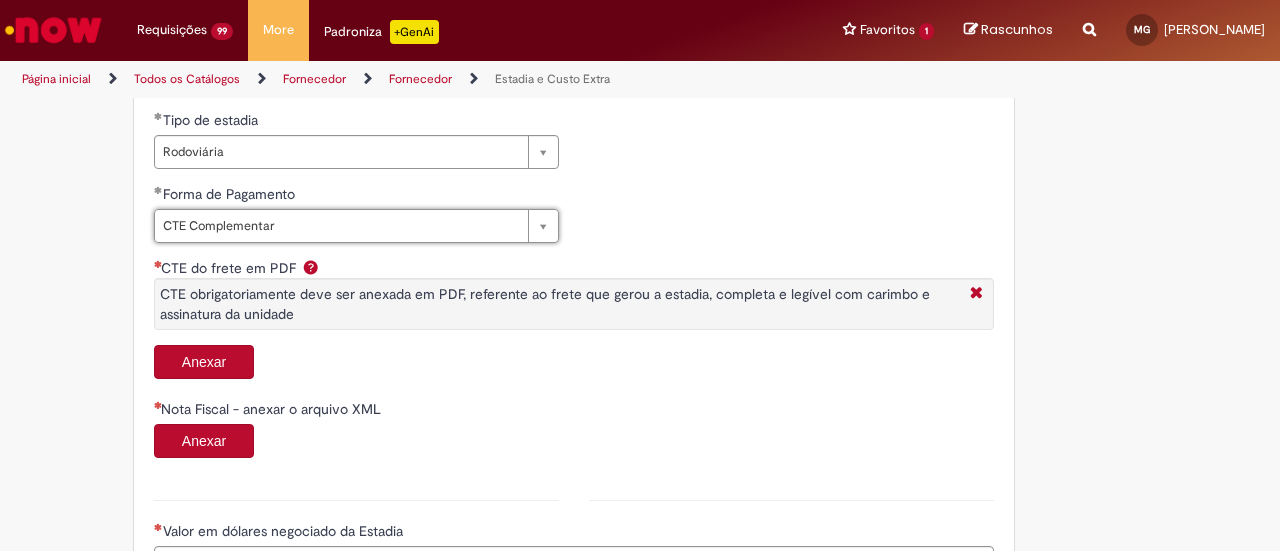 type on "**********" 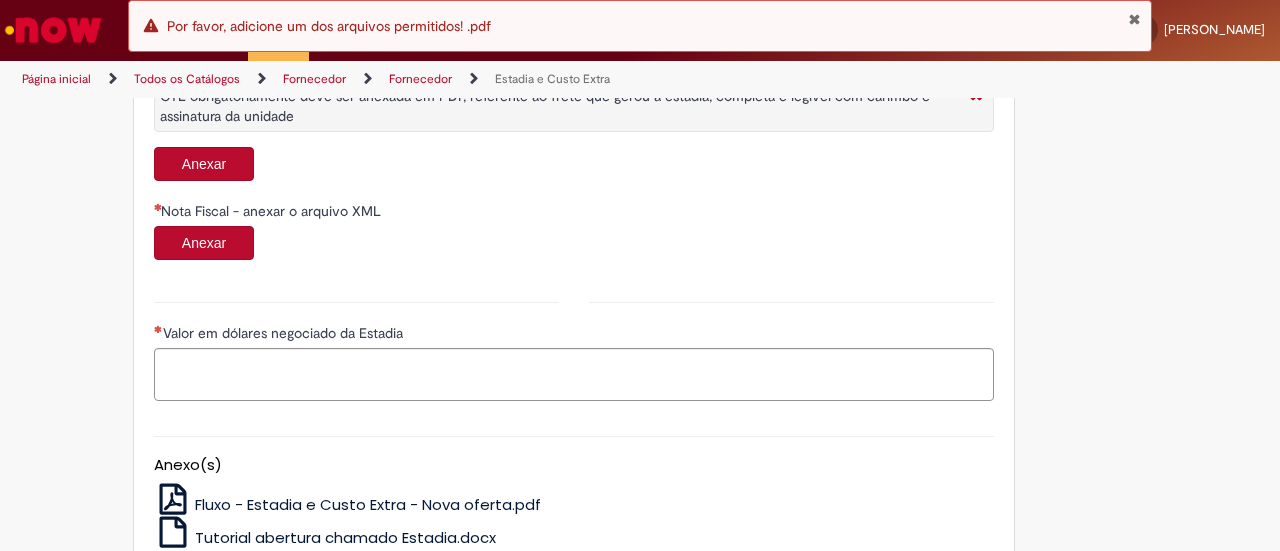 scroll, scrollTop: 1100, scrollLeft: 0, axis: vertical 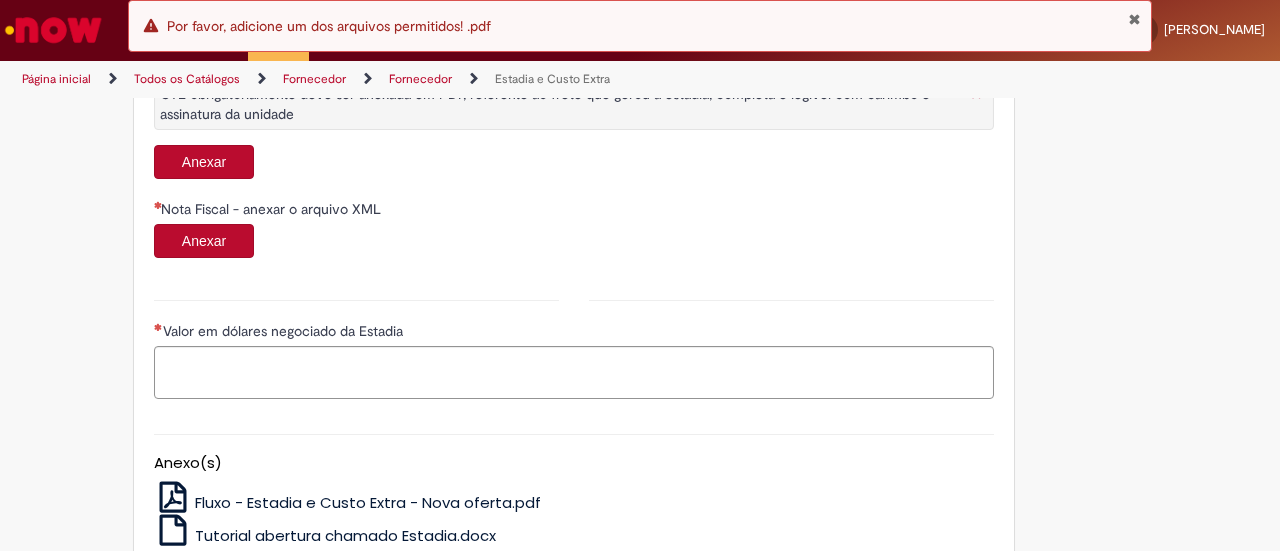 click on "Anexar" at bounding box center [204, 241] 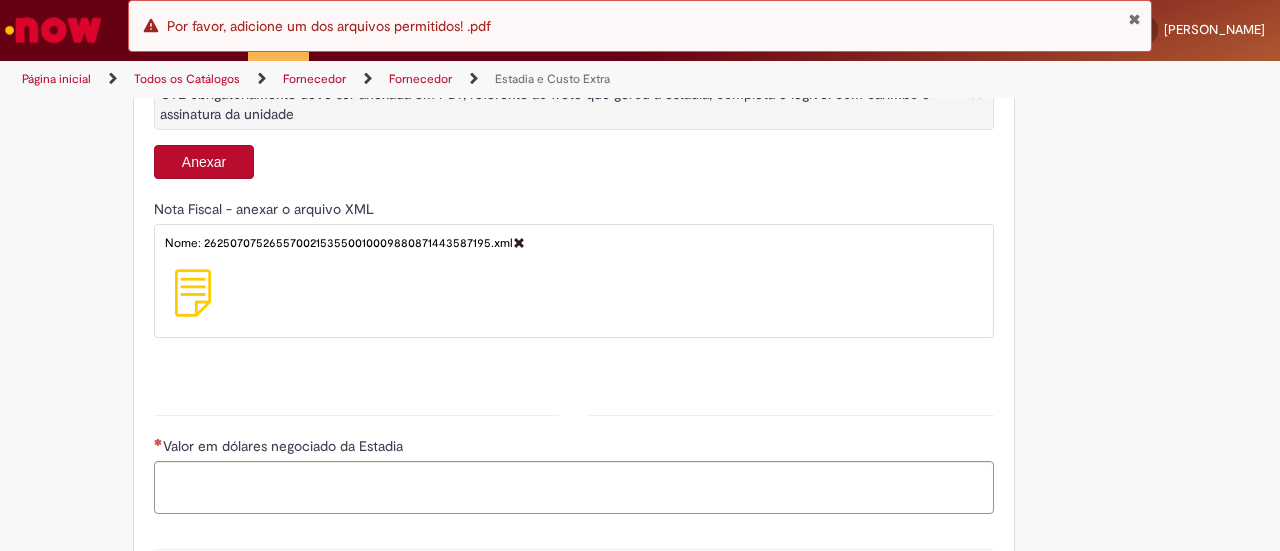 type on "******" 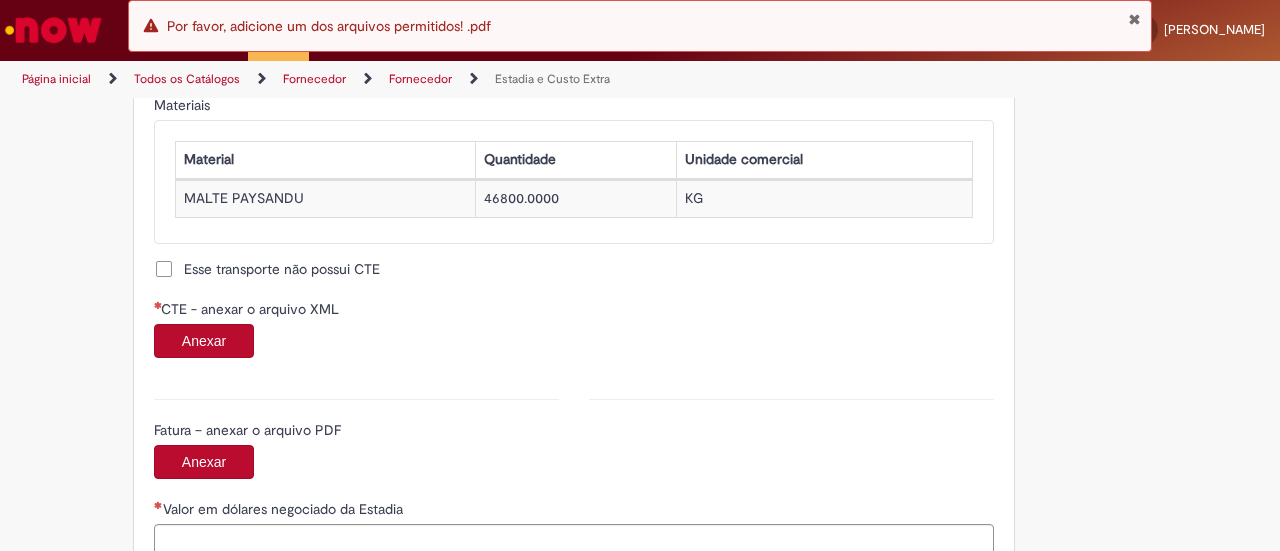 scroll, scrollTop: 1800, scrollLeft: 0, axis: vertical 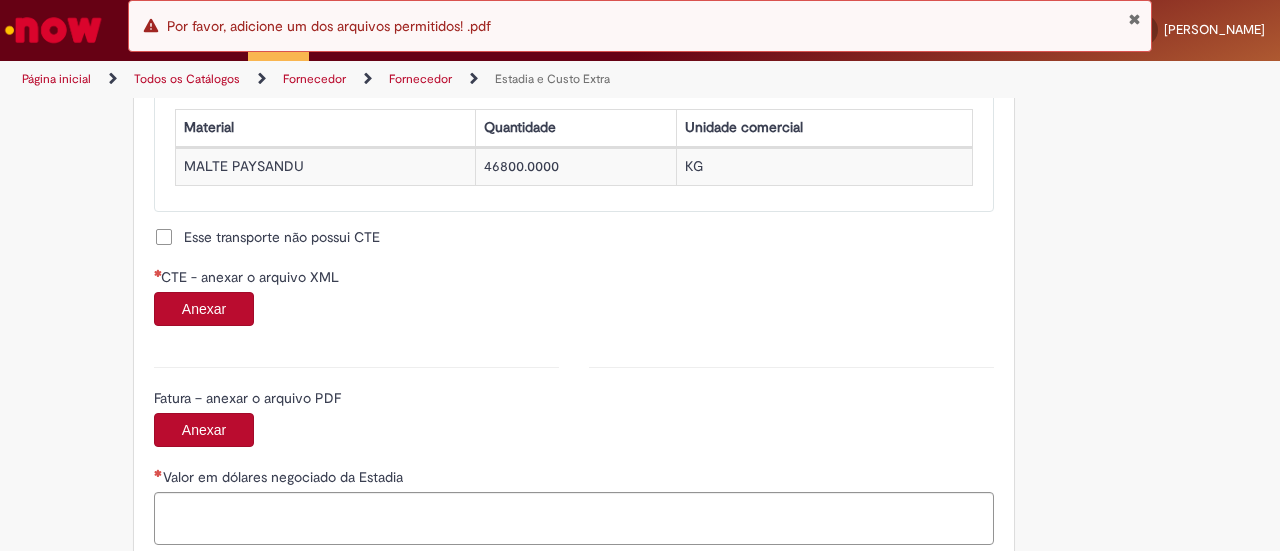 click on "Anexar" at bounding box center (204, 309) 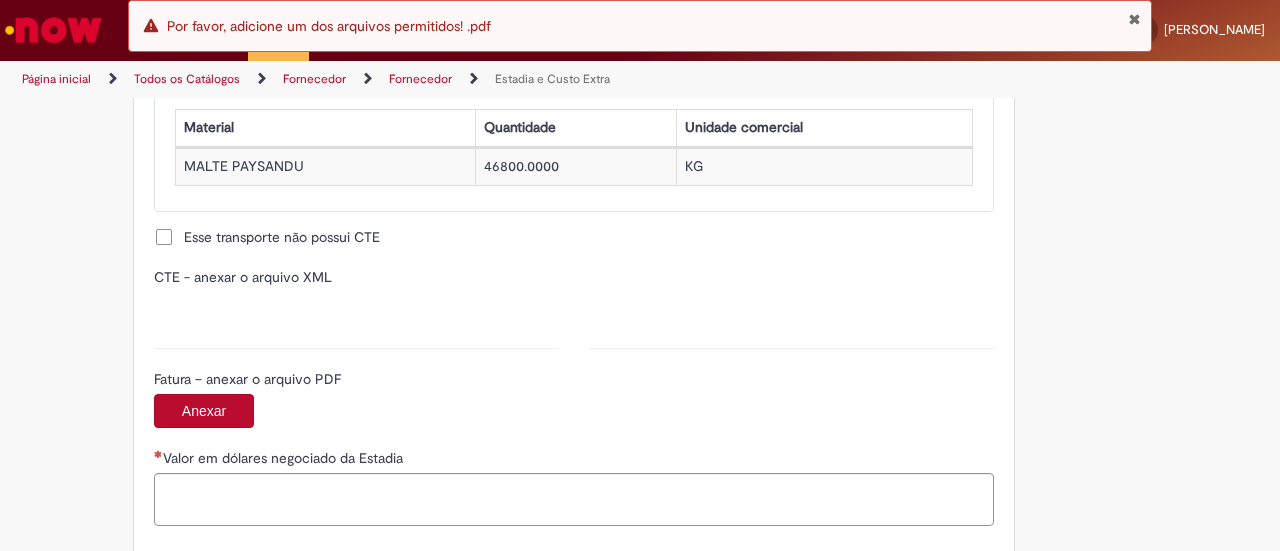 type on "**********" 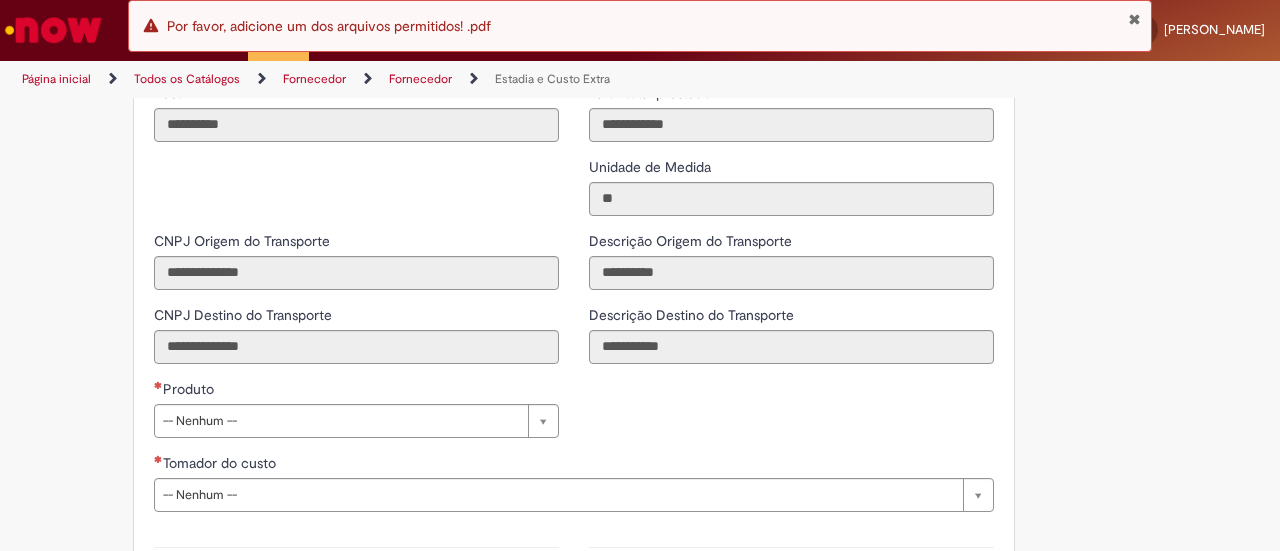 scroll, scrollTop: 2500, scrollLeft: 0, axis: vertical 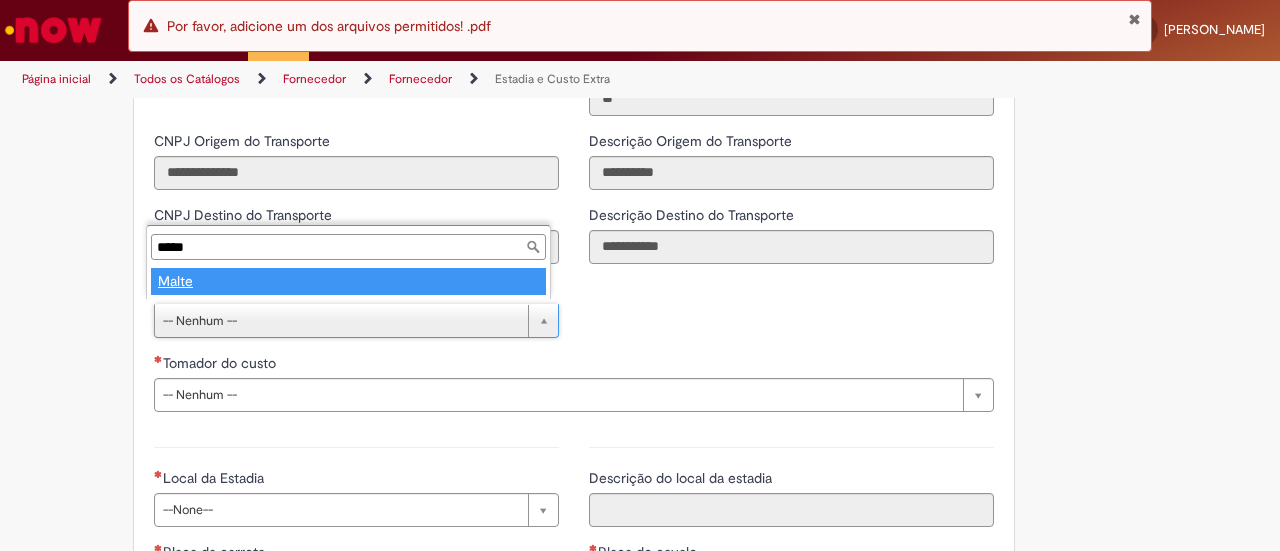 type on "*****" 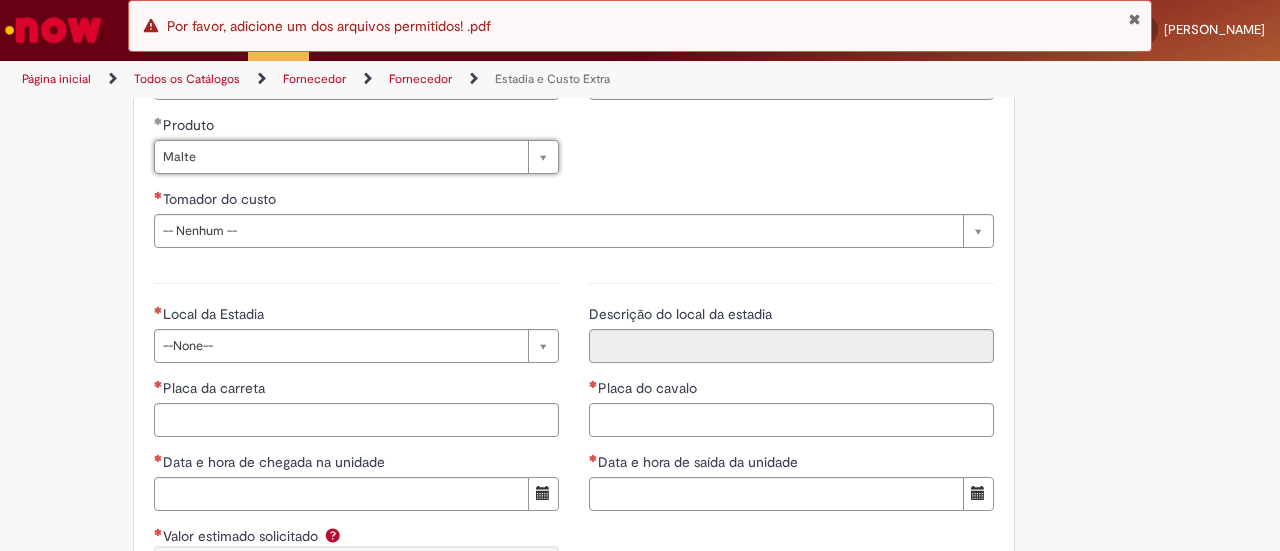 scroll, scrollTop: 2700, scrollLeft: 0, axis: vertical 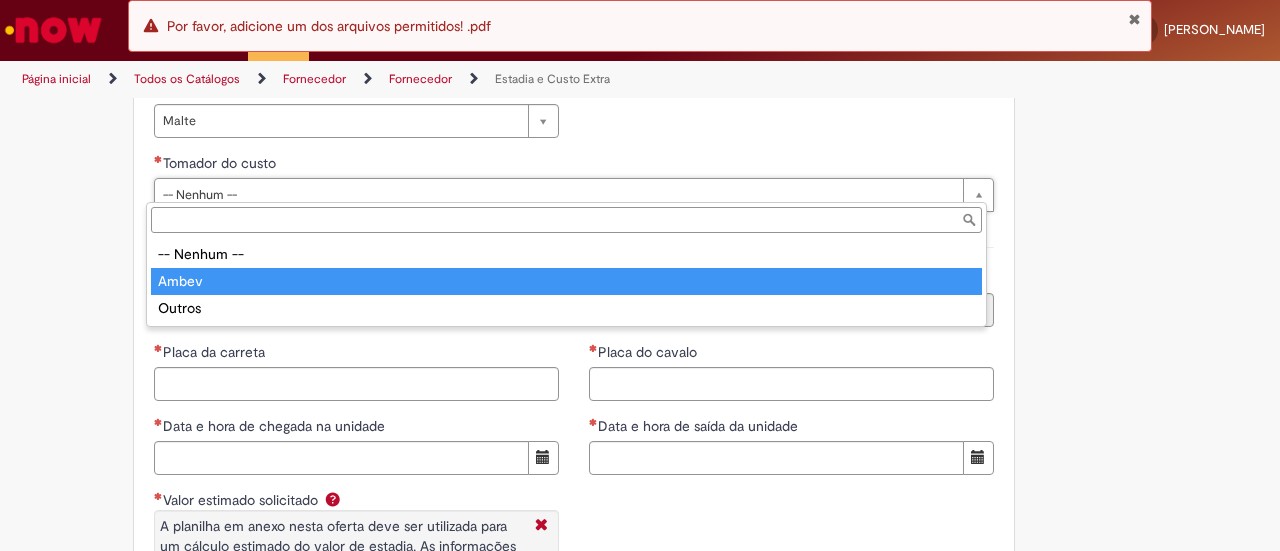 type on "*****" 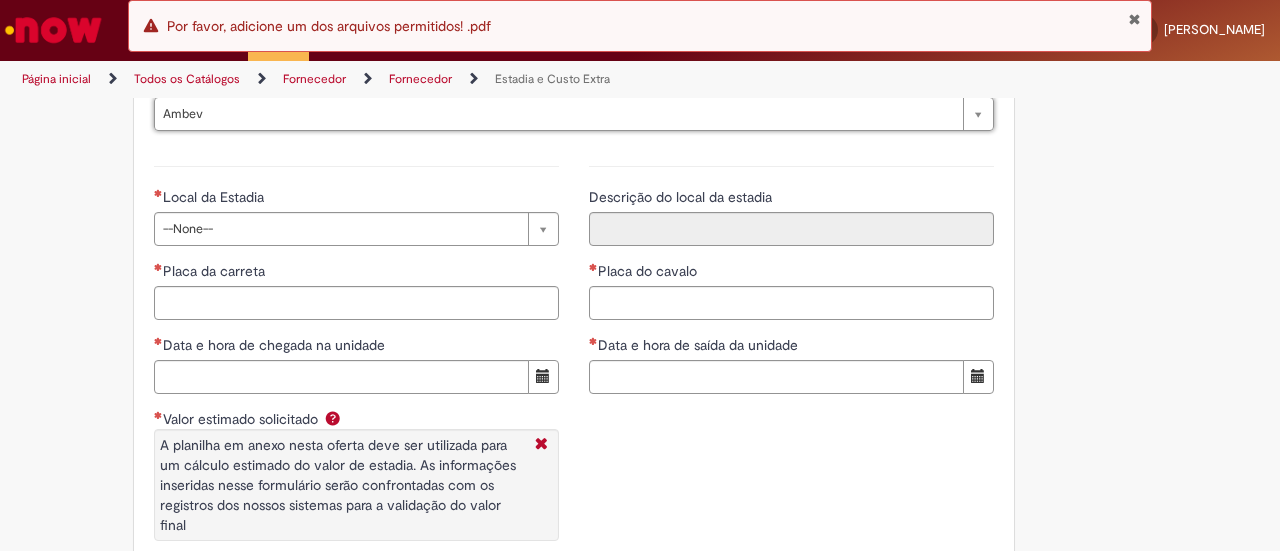 scroll, scrollTop: 2800, scrollLeft: 0, axis: vertical 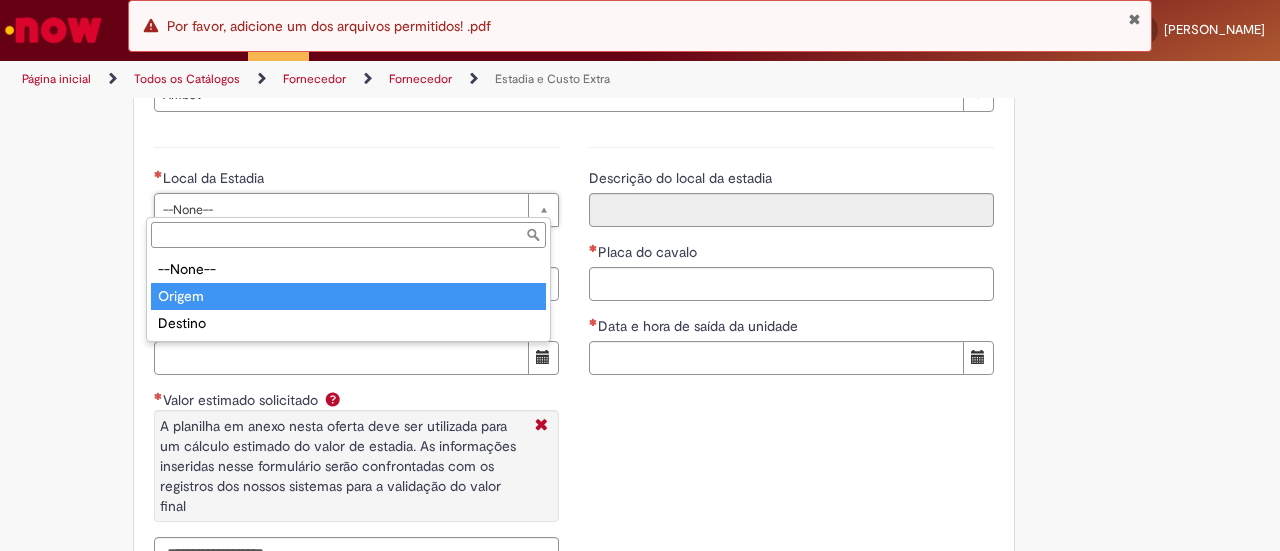 type on "******" 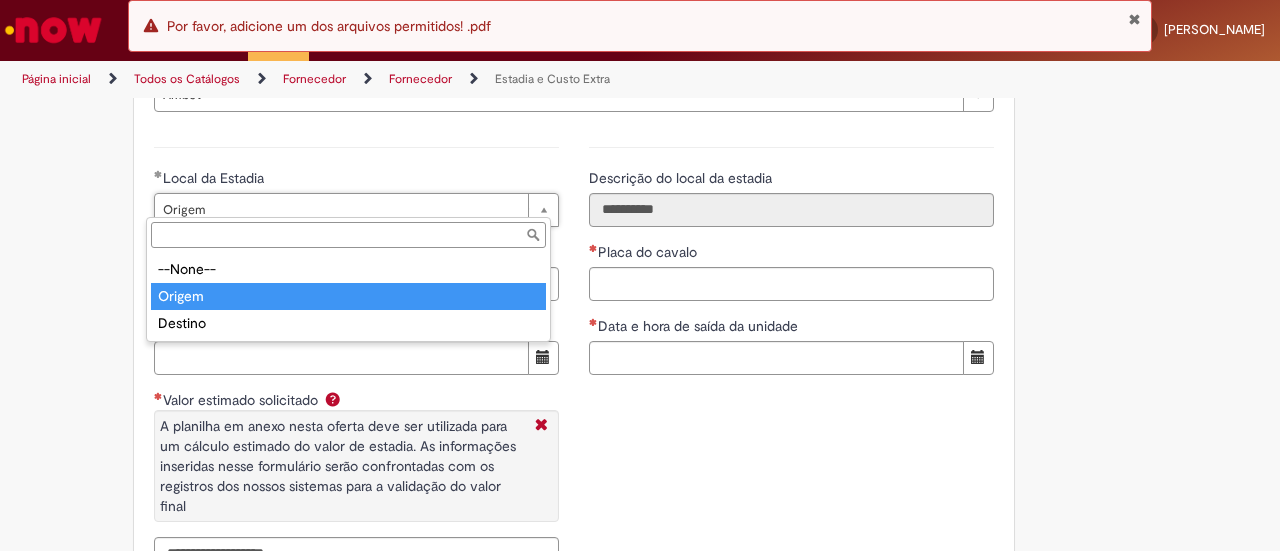 type on "*******" 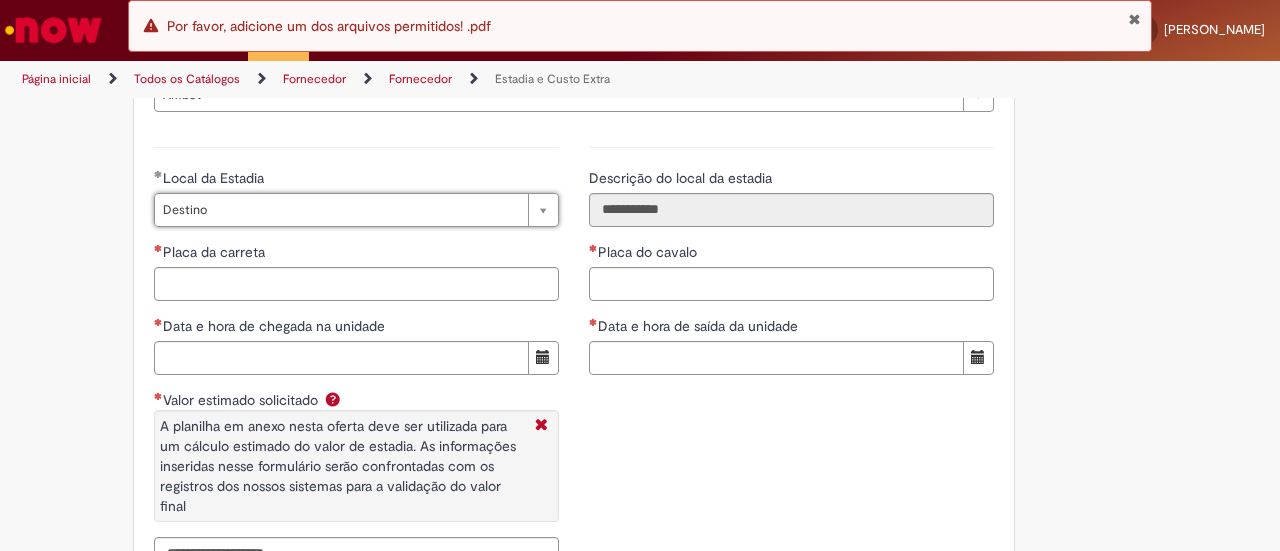scroll, scrollTop: 0, scrollLeft: 44, axis: horizontal 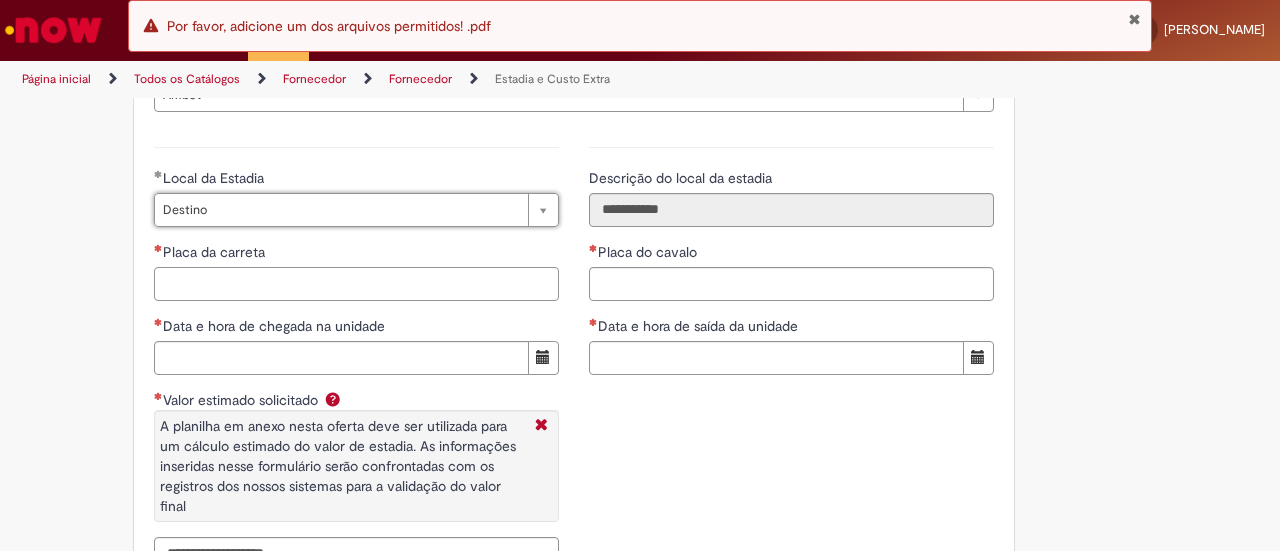 click on "Placa da carreta" at bounding box center [356, 284] 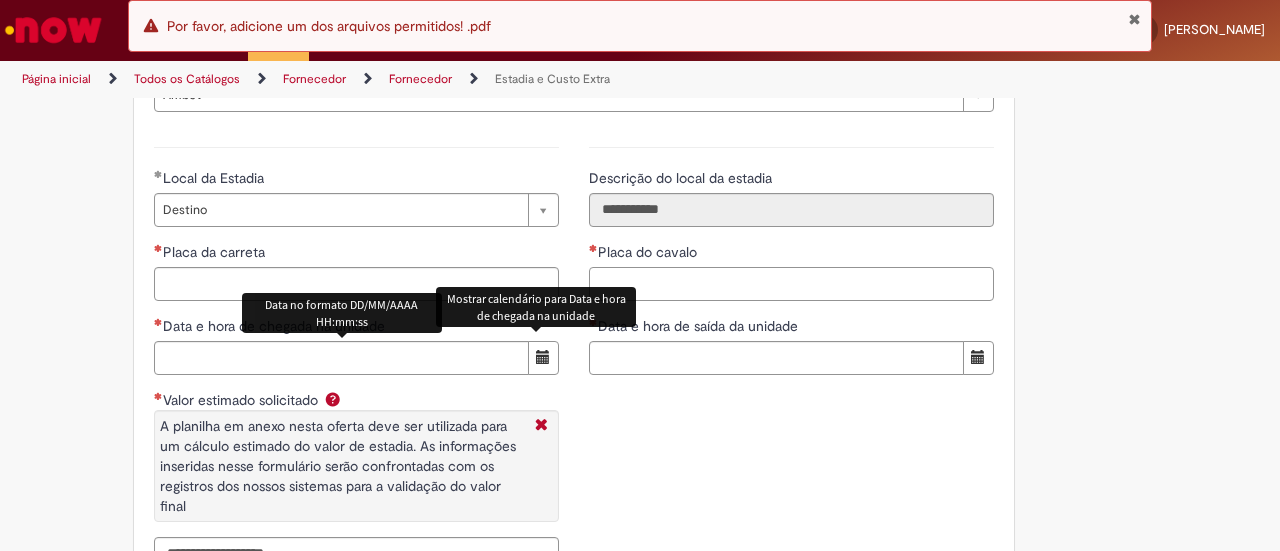 click on "Placa do cavalo" at bounding box center [791, 284] 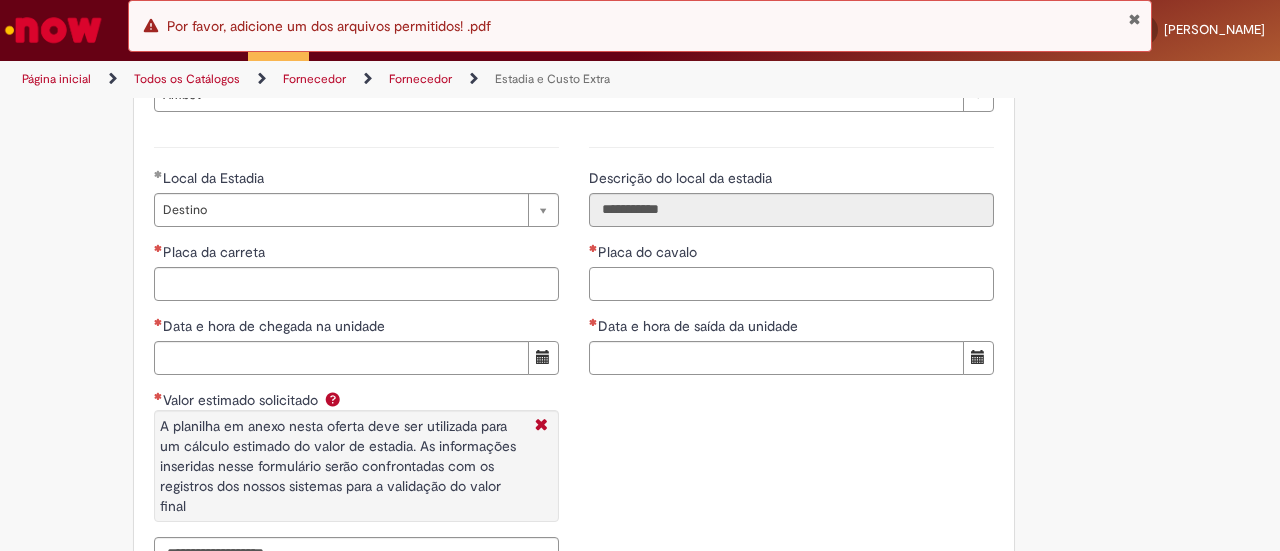 paste on "*******" 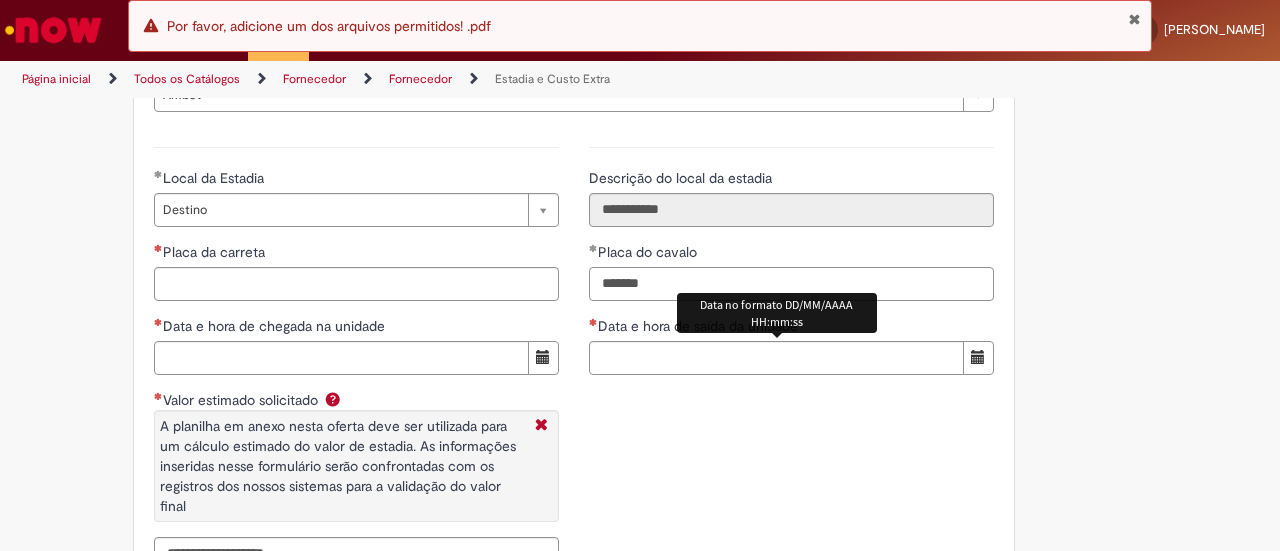 type on "*******" 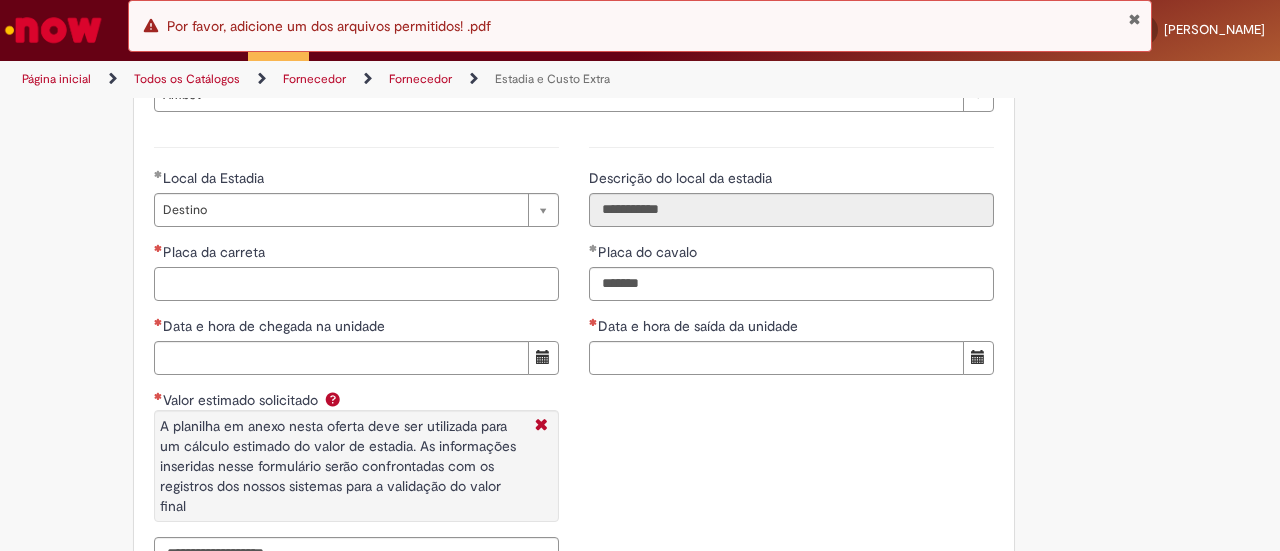click on "Placa da carreta" at bounding box center [356, 284] 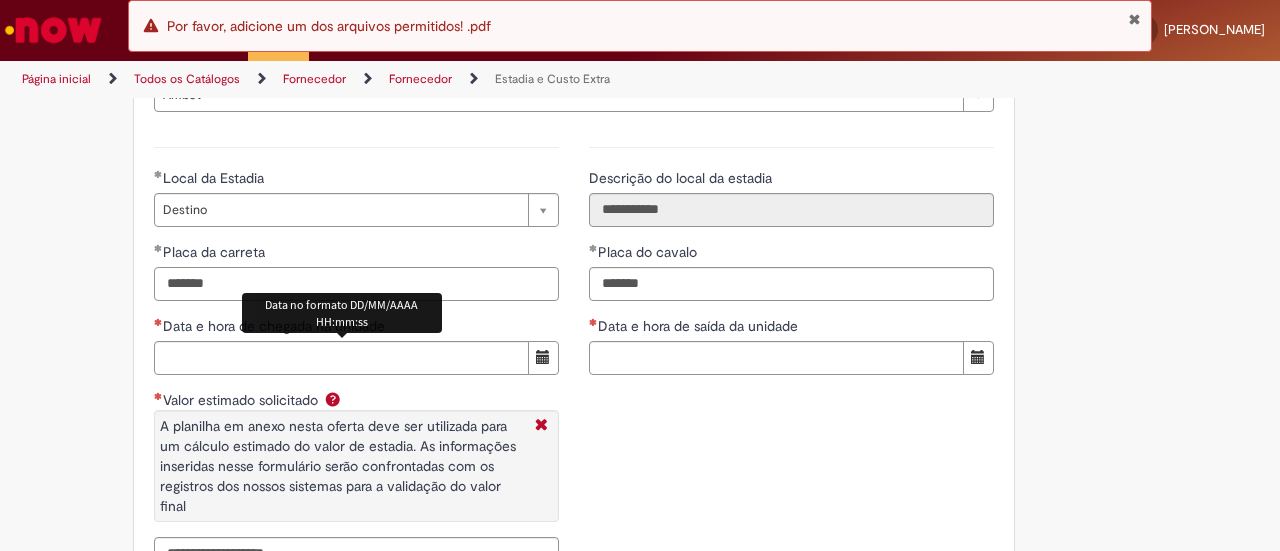 type on "*******" 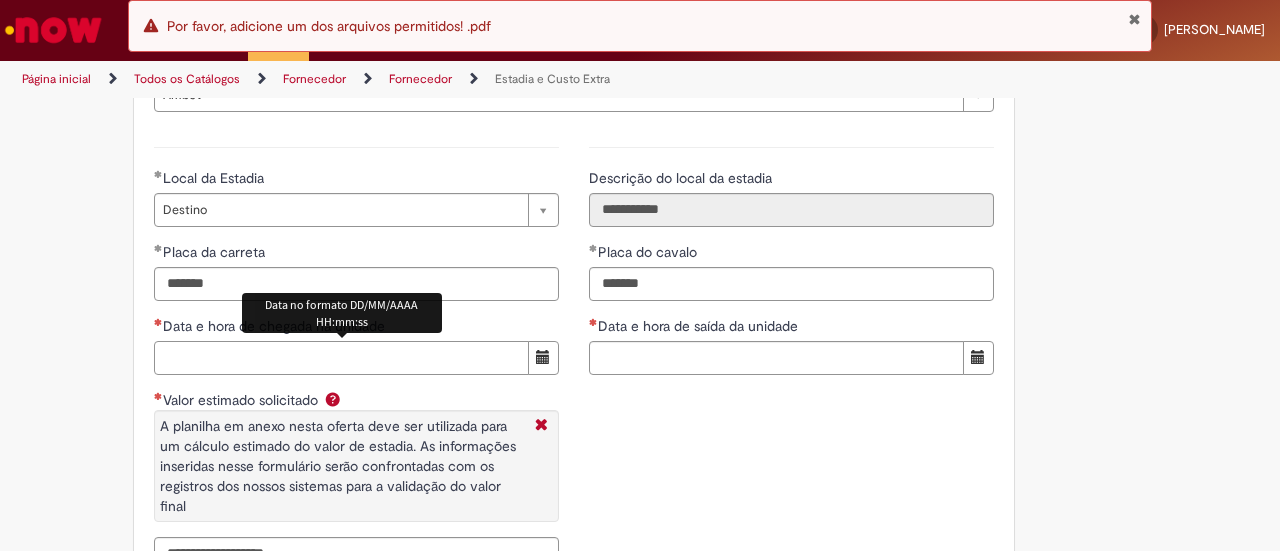 click on "Data e hora de chegada na unidade" at bounding box center [341, 358] 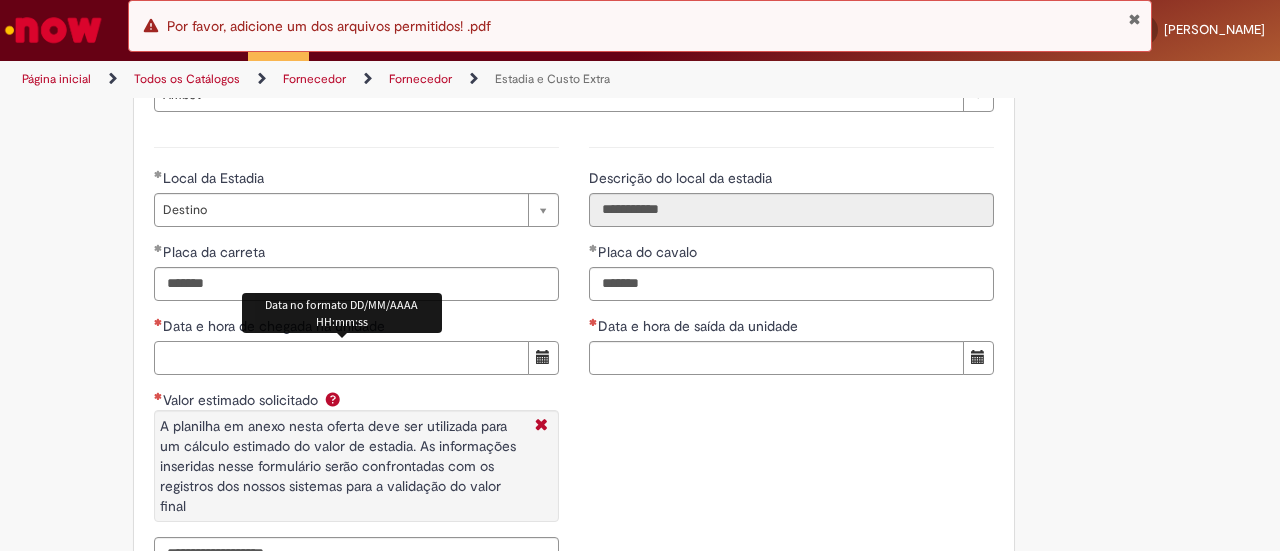 paste on "**********" 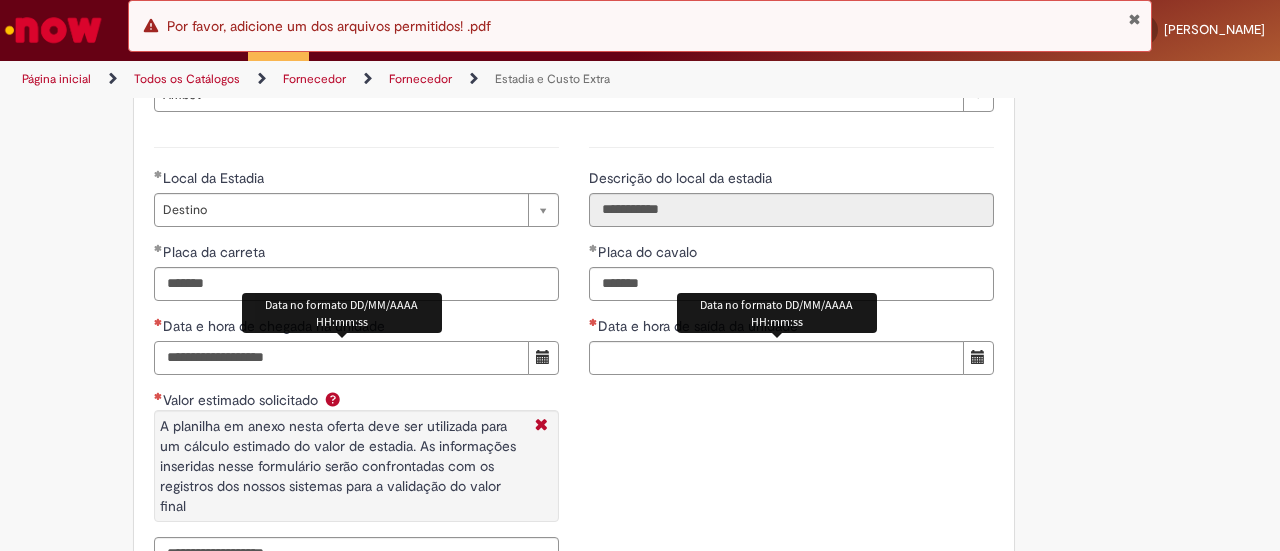 type on "**********" 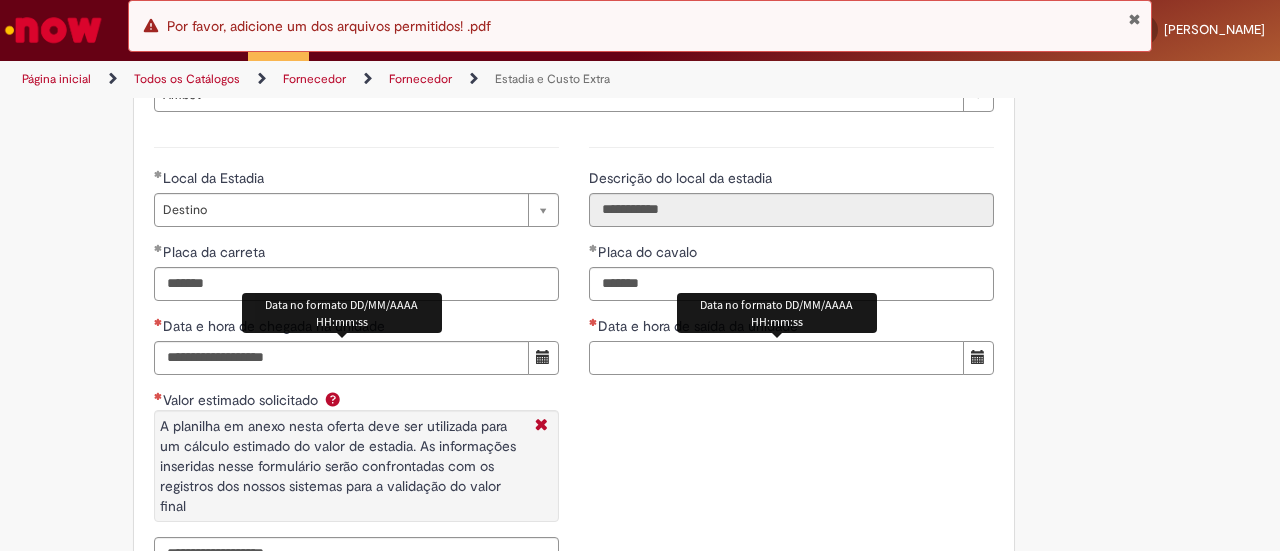 click on "Data e hora de saída da unidade" at bounding box center (776, 358) 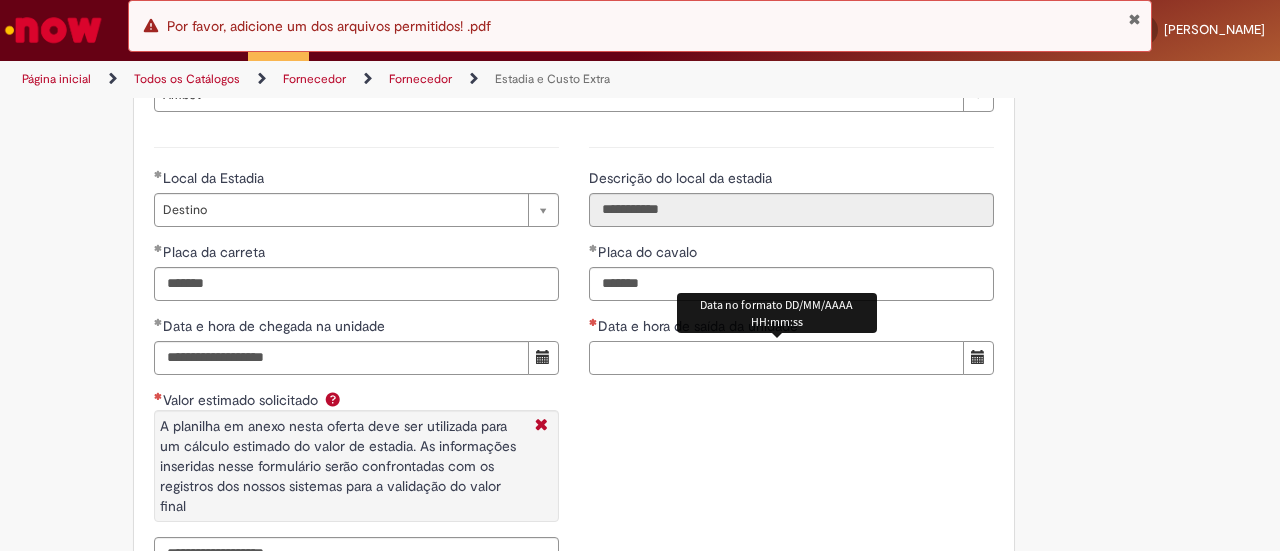 click on "Data e hora de saída da unidade" at bounding box center [776, 358] 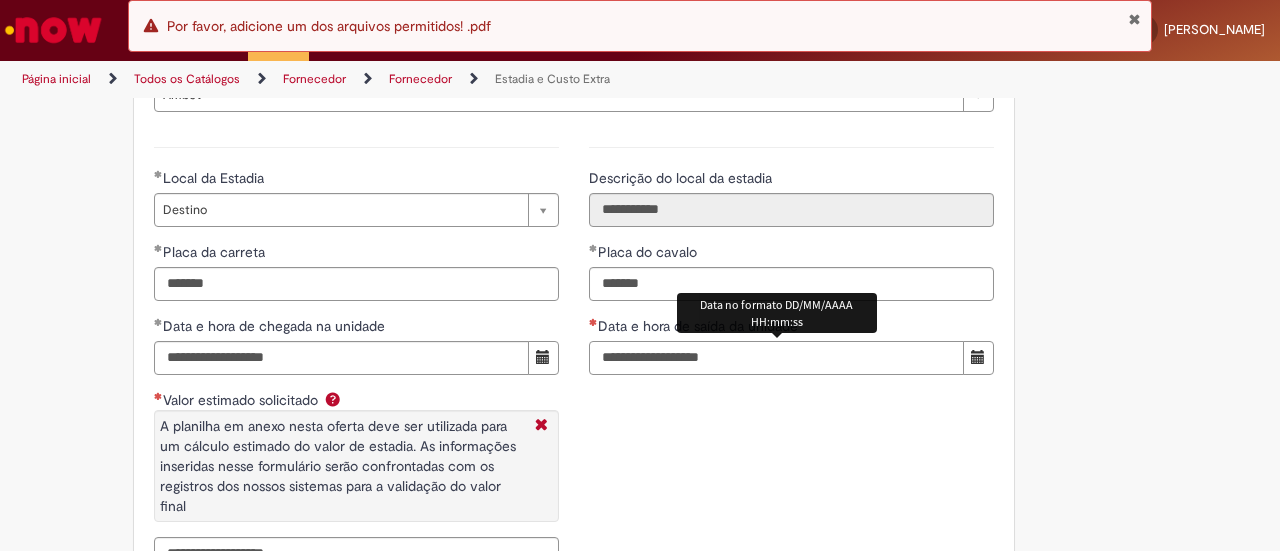 type on "**********" 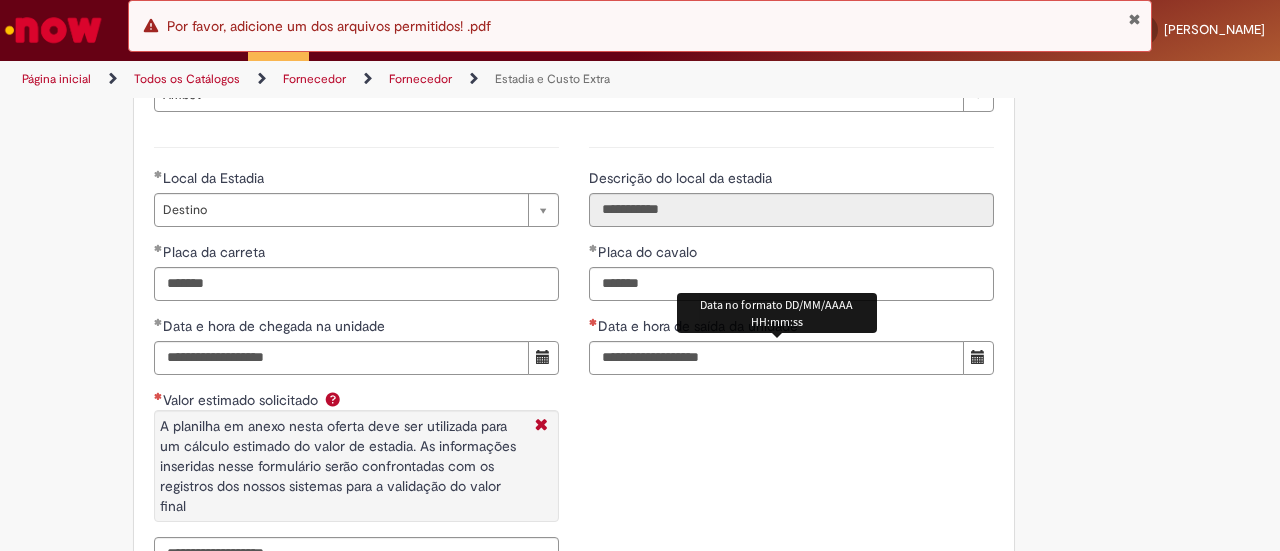 click on "**********" at bounding box center [574, 356] 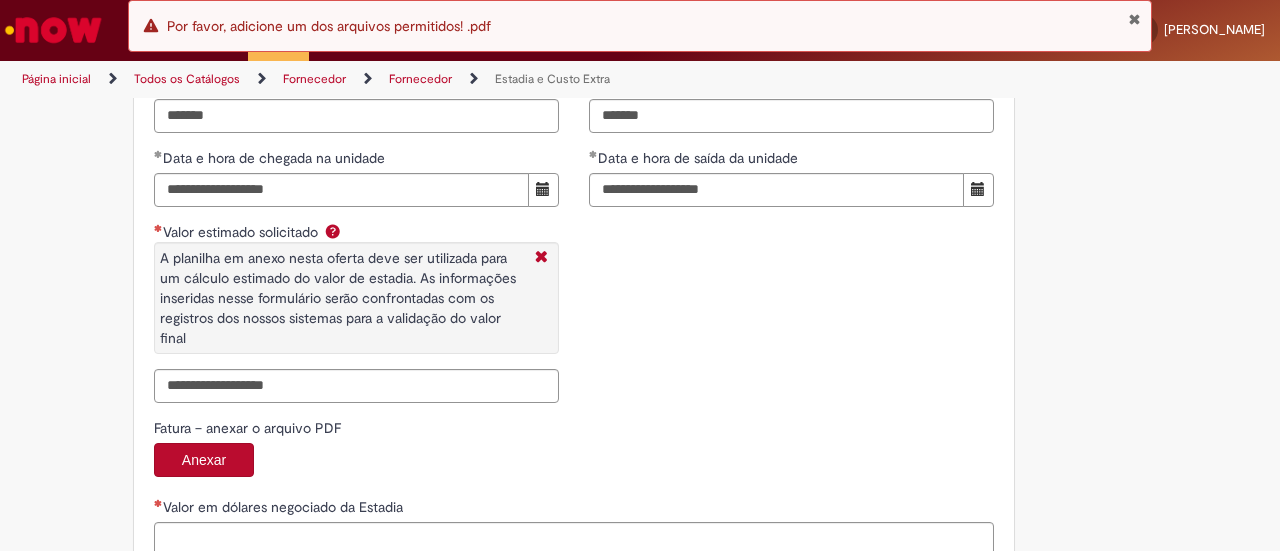 scroll, scrollTop: 3000, scrollLeft: 0, axis: vertical 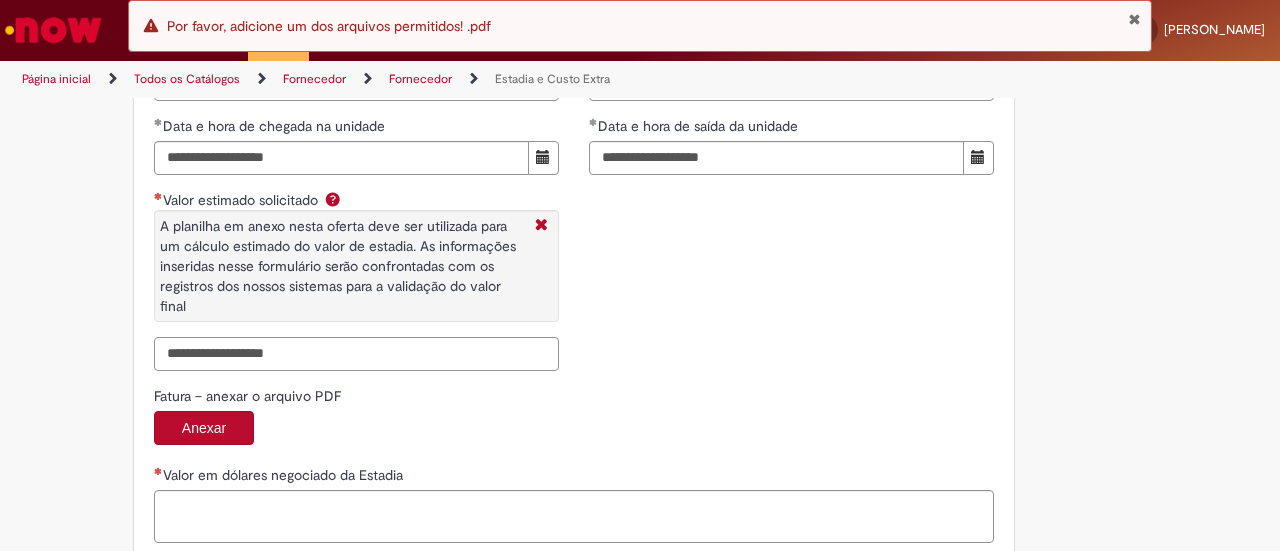 click on "Valor estimado solicitado A planilha em anexo nesta oferta deve ser utilizada para um cálculo estimado do valor de estadia. As informações inseridas nesse formulário serão confrontadas com os registros dos nossos sistemas para a validação do valor final" at bounding box center [356, 354] 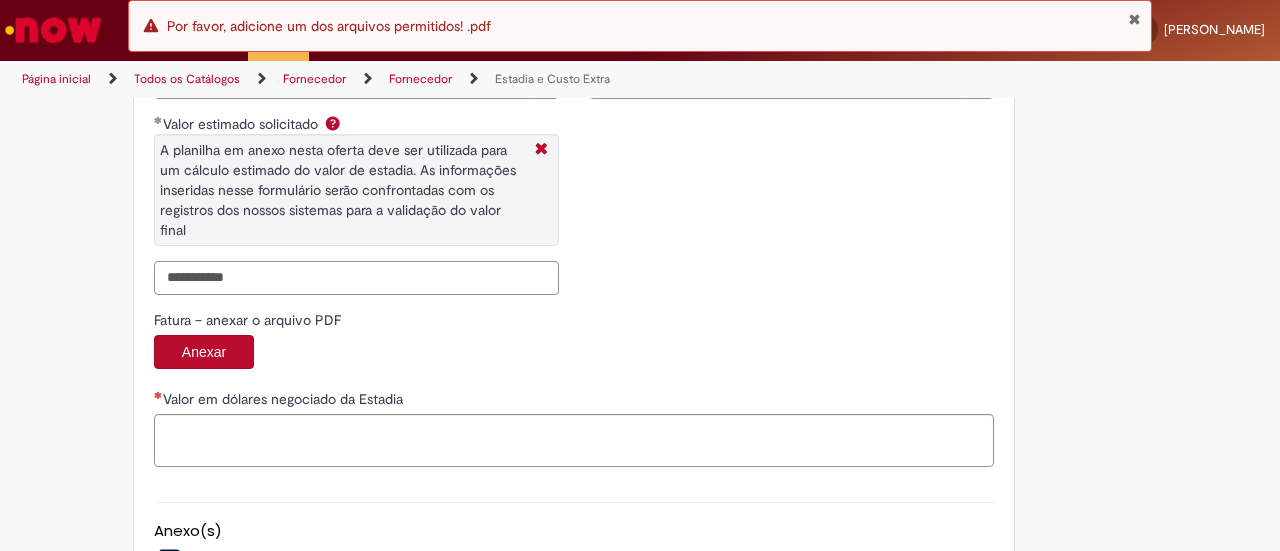 scroll, scrollTop: 3200, scrollLeft: 0, axis: vertical 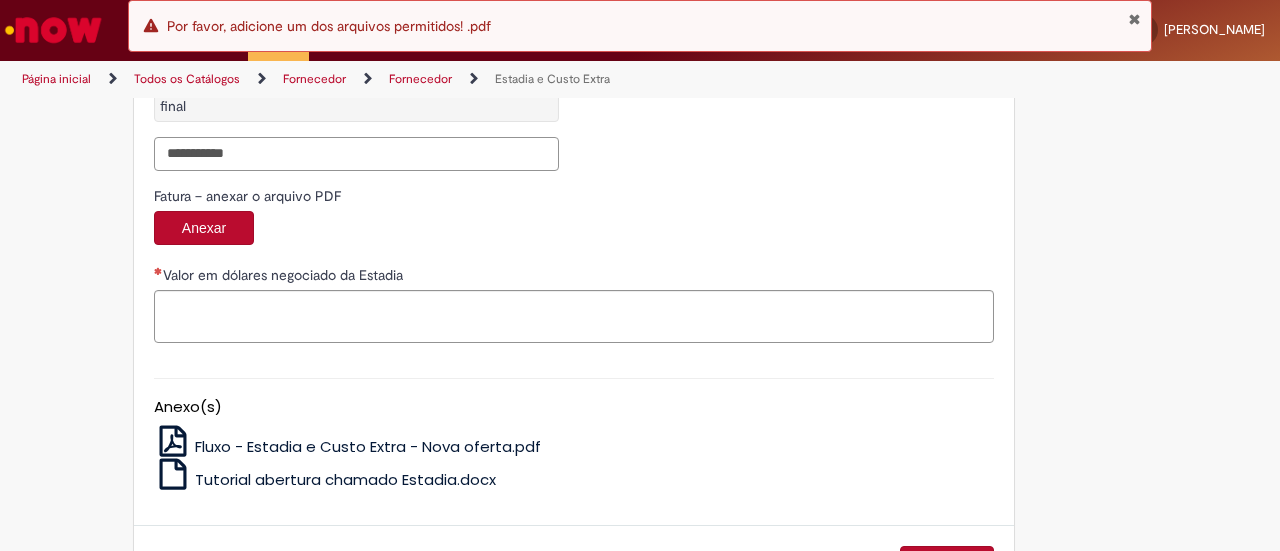 type on "**********" 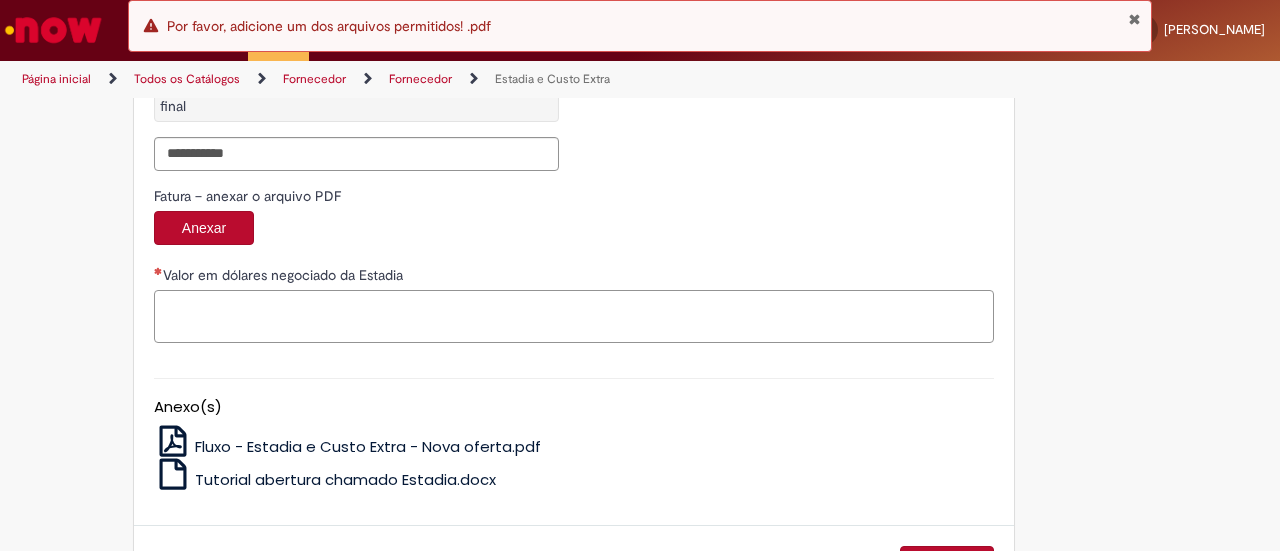 click on "Valor em dólares negociado da Estadia" at bounding box center (574, 316) 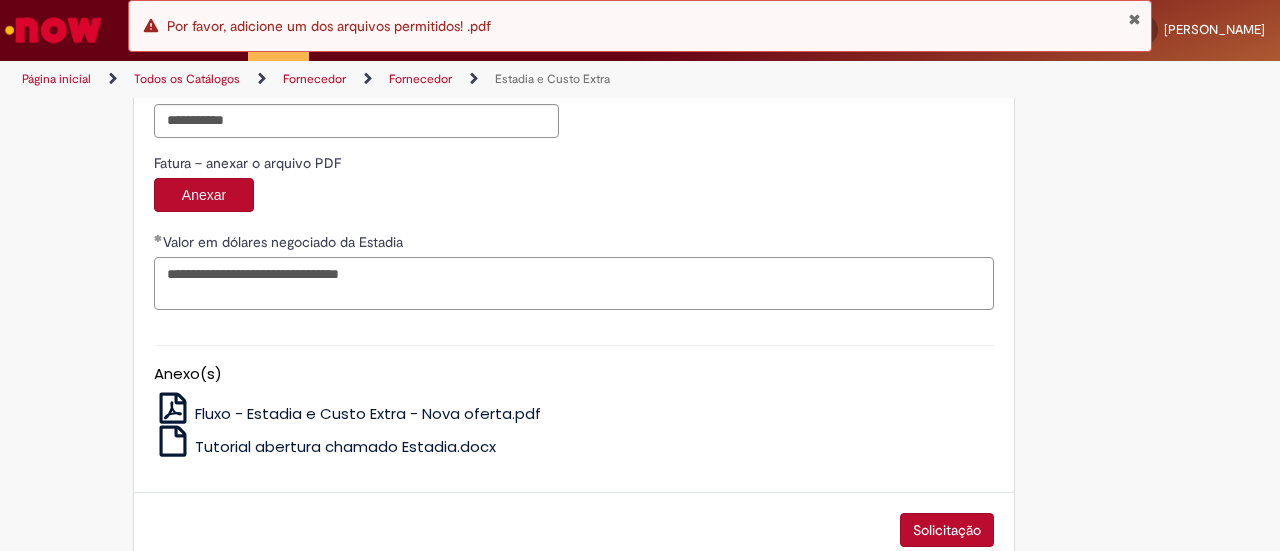 scroll, scrollTop: 3264, scrollLeft: 0, axis: vertical 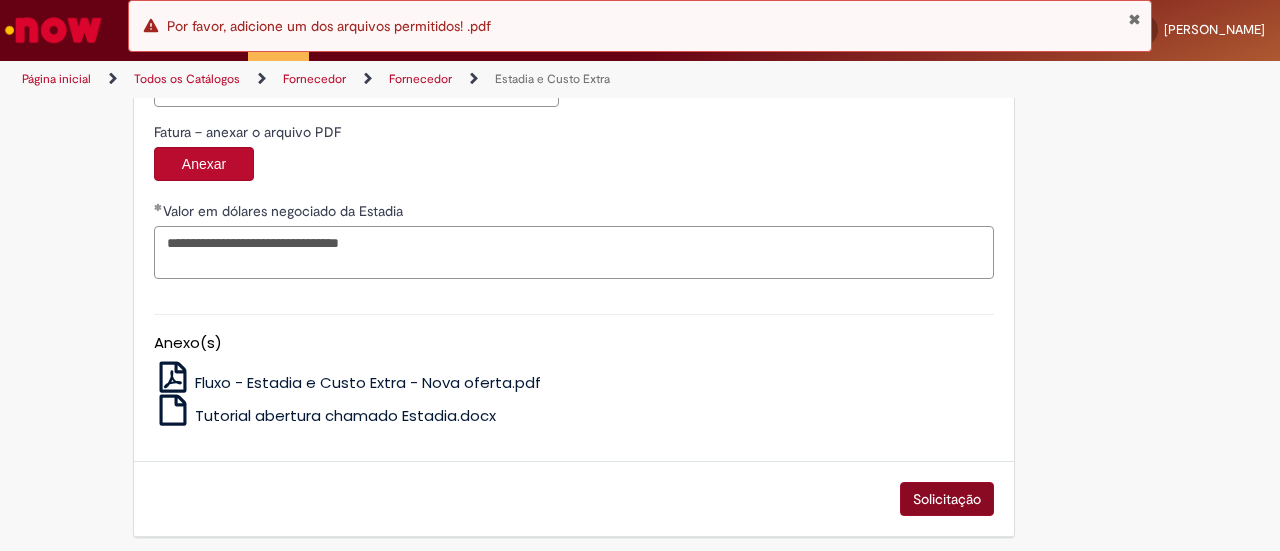 type on "**********" 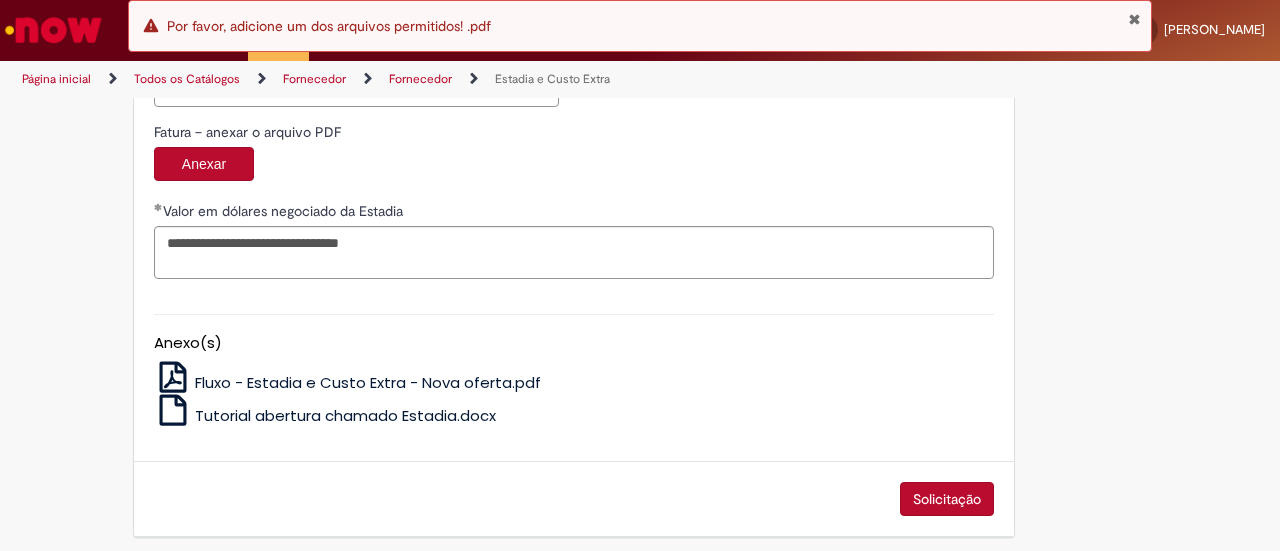 click on "Solicitação" at bounding box center (947, 499) 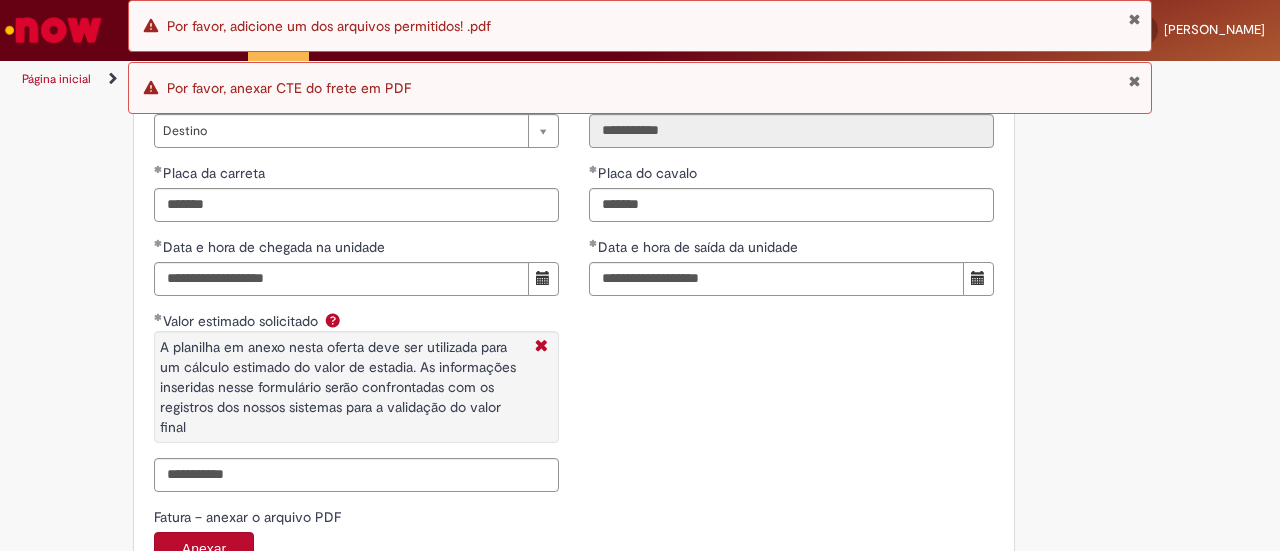 scroll, scrollTop: 2780, scrollLeft: 0, axis: vertical 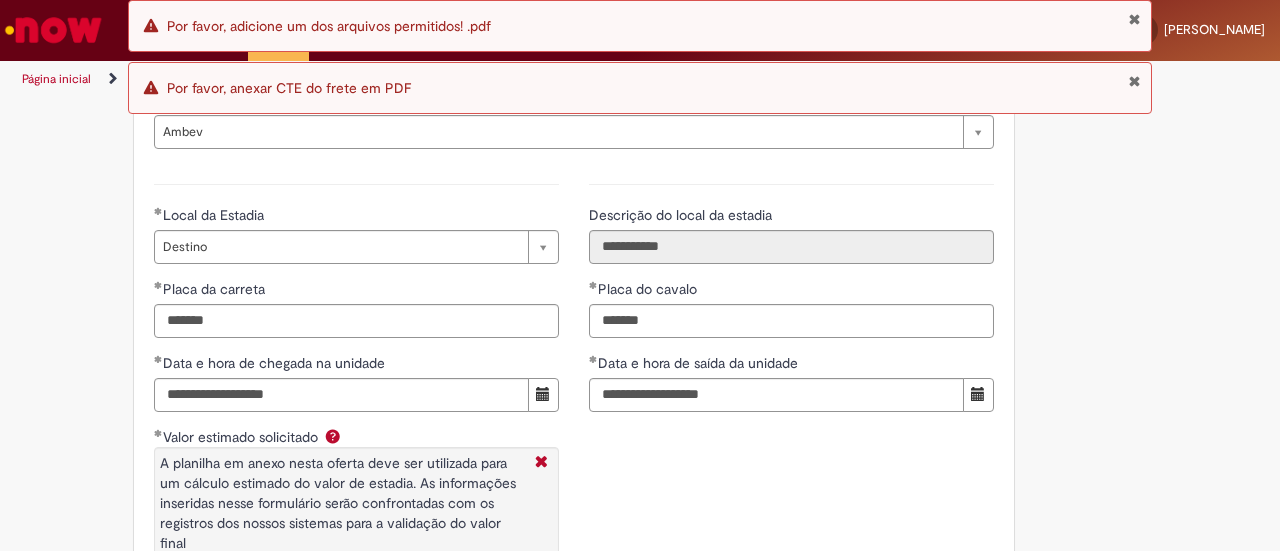 type 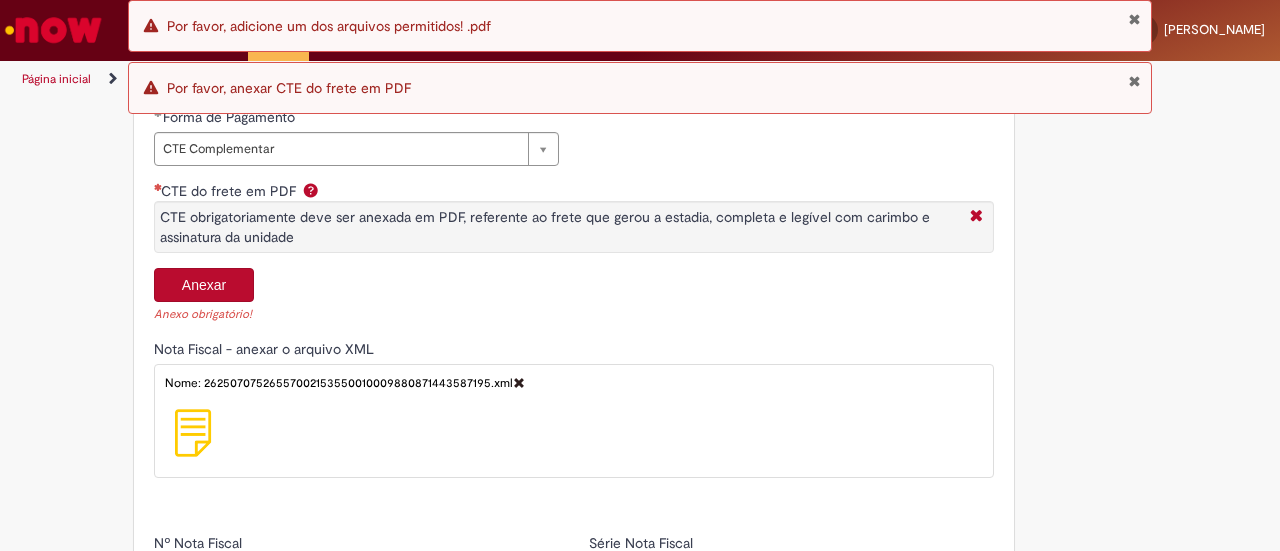 scroll, scrollTop: 880, scrollLeft: 0, axis: vertical 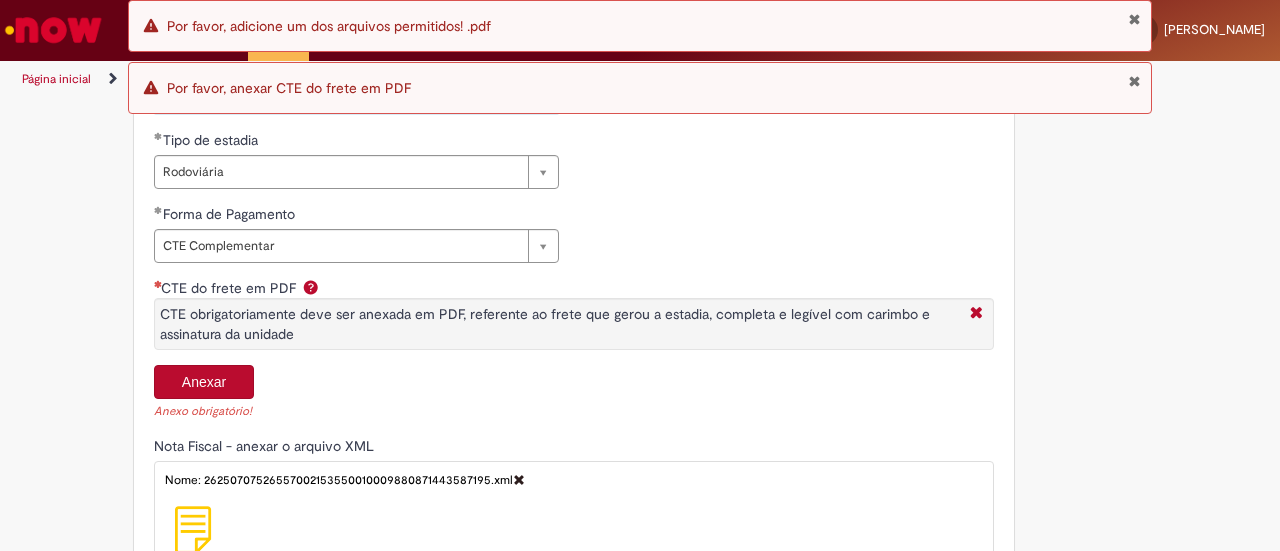 click on "Anexar" at bounding box center [204, 382] 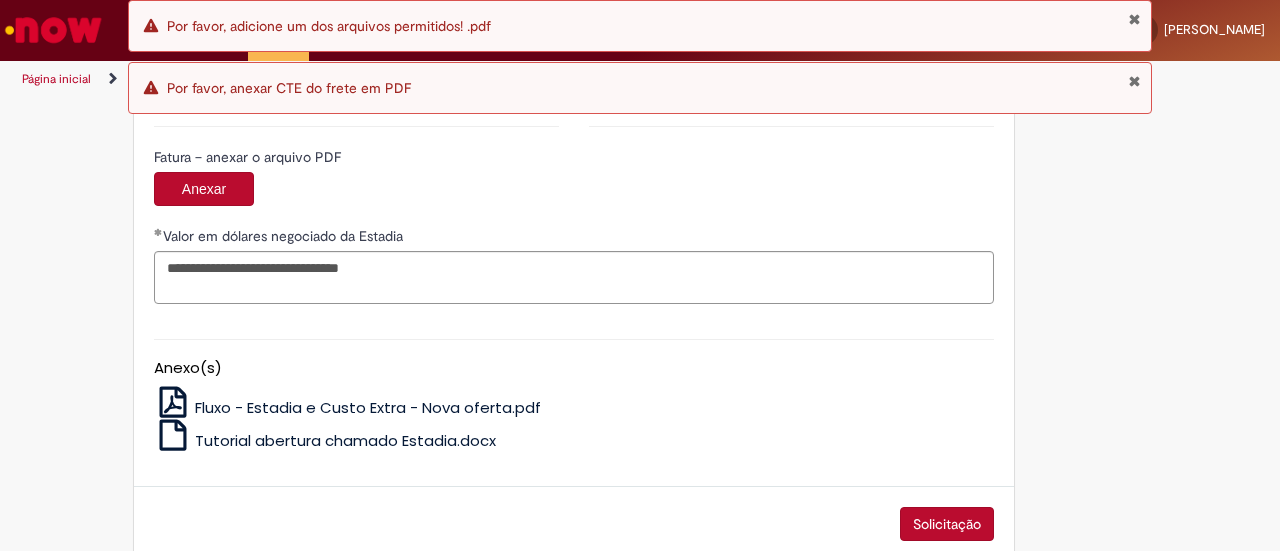 scroll, scrollTop: 2304, scrollLeft: 0, axis: vertical 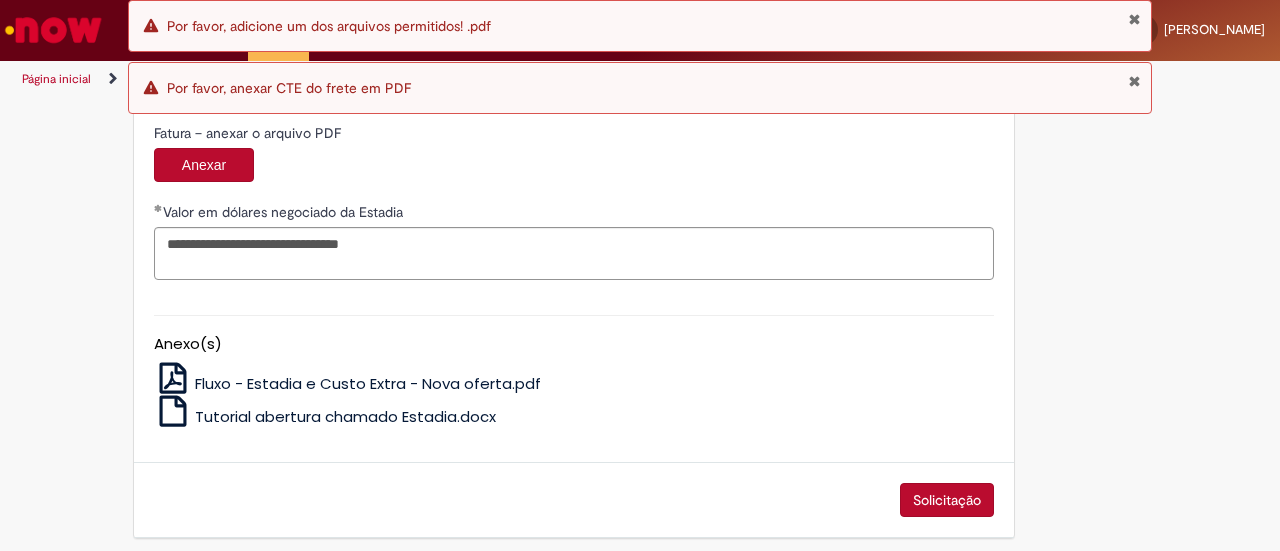 click on "Solicitação" at bounding box center (947, 500) 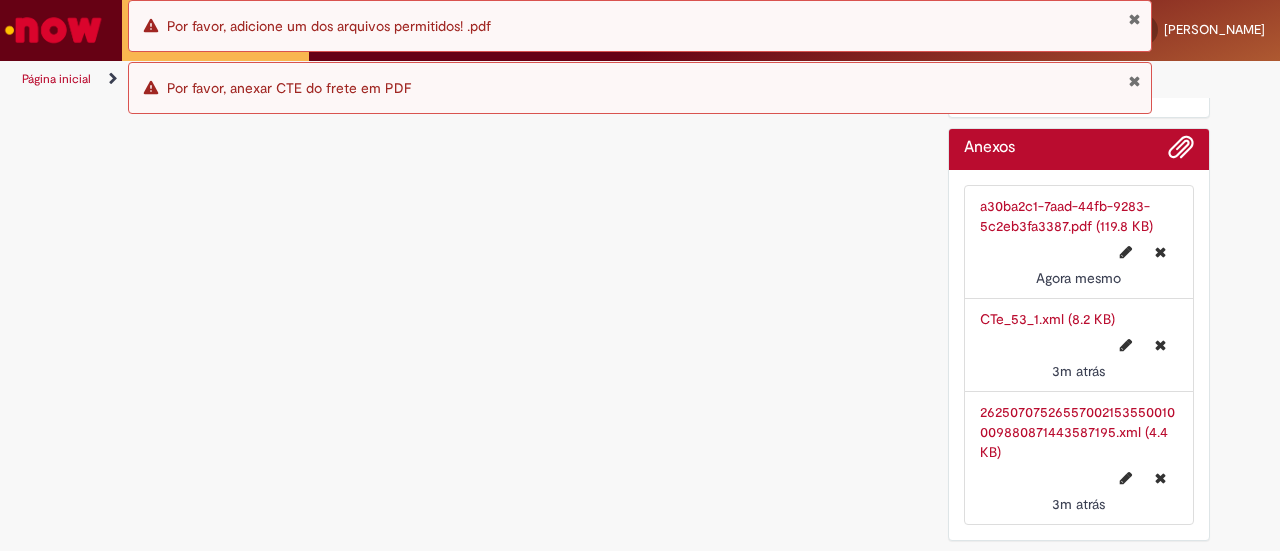 scroll, scrollTop: 0, scrollLeft: 0, axis: both 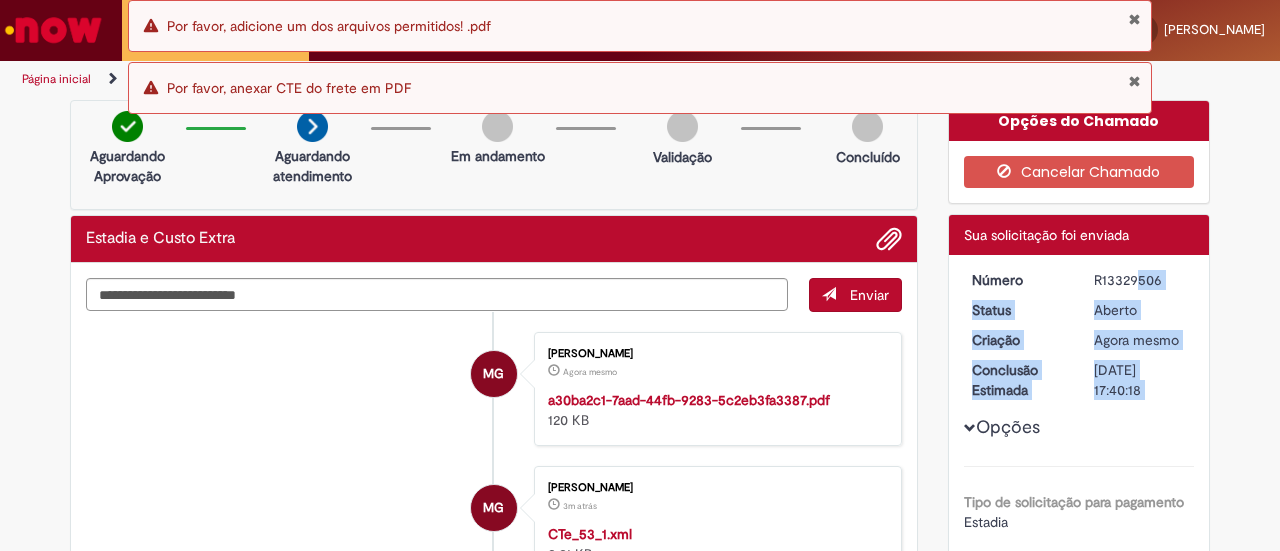 drag, startPoint x: 1087, startPoint y: 277, endPoint x: 1194, endPoint y: 278, distance: 107.00467 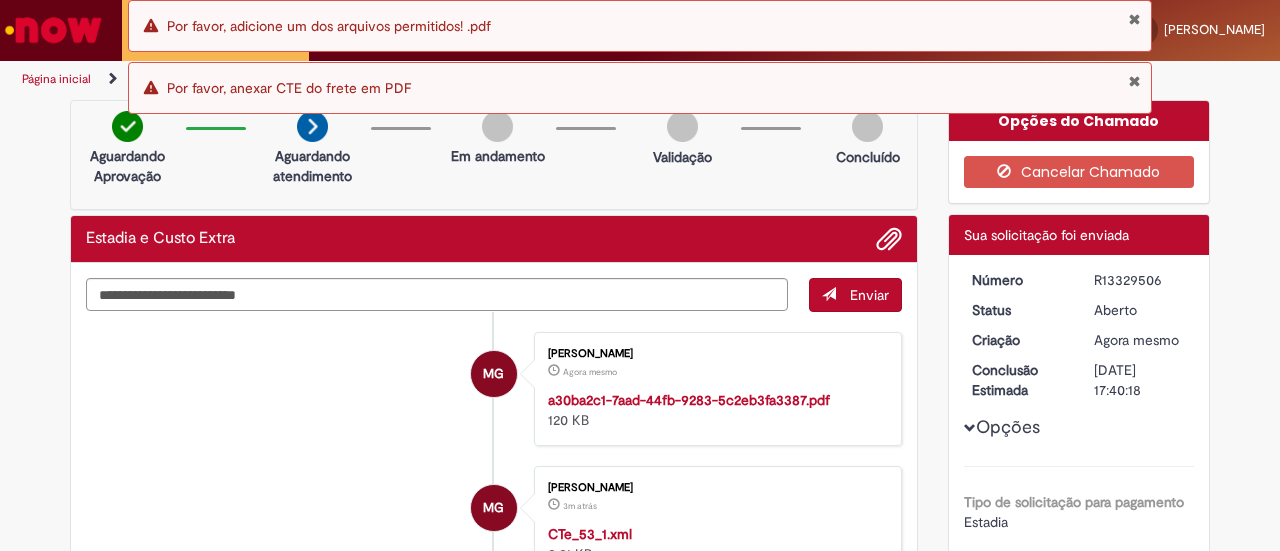 click on "R13329506" at bounding box center (1140, 280) 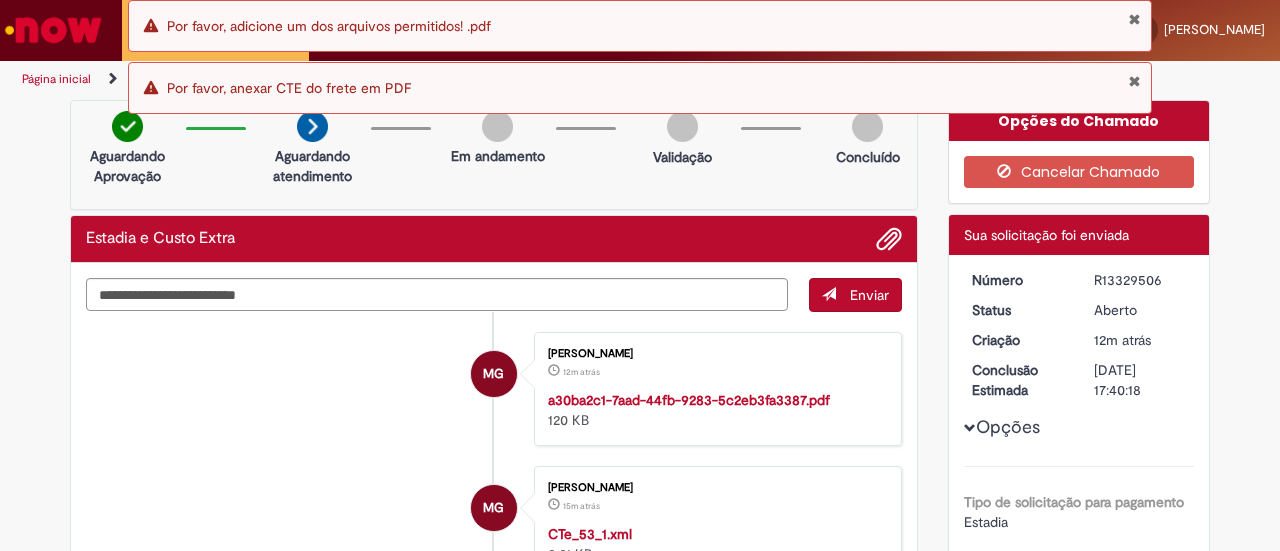 click on "Página inicial" at bounding box center (70, 79) 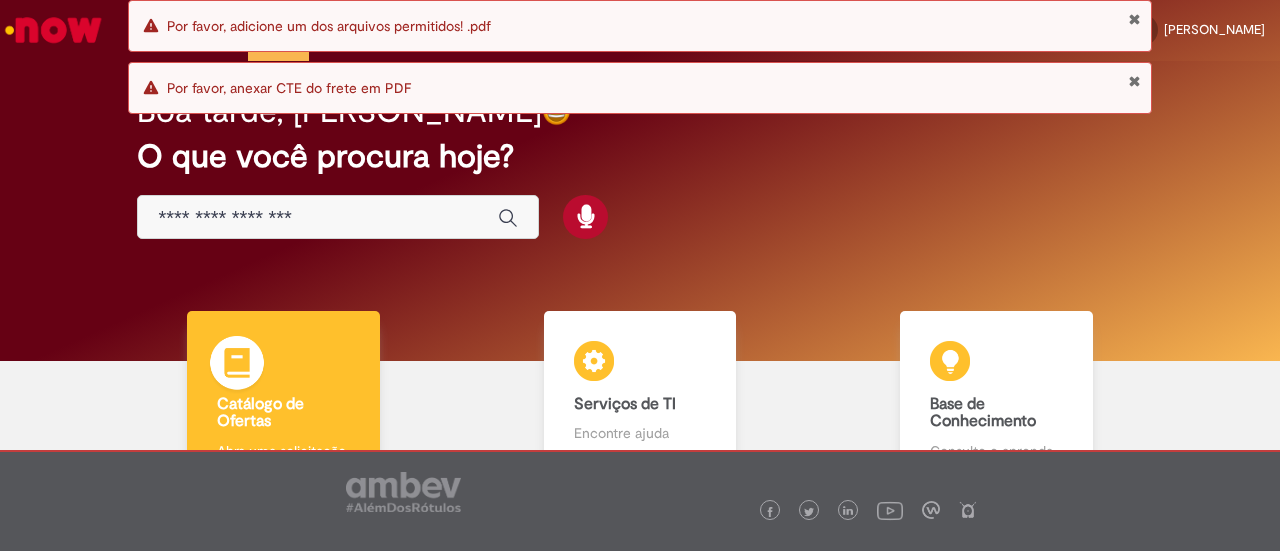 click on "Catálogo de Ofertas" at bounding box center [283, 413] 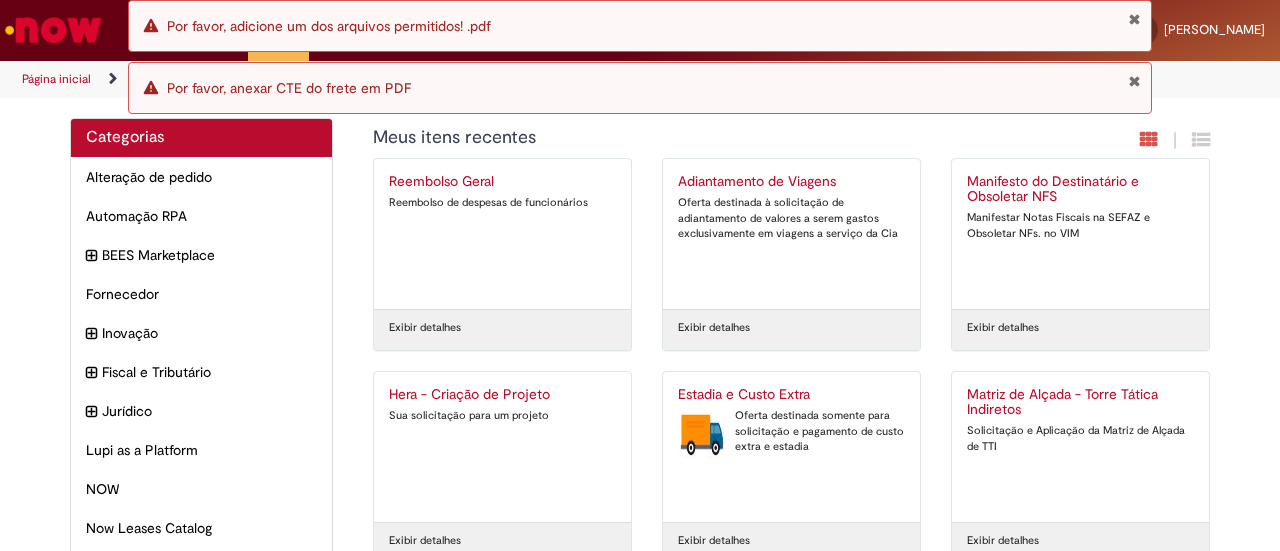 click on "Oferta destinada somente para solicitação e pagamento de custo extra e estadia" at bounding box center [791, 431] 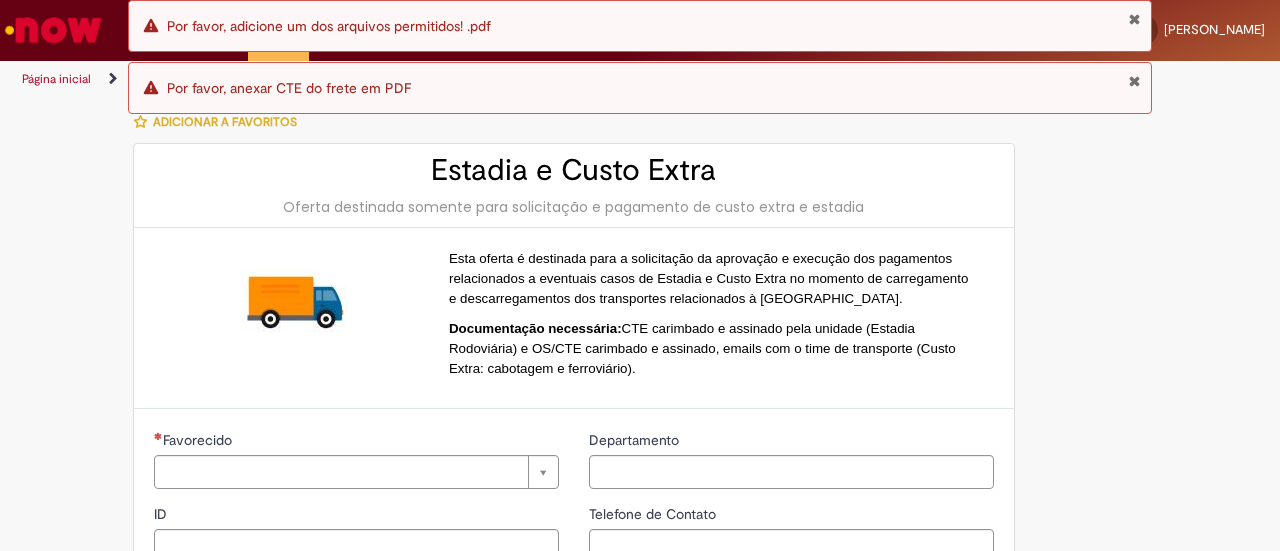 type on "**********" 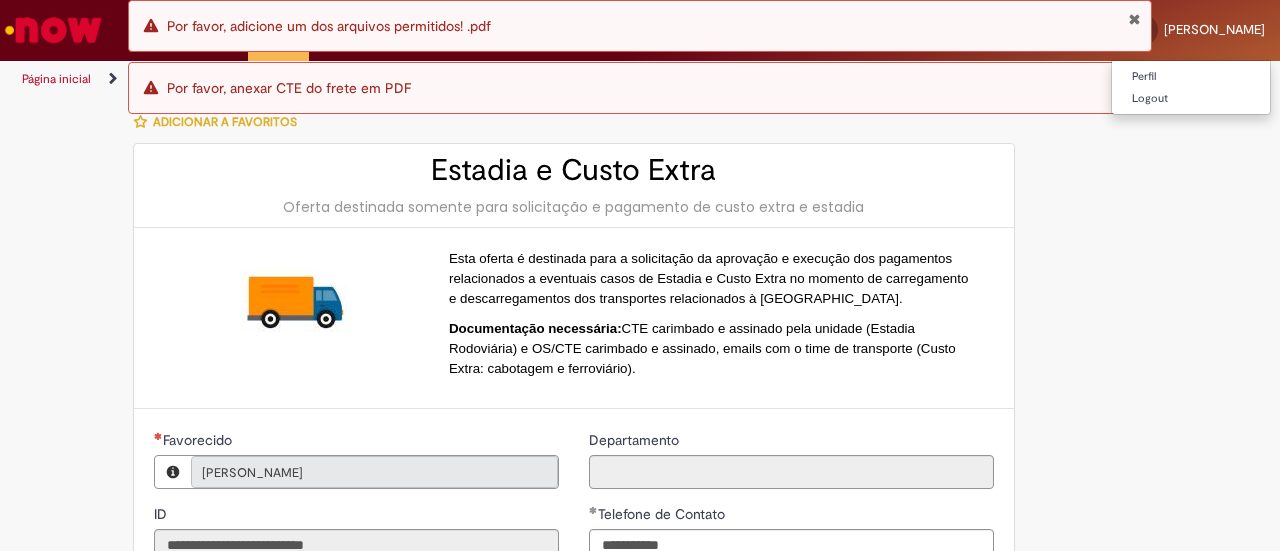 type on "**********" 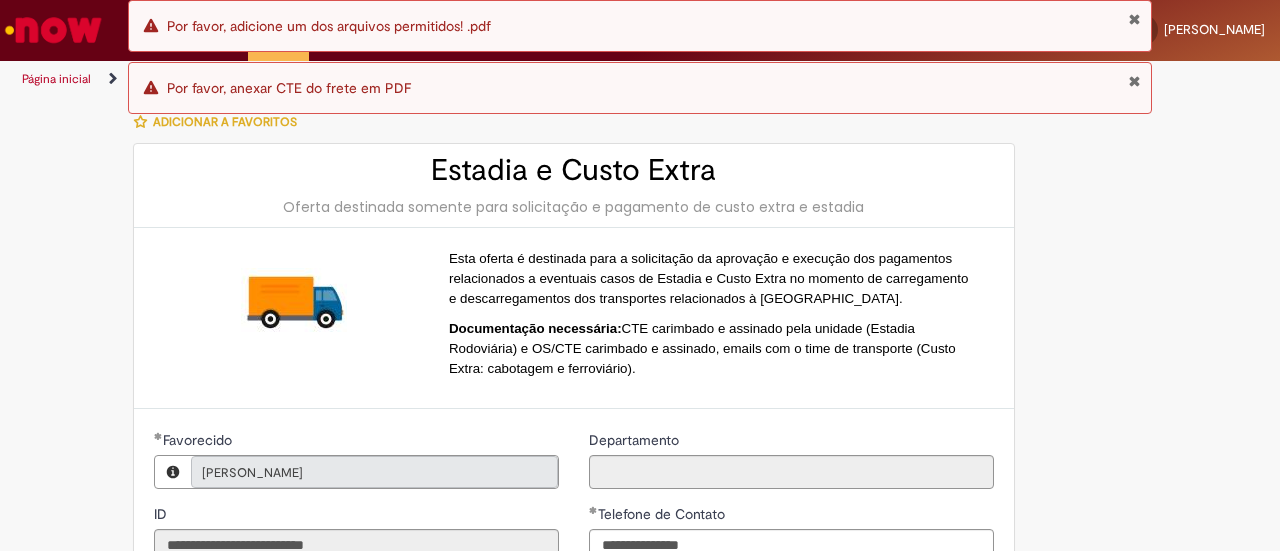 click at bounding box center (1134, 81) 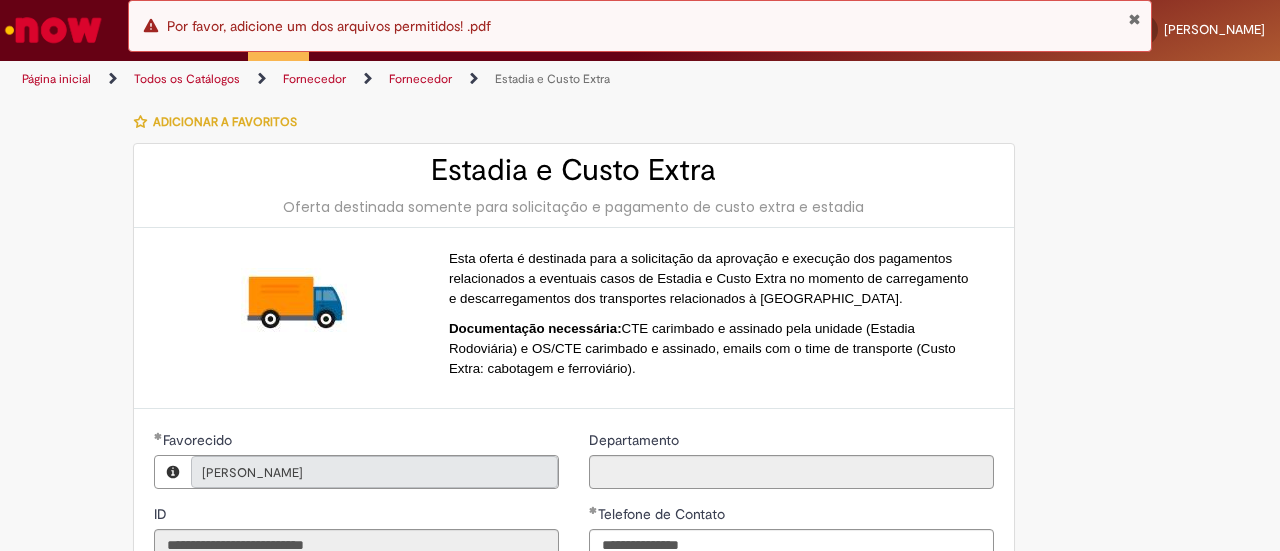click at bounding box center (1134, 19) 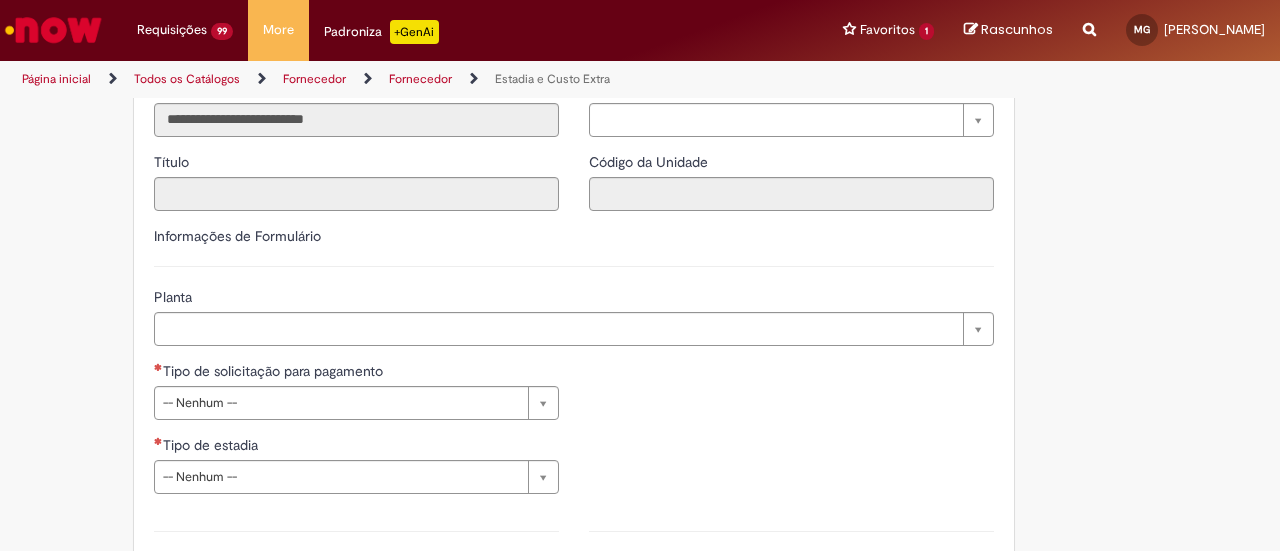 scroll, scrollTop: 600, scrollLeft: 0, axis: vertical 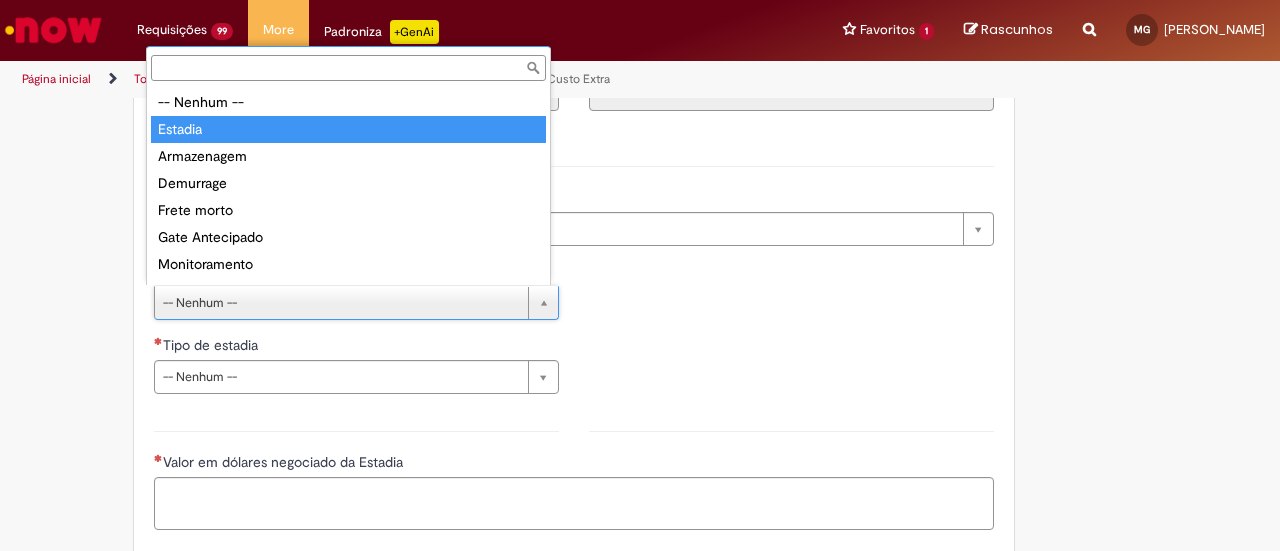type on "*******" 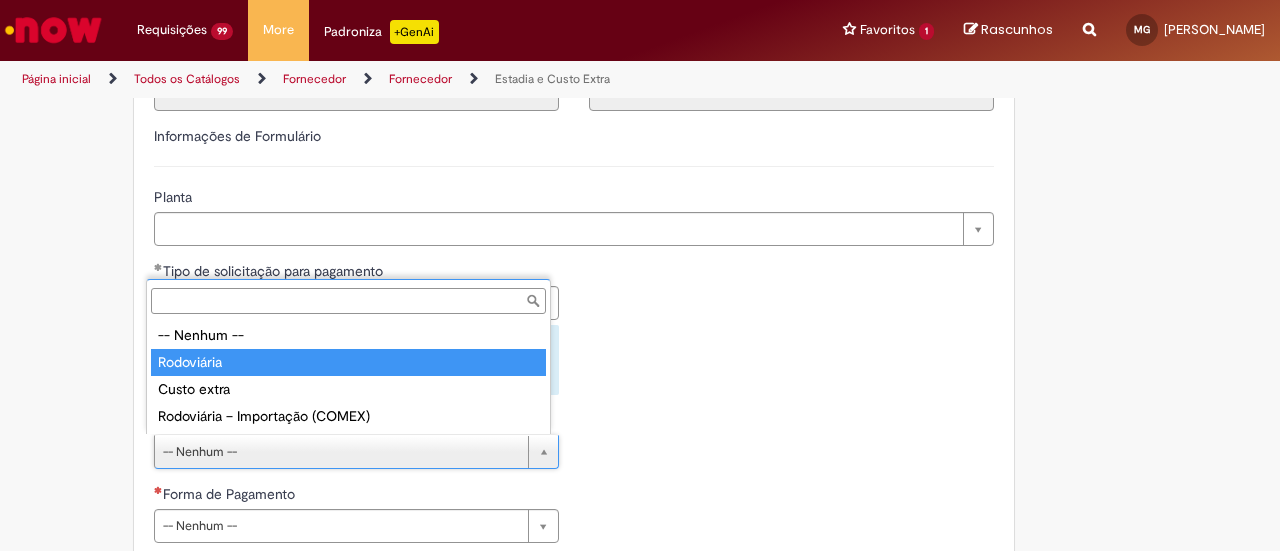 type on "**********" 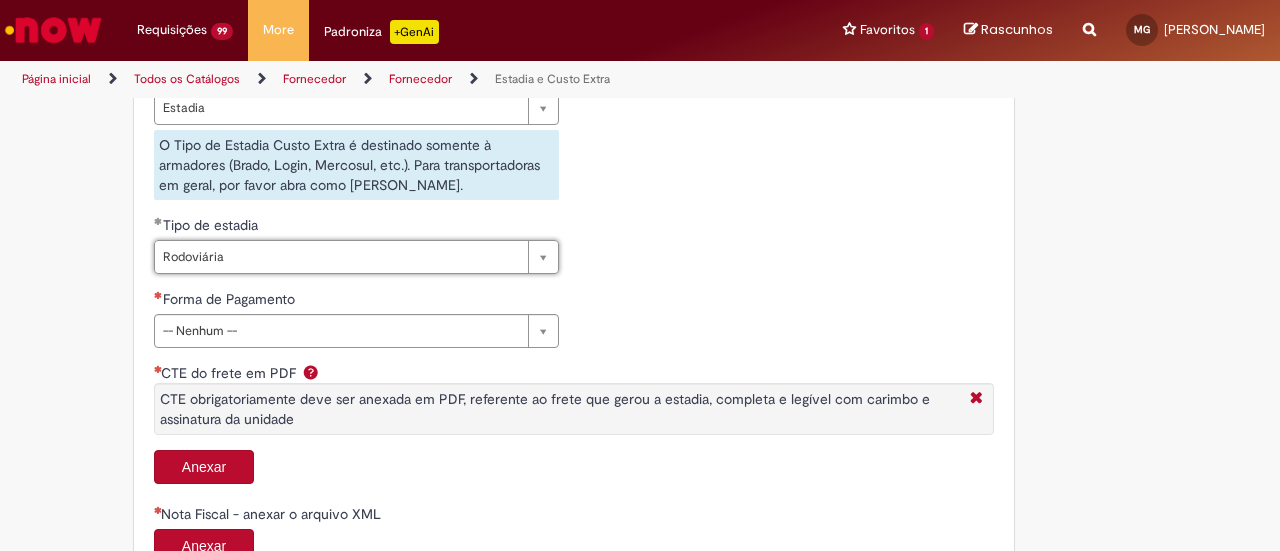 scroll, scrollTop: 800, scrollLeft: 0, axis: vertical 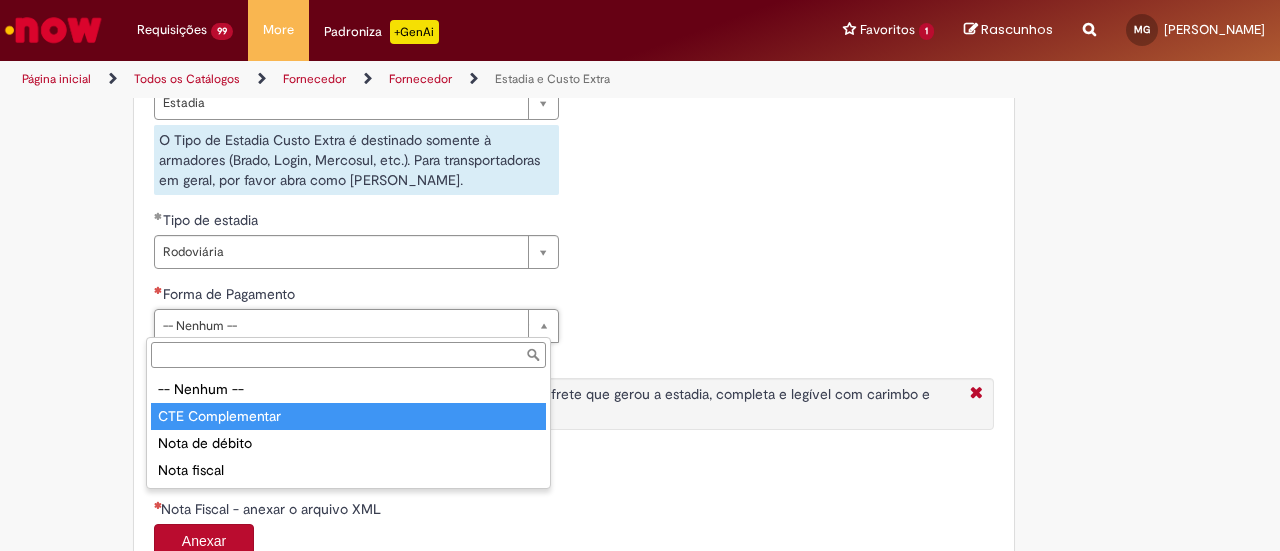 type on "**********" 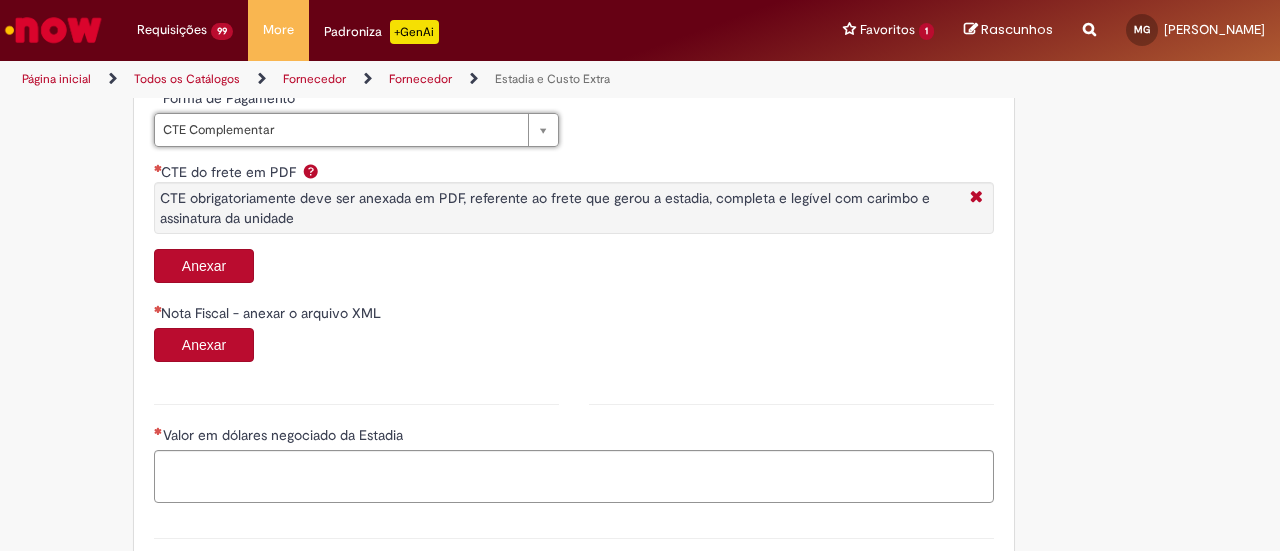 scroll, scrollTop: 1000, scrollLeft: 0, axis: vertical 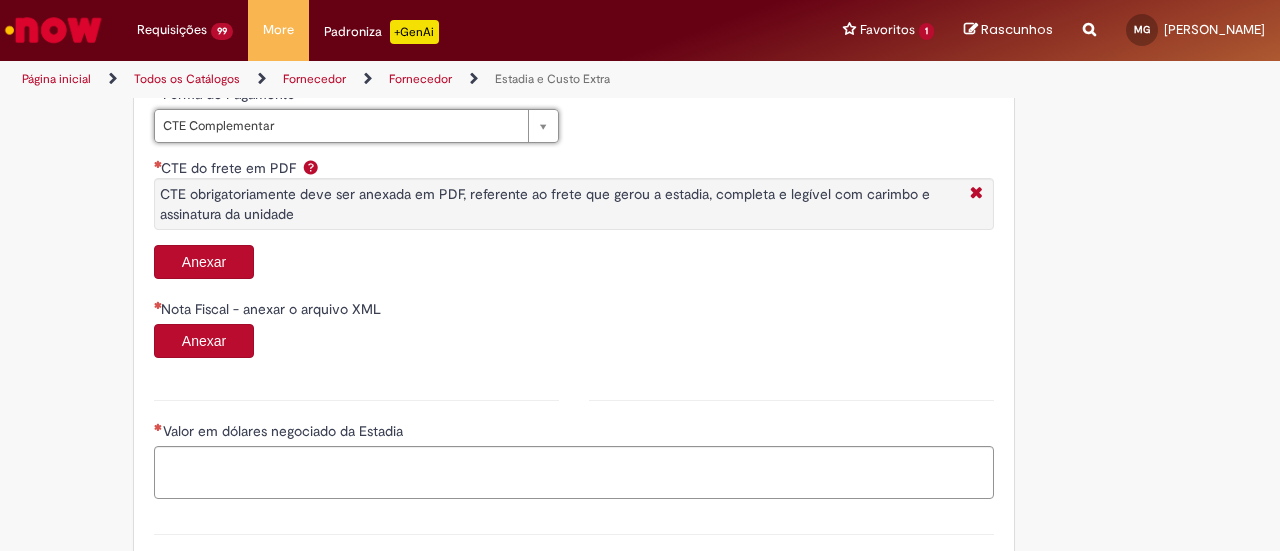 click on "Anexar" at bounding box center (204, 262) 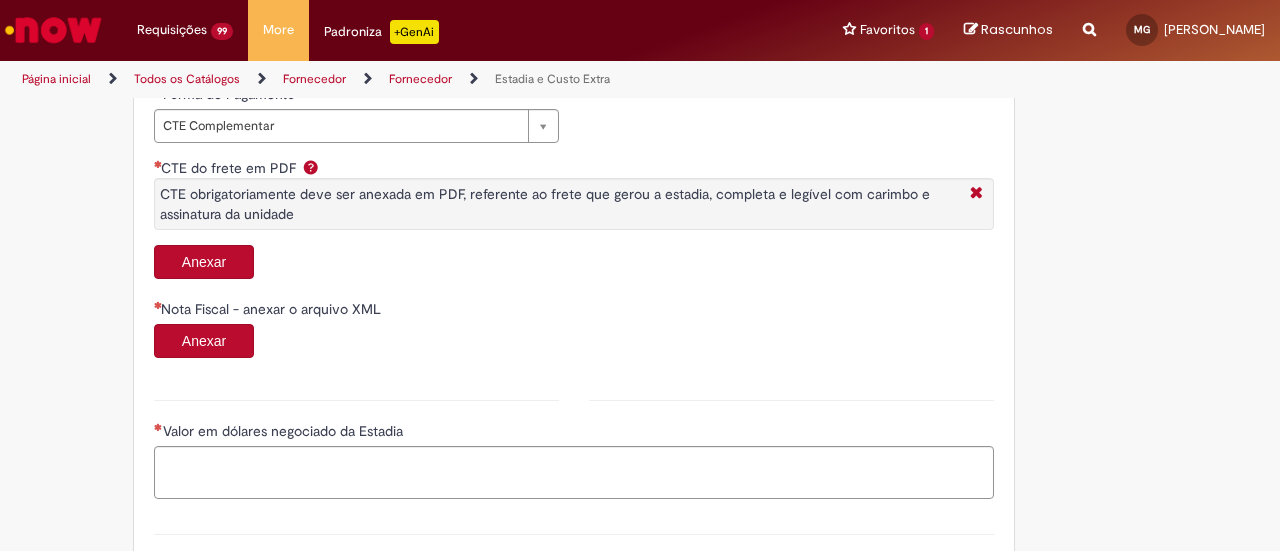 click on "Anexar" at bounding box center [204, 262] 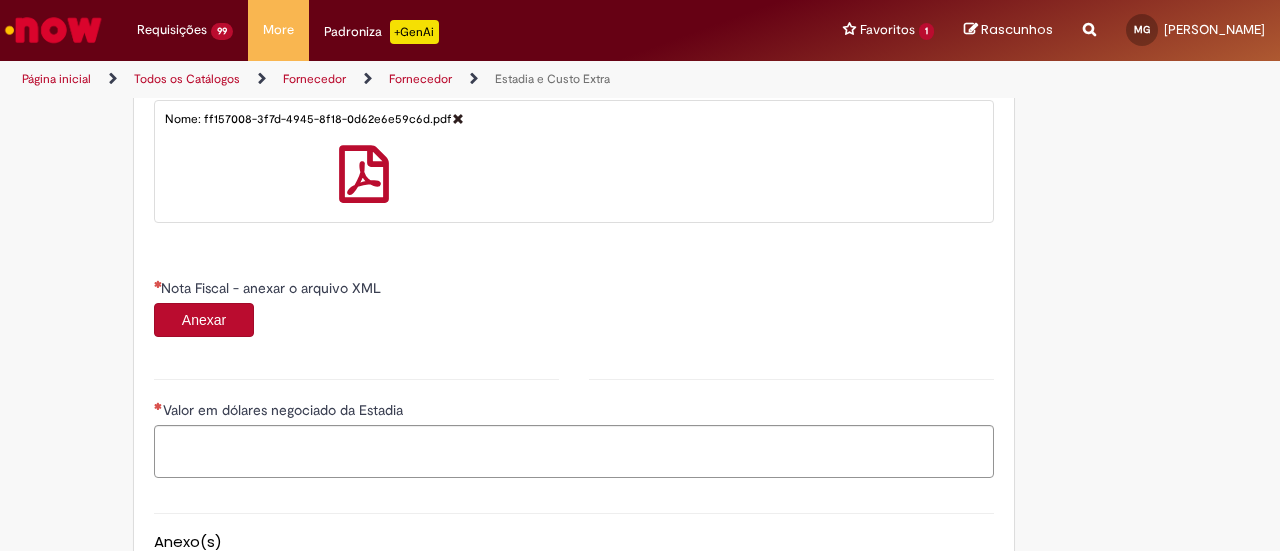 scroll, scrollTop: 1146, scrollLeft: 0, axis: vertical 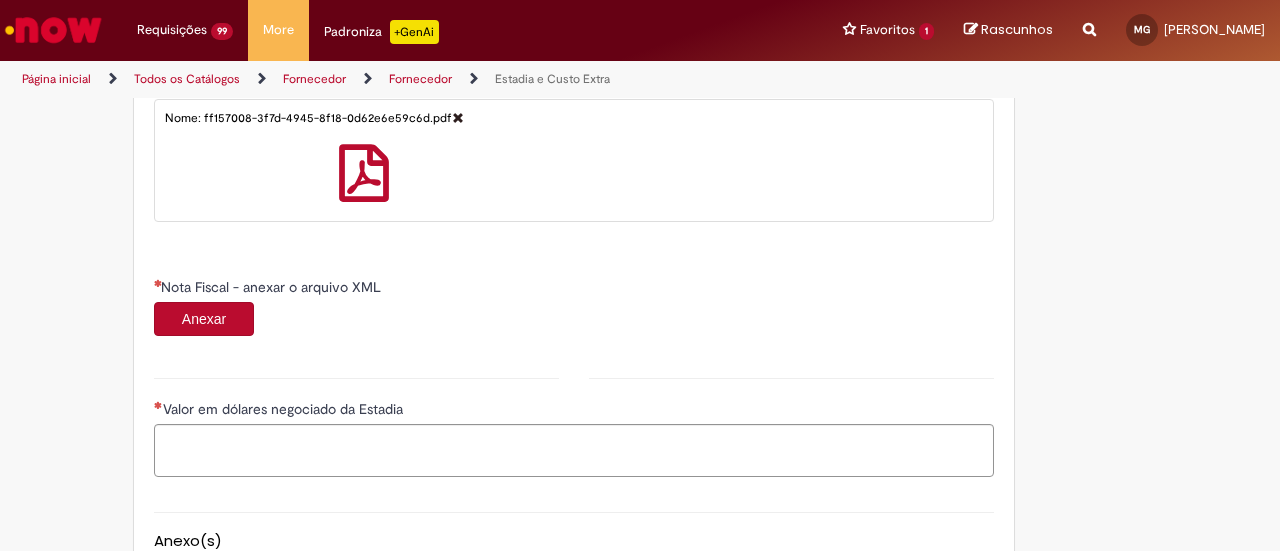 click on "Anexar" at bounding box center (204, 319) 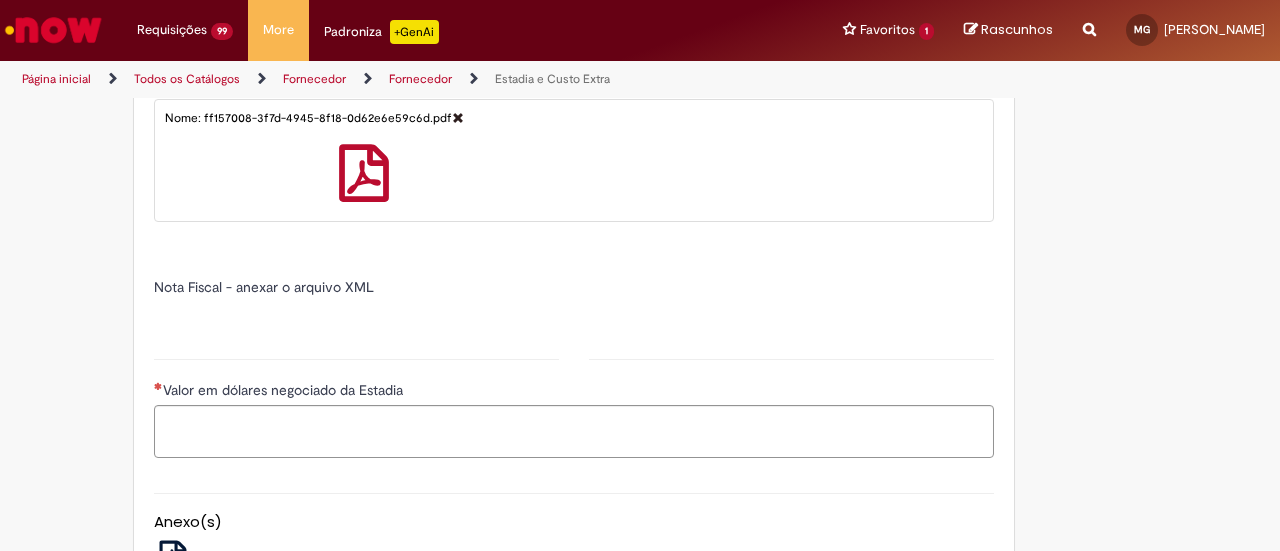 type on "*****" 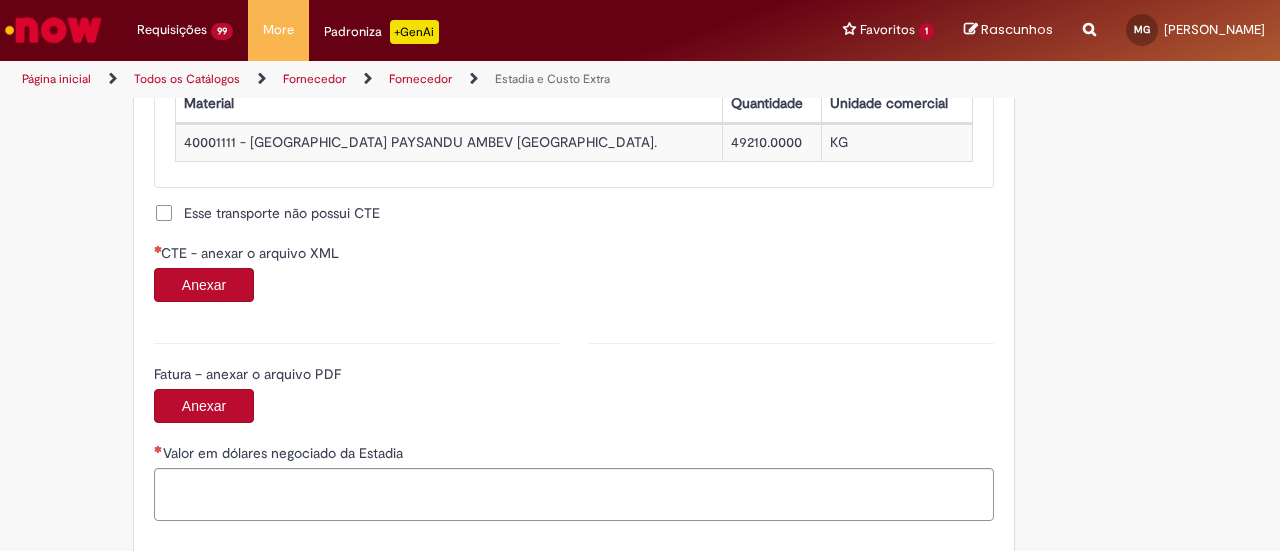scroll, scrollTop: 1946, scrollLeft: 0, axis: vertical 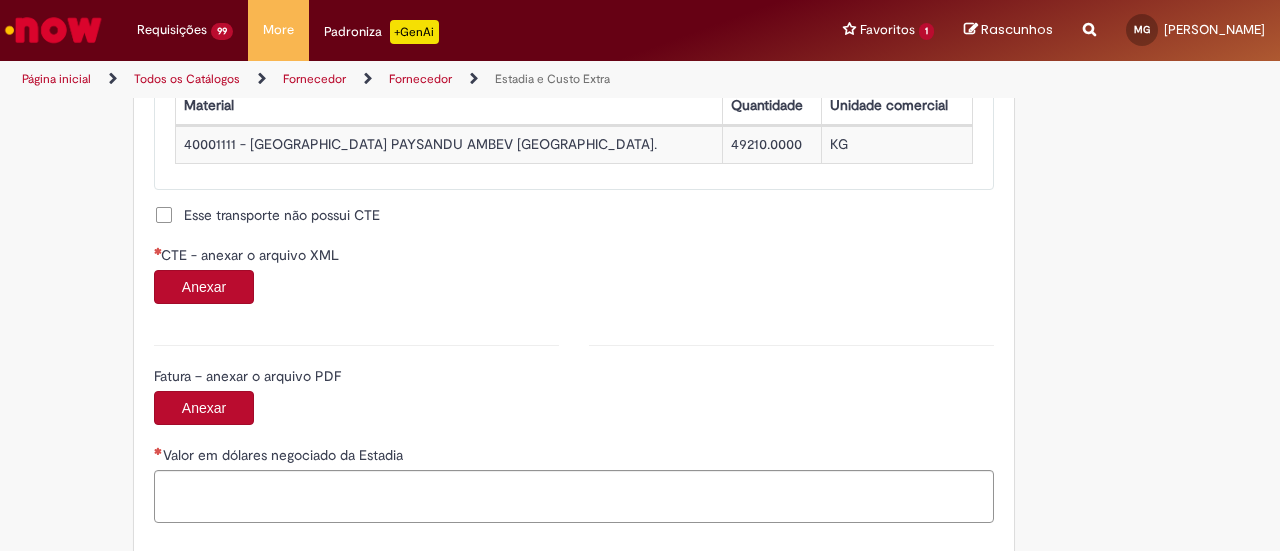 click on "Anexar" at bounding box center [204, 287] 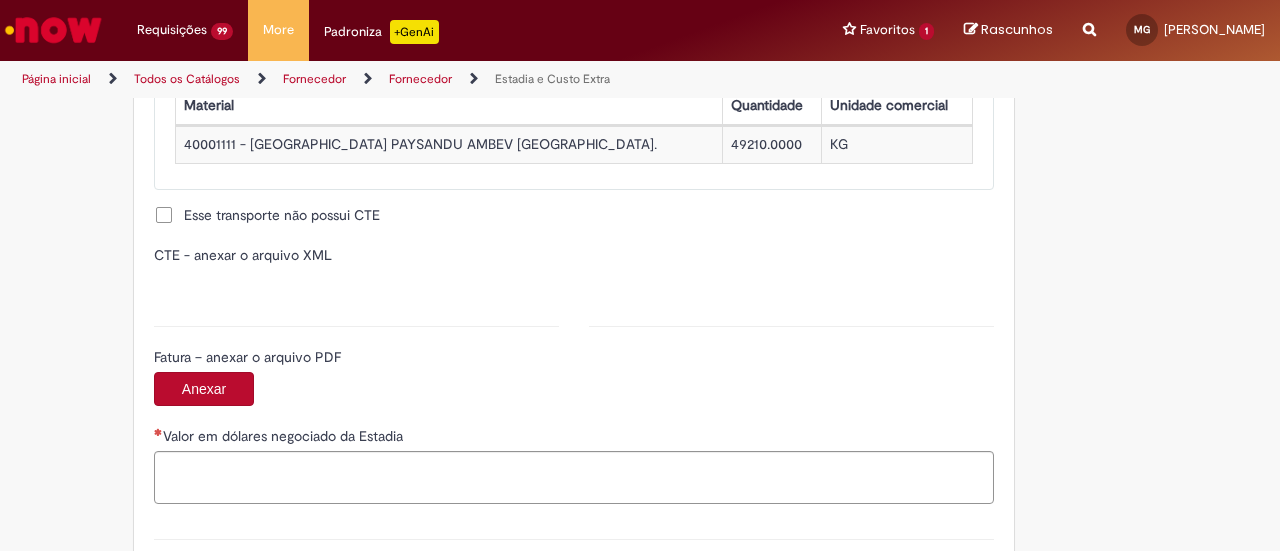 type on "**********" 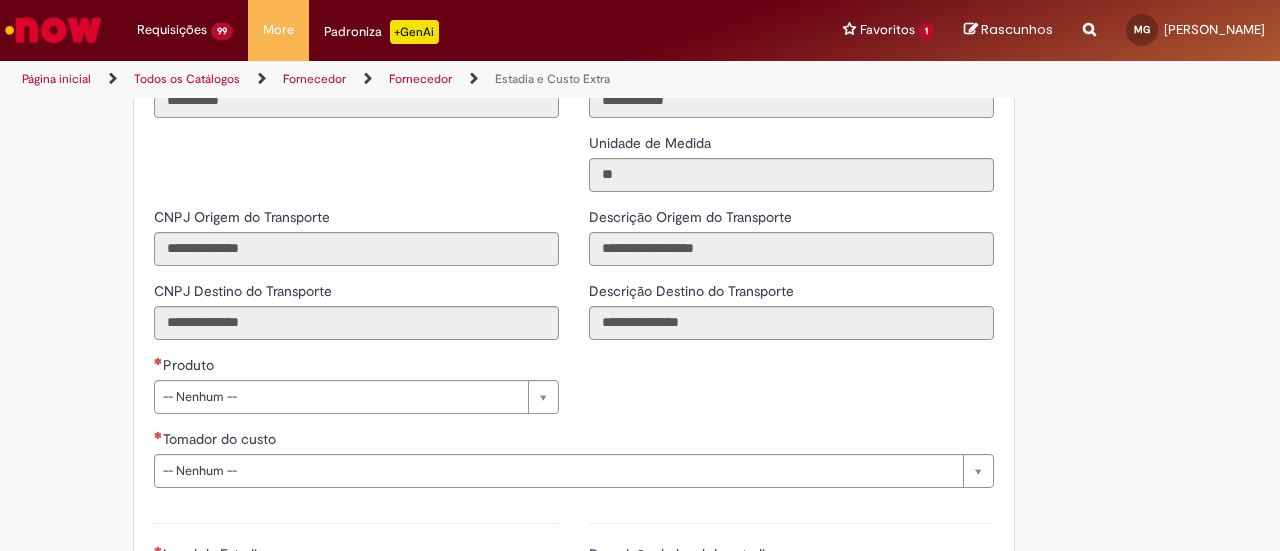 scroll, scrollTop: 2646, scrollLeft: 0, axis: vertical 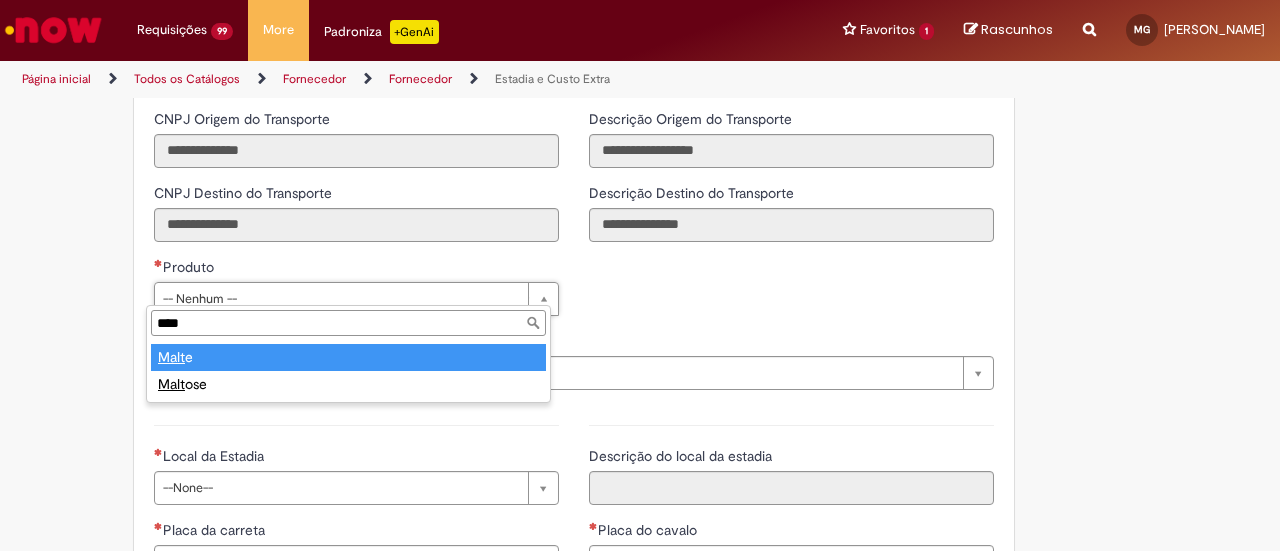 type on "****" 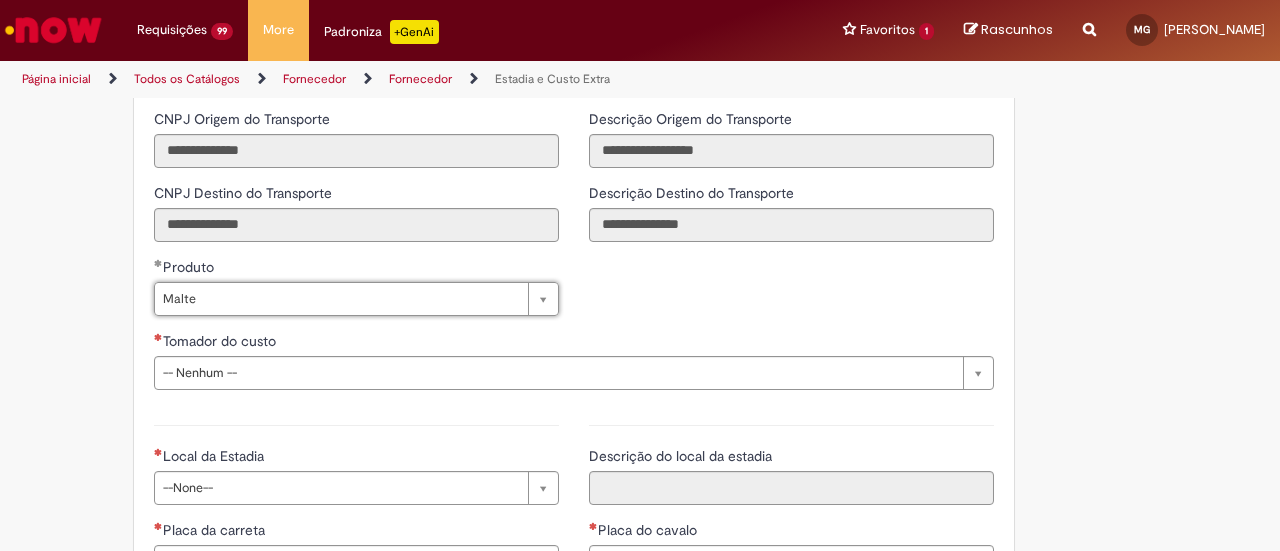scroll, scrollTop: 2746, scrollLeft: 0, axis: vertical 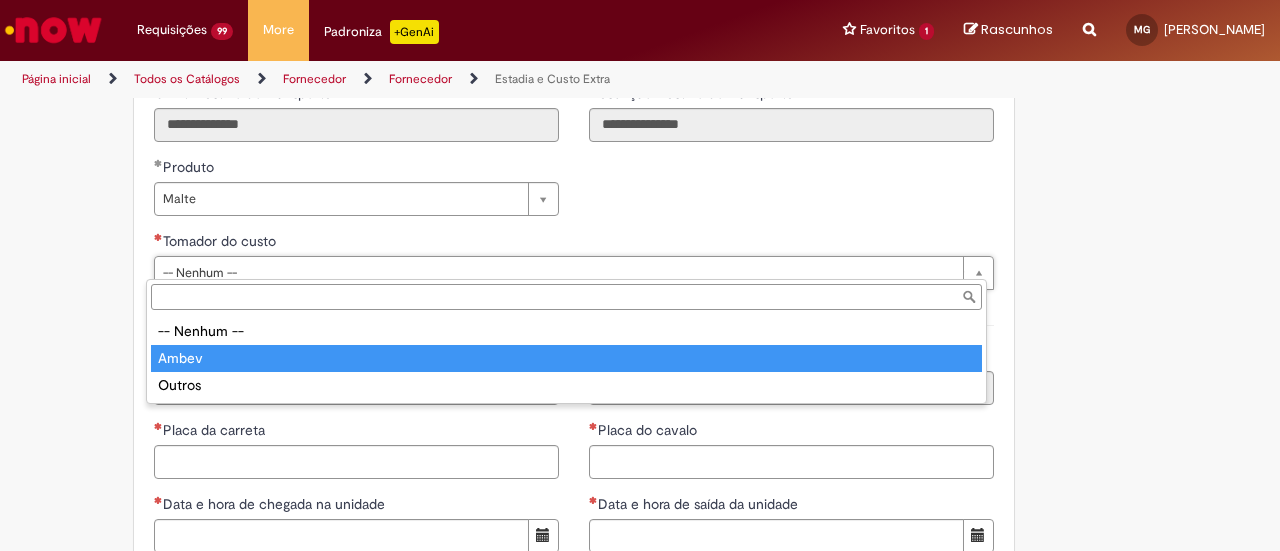 type on "*****" 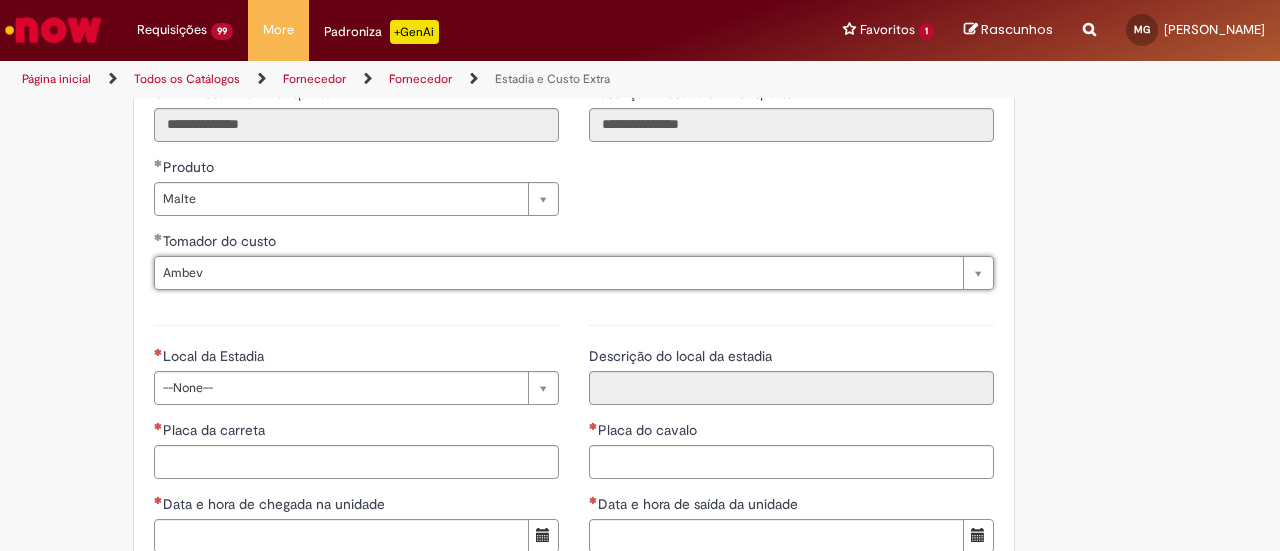 scroll, scrollTop: 2846, scrollLeft: 0, axis: vertical 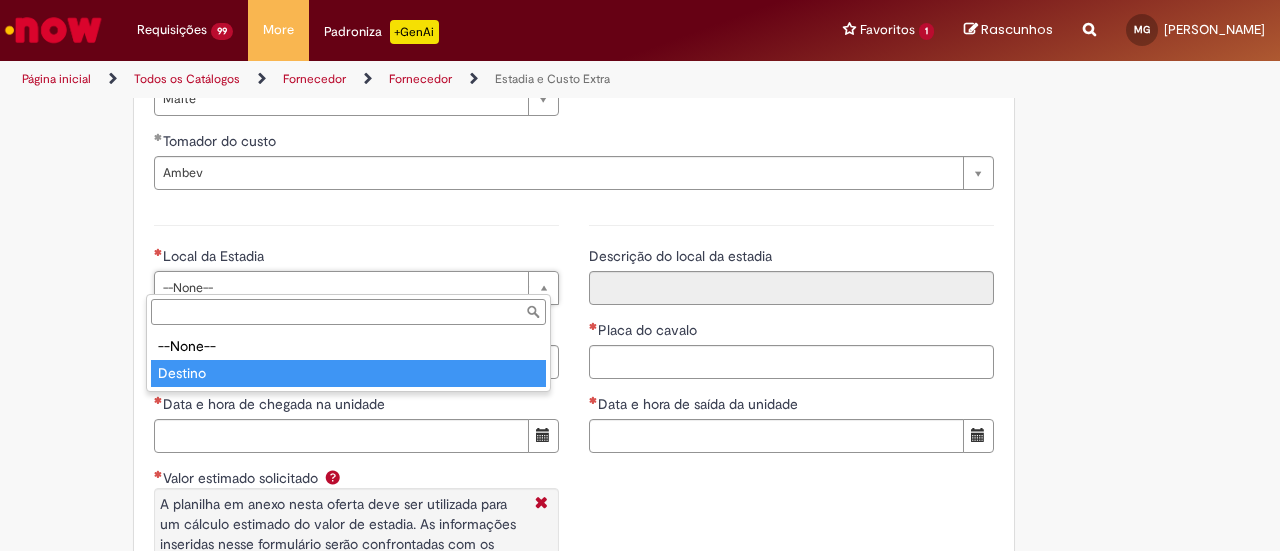 type on "*******" 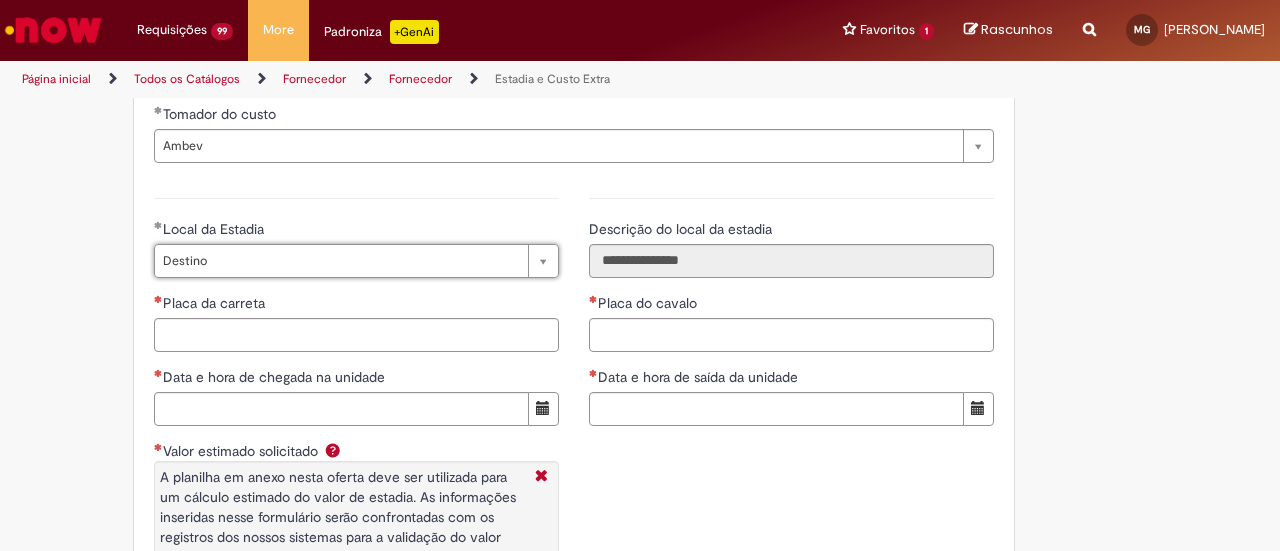 scroll, scrollTop: 2946, scrollLeft: 0, axis: vertical 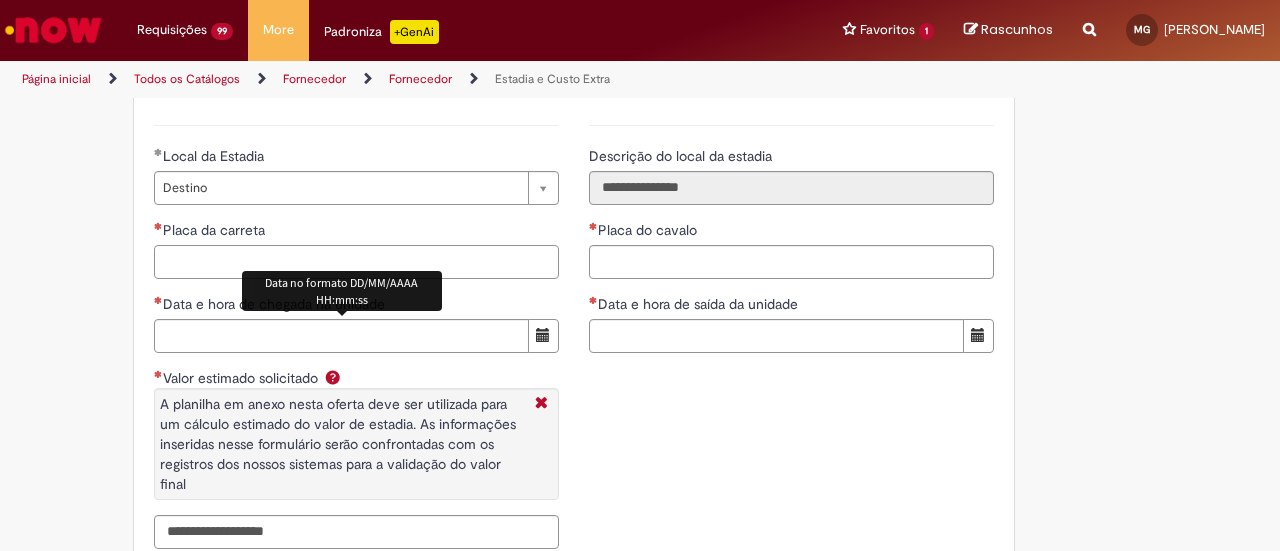click on "Placa da carreta" at bounding box center (356, 262) 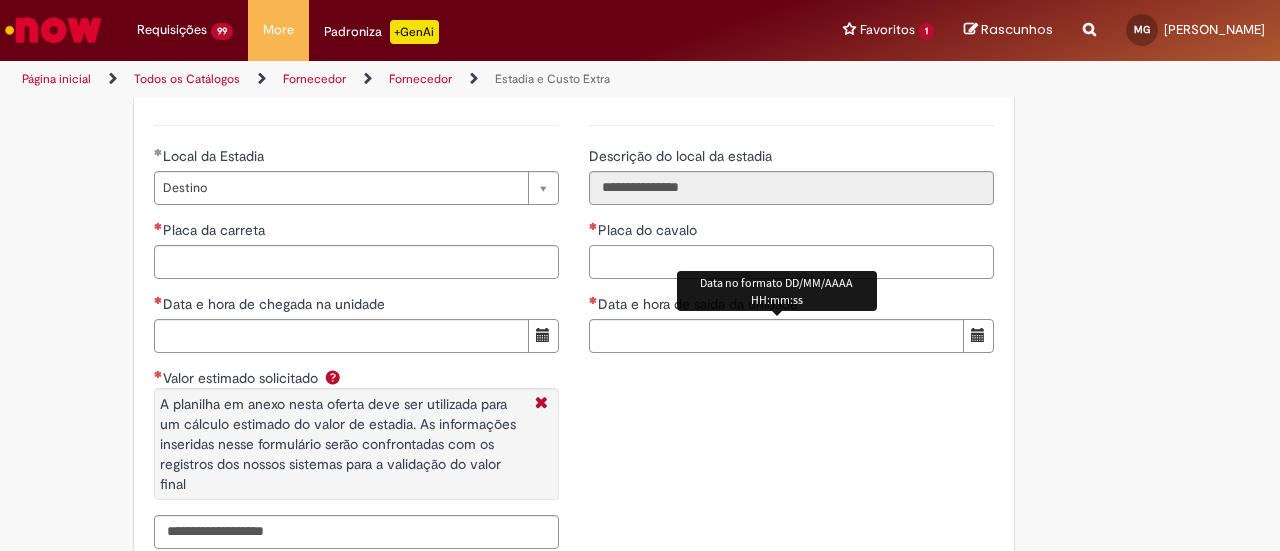 click on "Placa do cavalo" at bounding box center (791, 262) 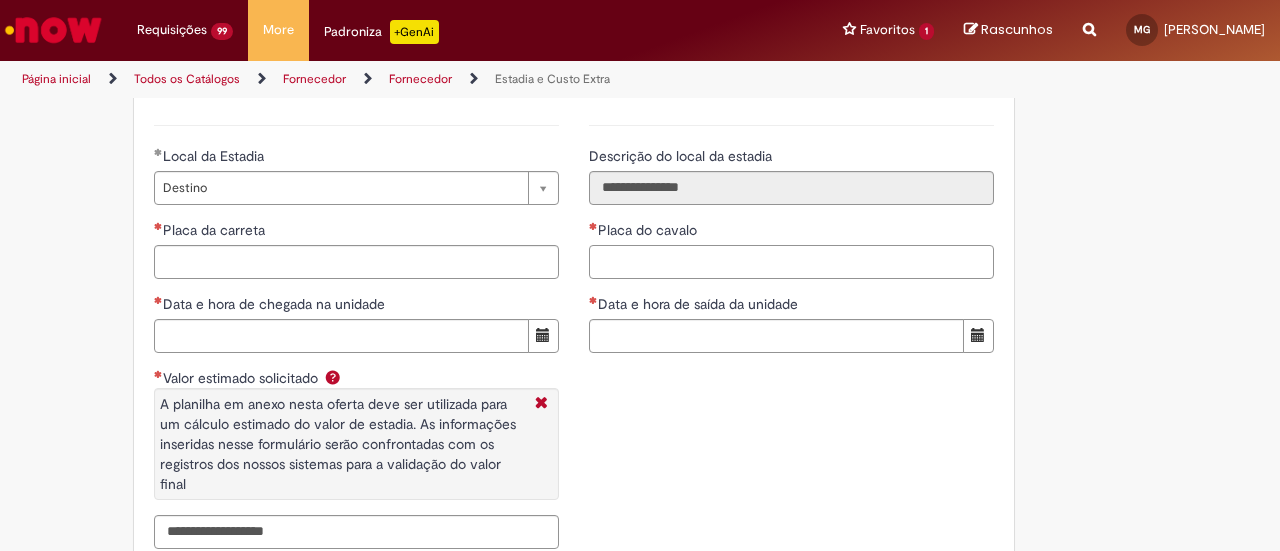 paste on "*******" 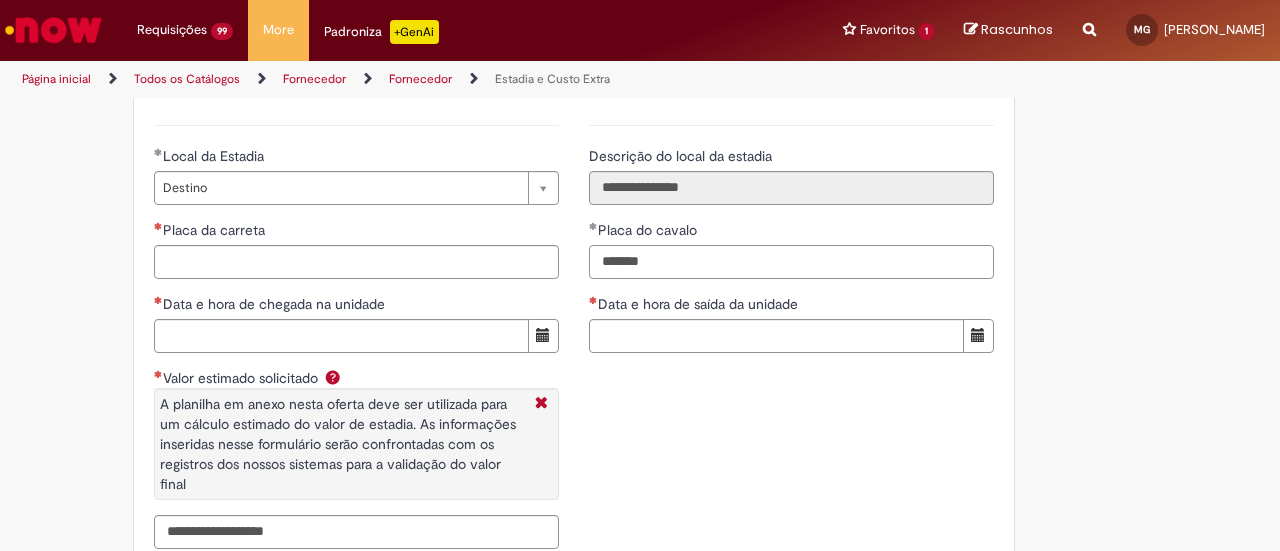 type on "*******" 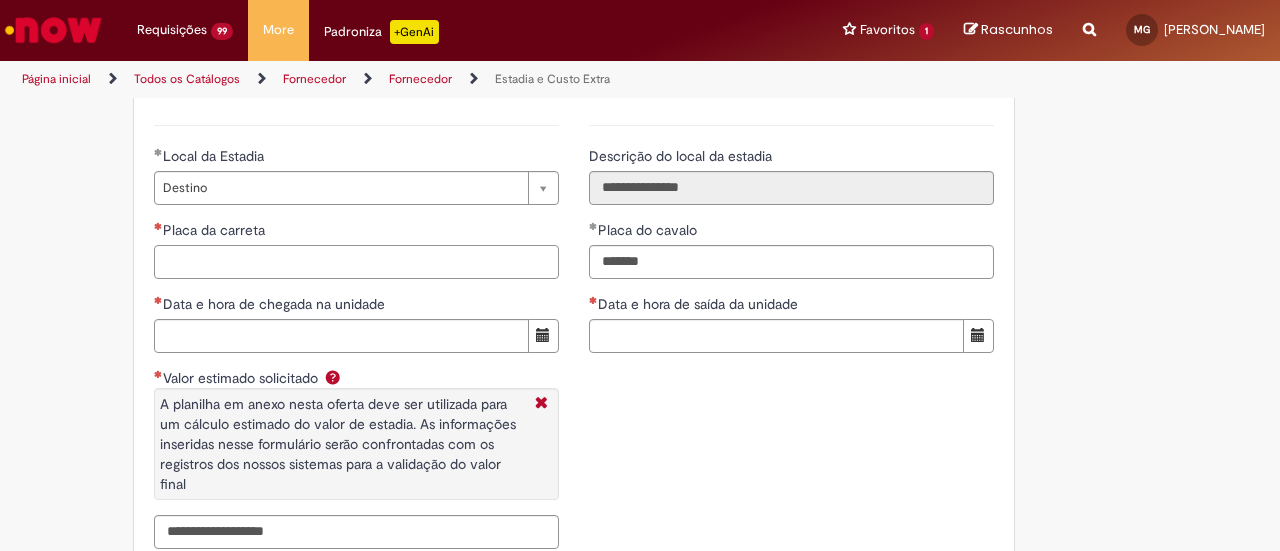 click on "Placa da carreta" at bounding box center [356, 262] 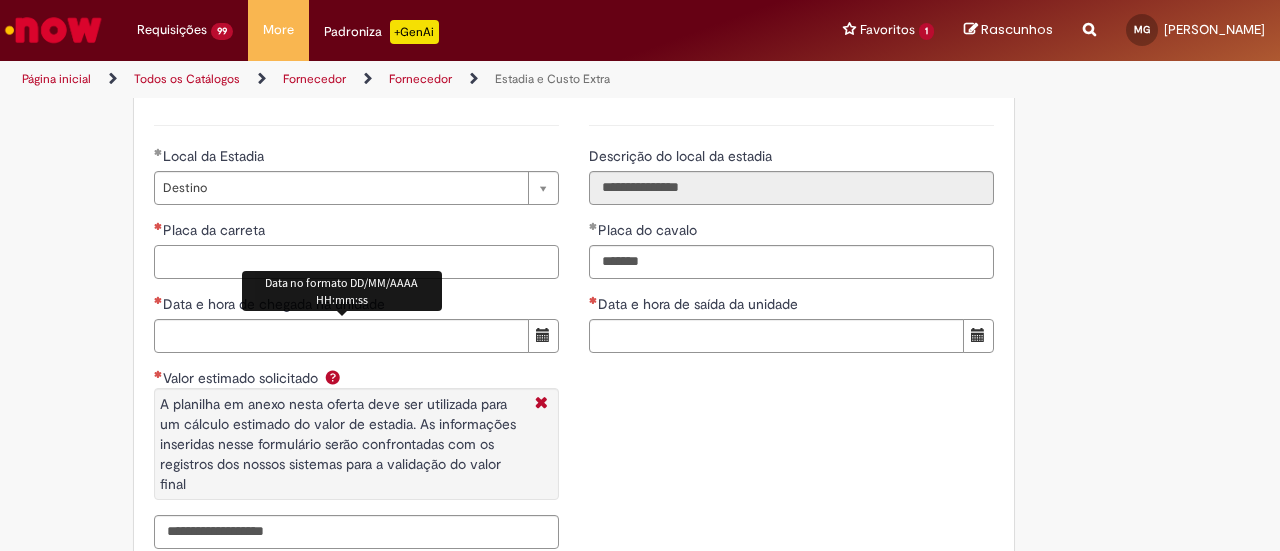 paste on "*******" 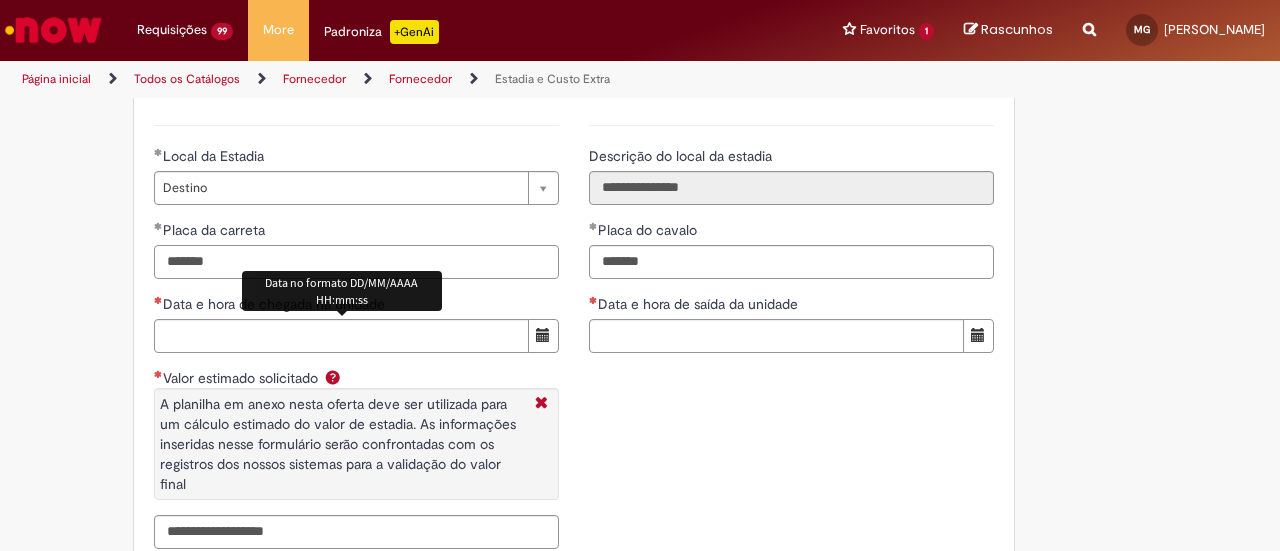 type on "*******" 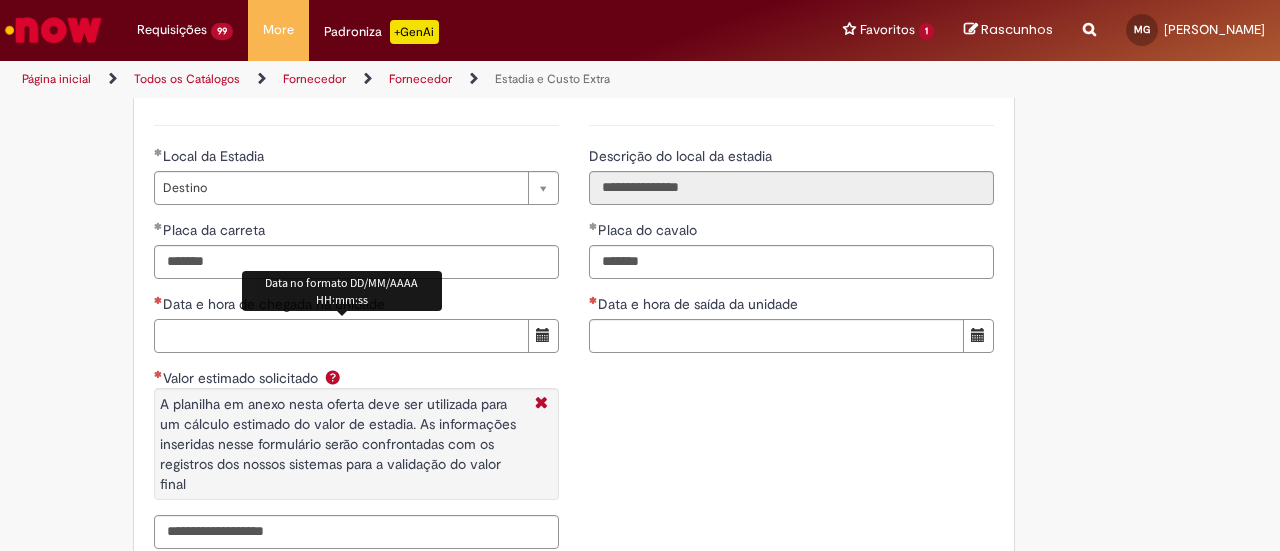 click on "Data e hora de chegada na unidade" at bounding box center (341, 336) 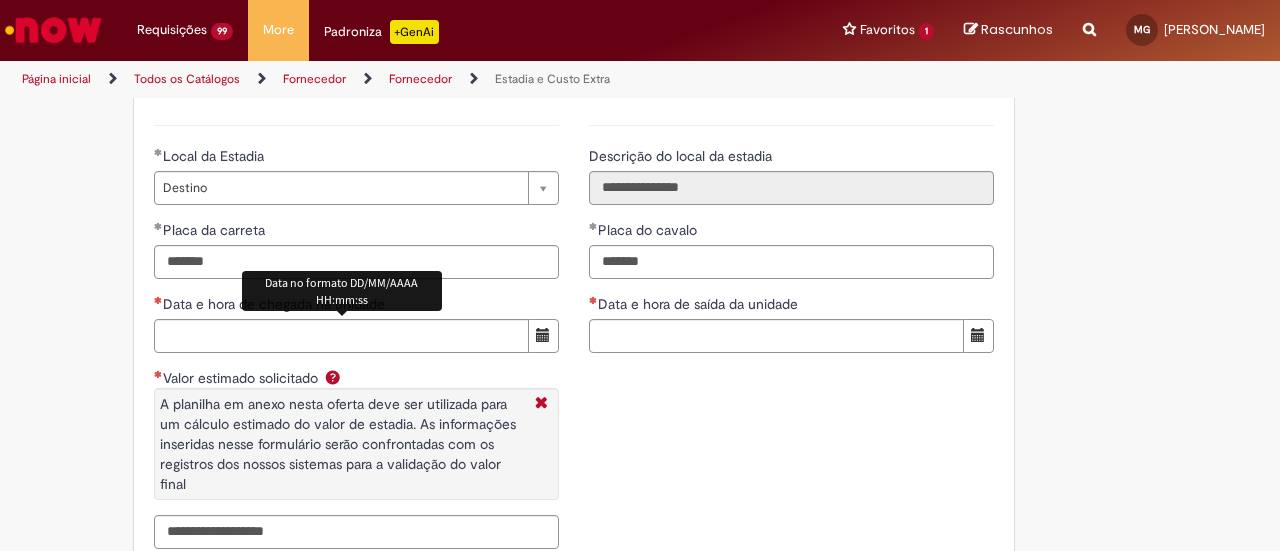 click on "**********" at bounding box center [574, 334] 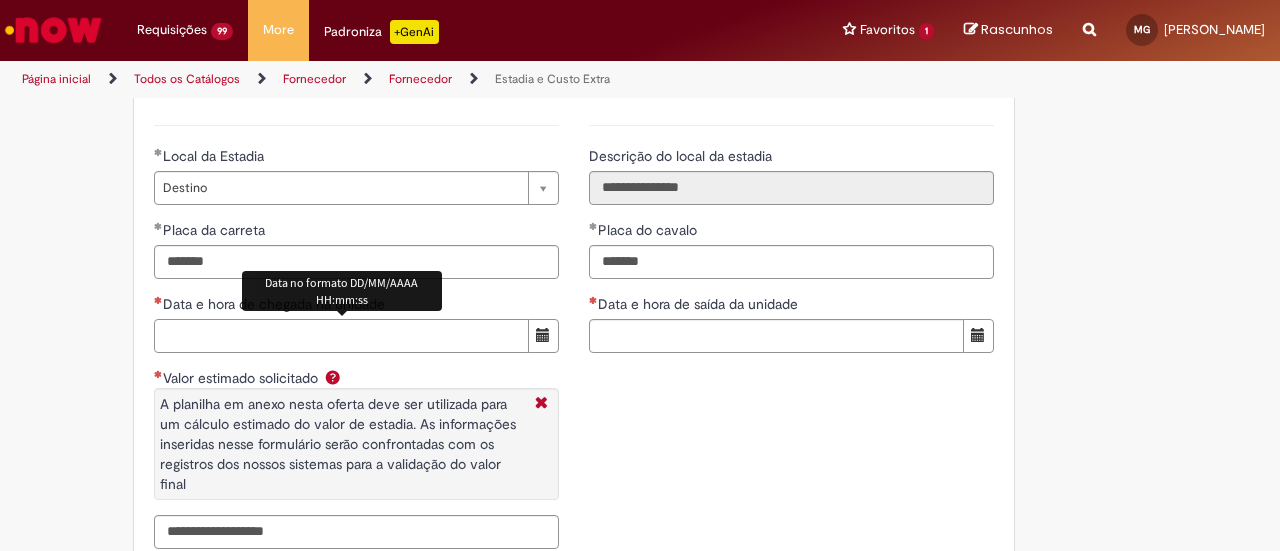 click on "Data e hora de chegada na unidade" at bounding box center (341, 336) 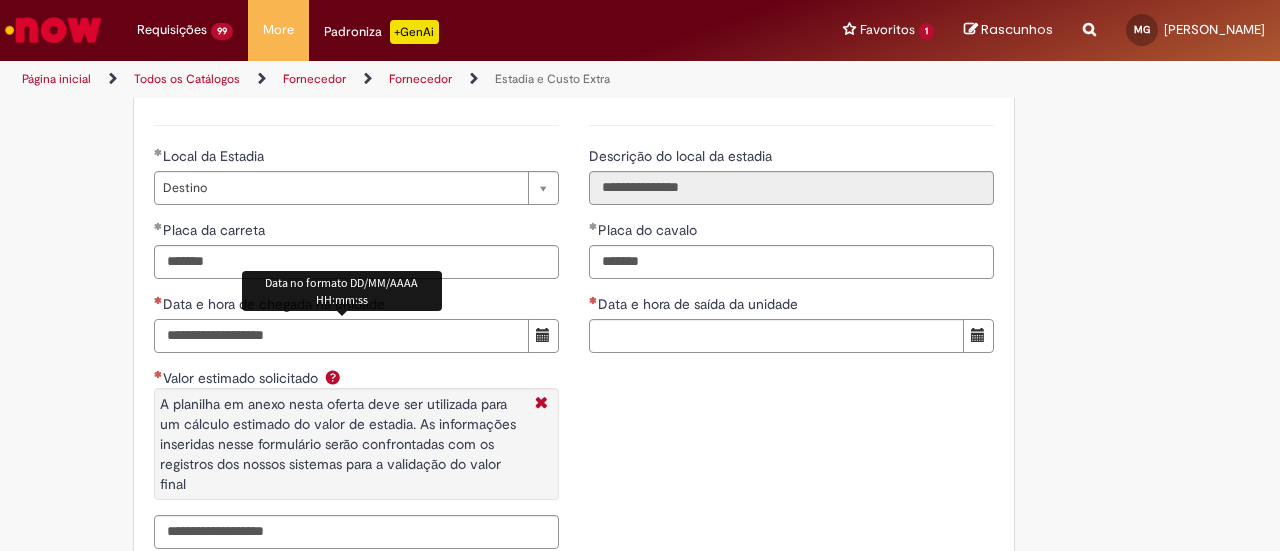 type on "**********" 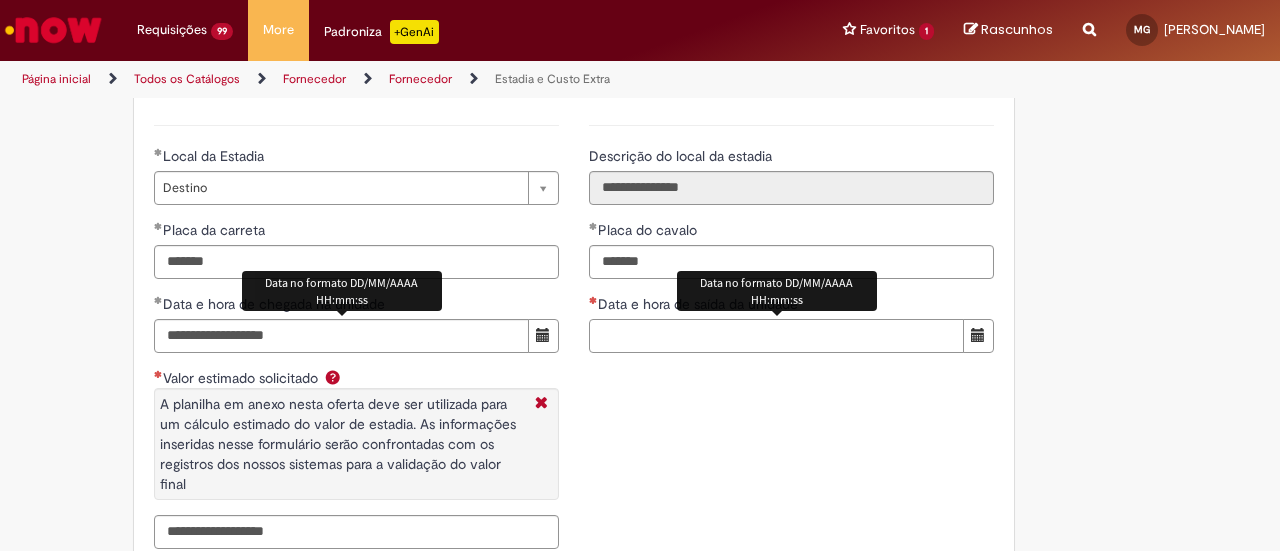drag, startPoint x: 685, startPoint y: 333, endPoint x: 682, endPoint y: 345, distance: 12.369317 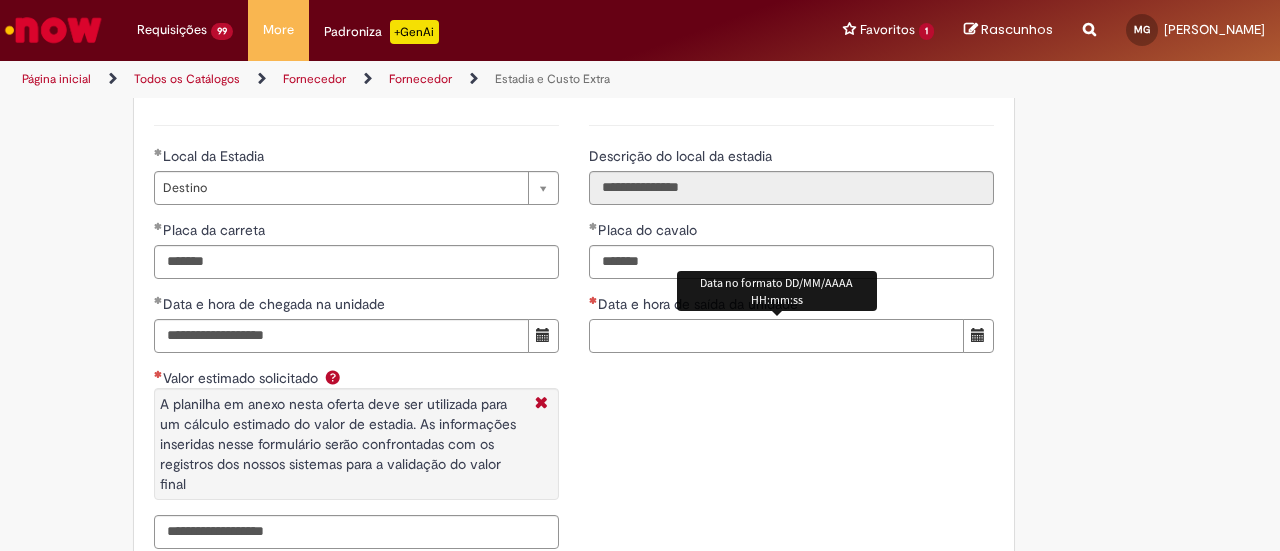 paste on "**********" 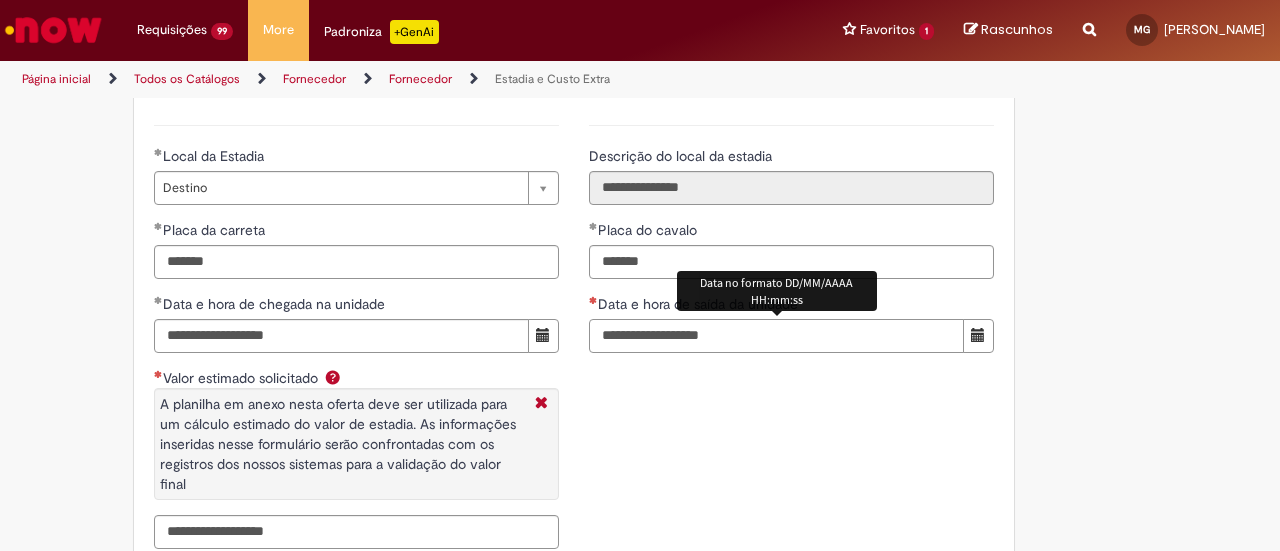type on "**********" 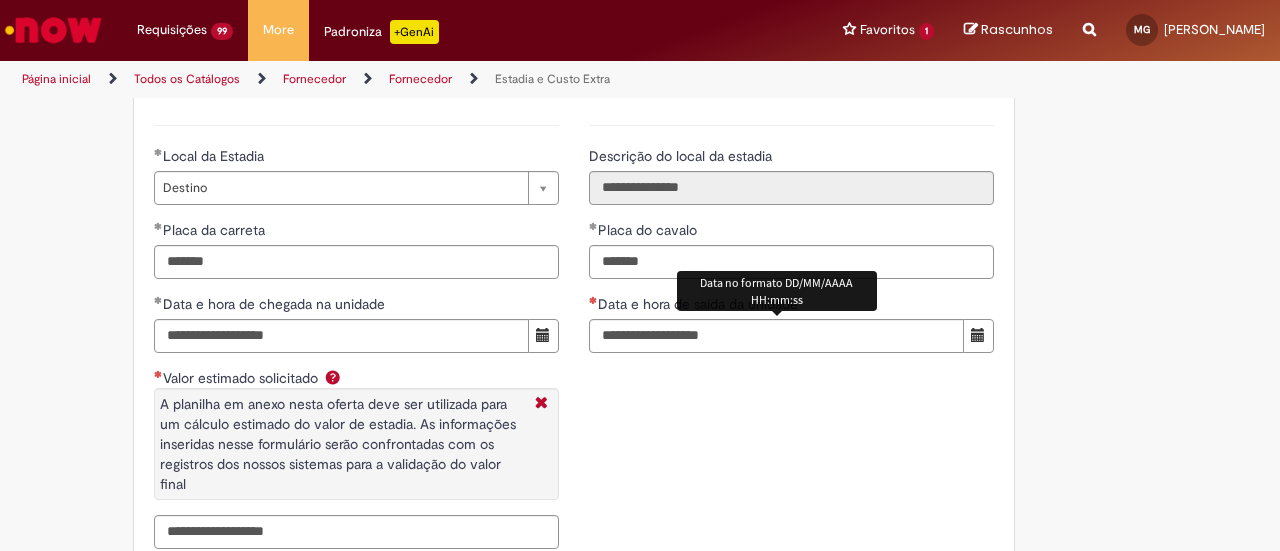 click on "**********" at bounding box center (574, 334) 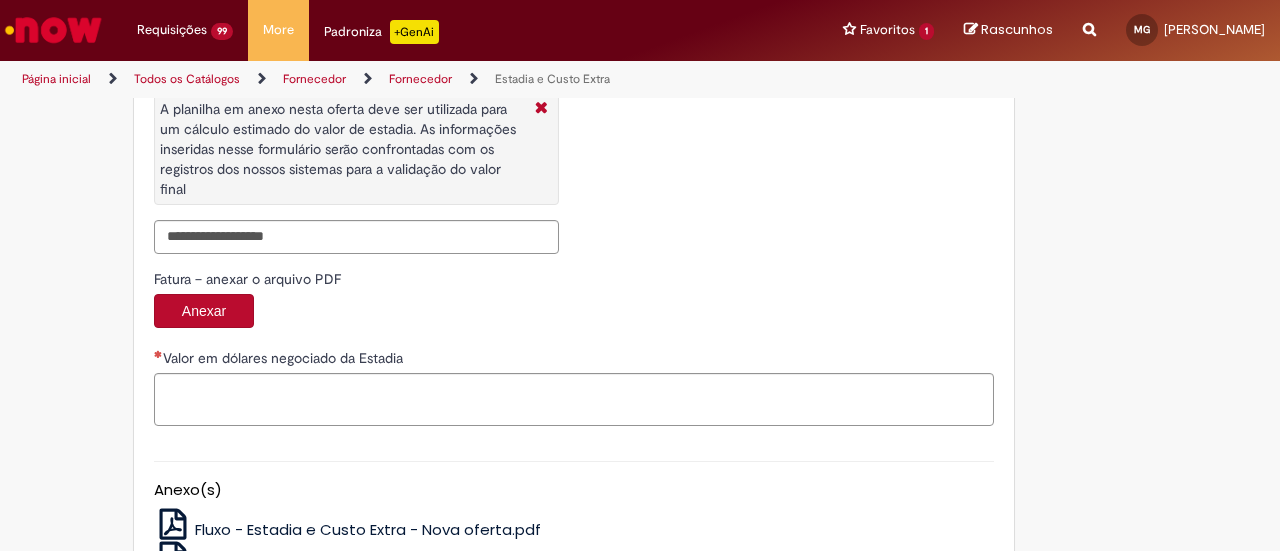 scroll, scrollTop: 3246, scrollLeft: 0, axis: vertical 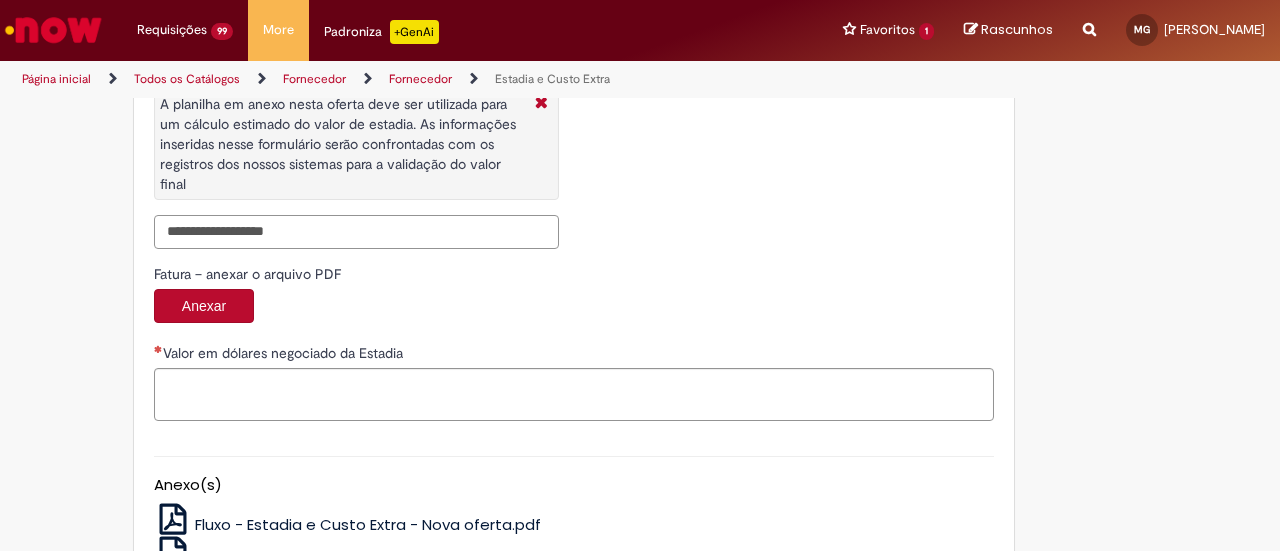 click on "Valor estimado solicitado A planilha em anexo nesta oferta deve ser utilizada para um cálculo estimado do valor de estadia. As informações inseridas nesse formulário serão confrontadas com os registros dos nossos sistemas para a validação do valor final" at bounding box center (356, 232) 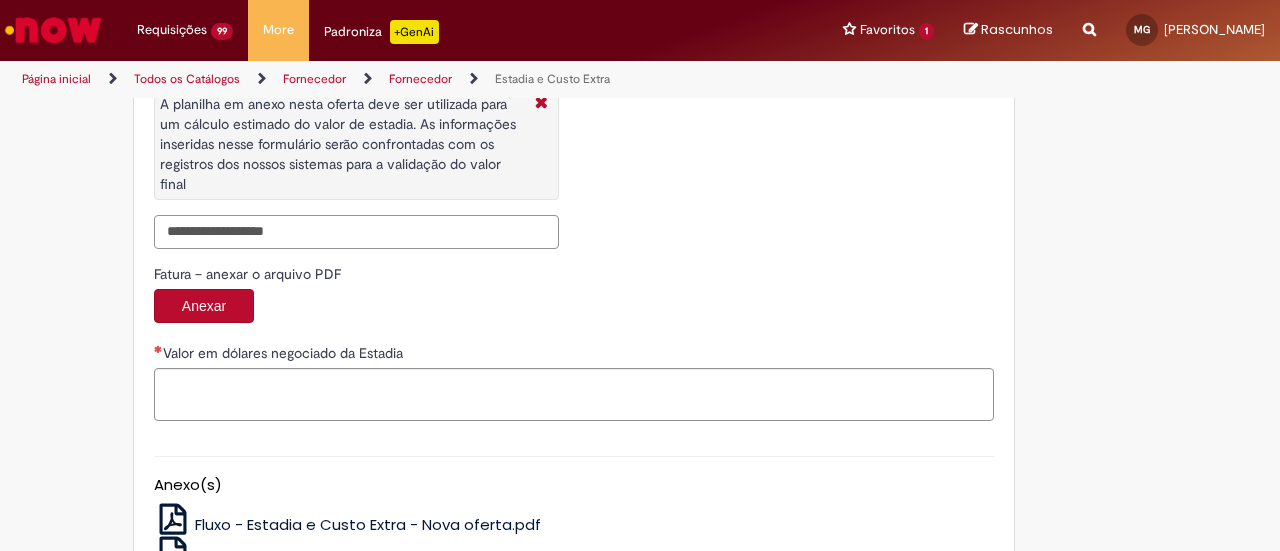 click on "Valor estimado solicitado A planilha em anexo nesta oferta deve ser utilizada para um cálculo estimado do valor de estadia. As informações inseridas nesse formulário serão confrontadas com os registros dos nossos sistemas para a validação do valor final" at bounding box center [356, 232] 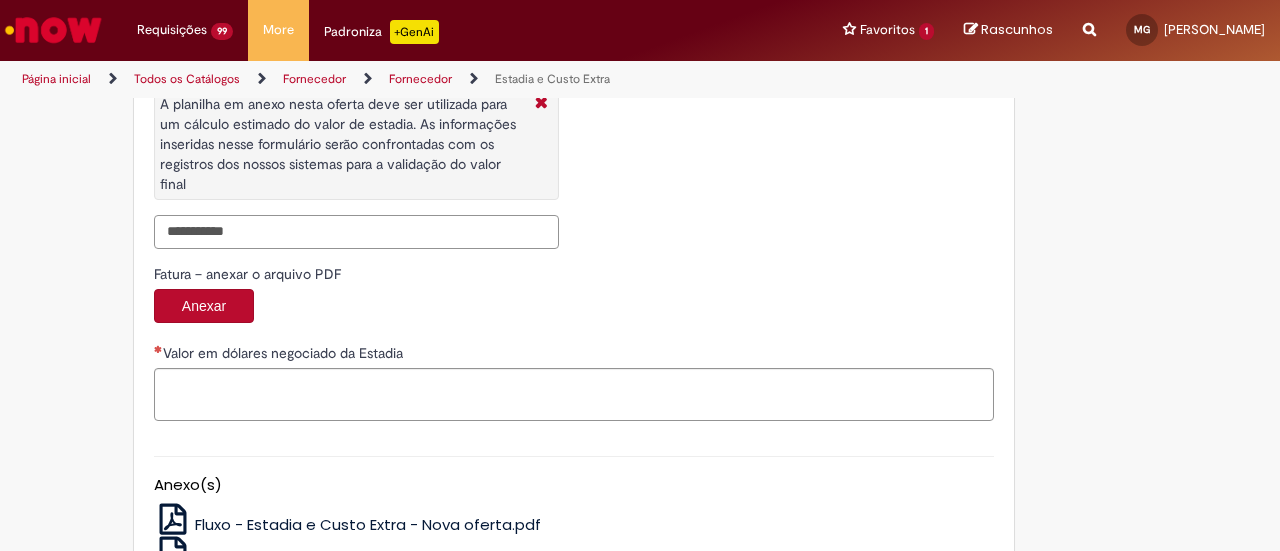 type on "**********" 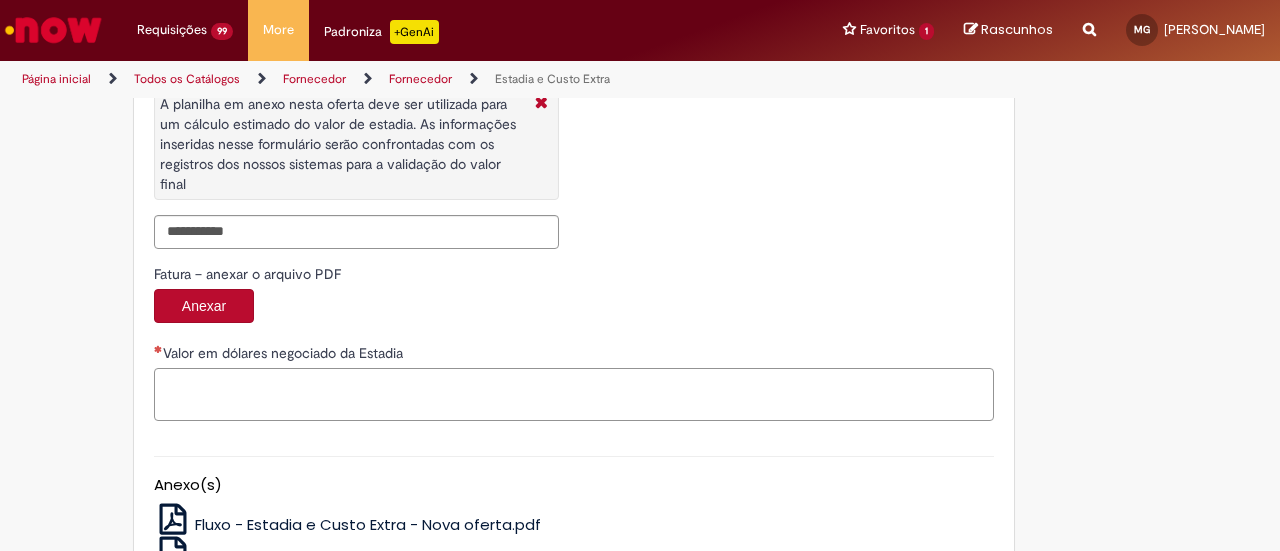 click on "Valor em dólares negociado da Estadia" at bounding box center [574, 394] 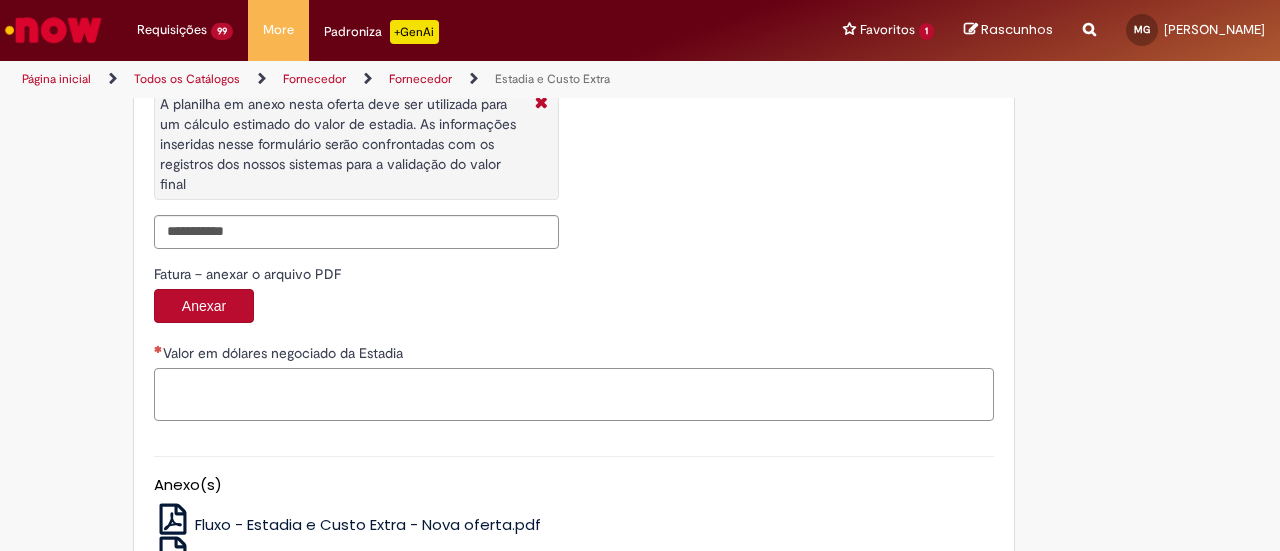 type on "*" 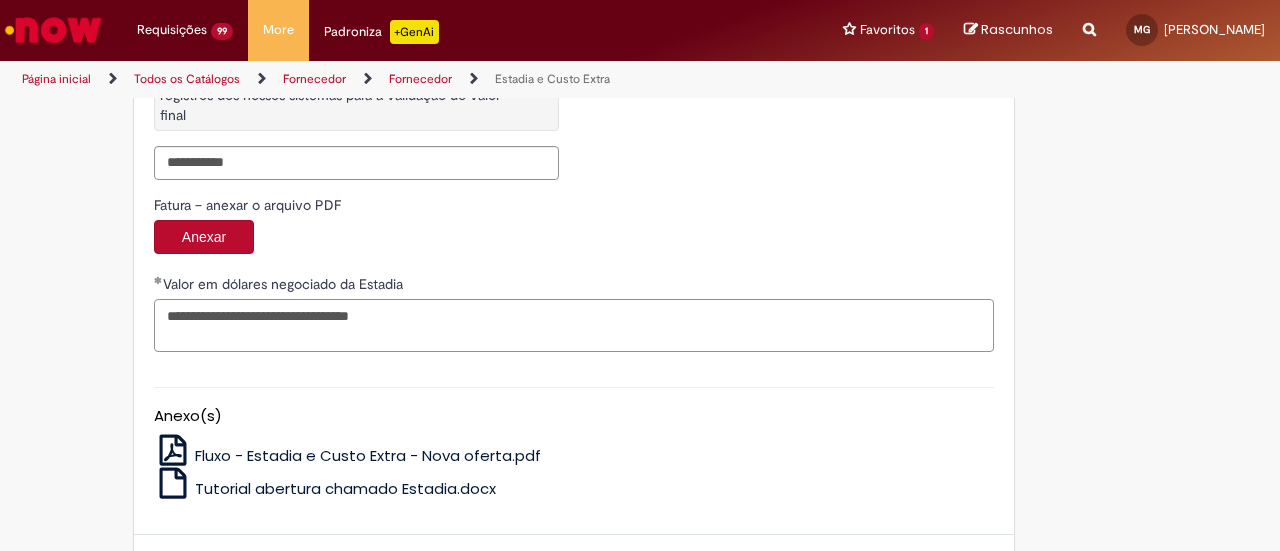 scroll, scrollTop: 3346, scrollLeft: 0, axis: vertical 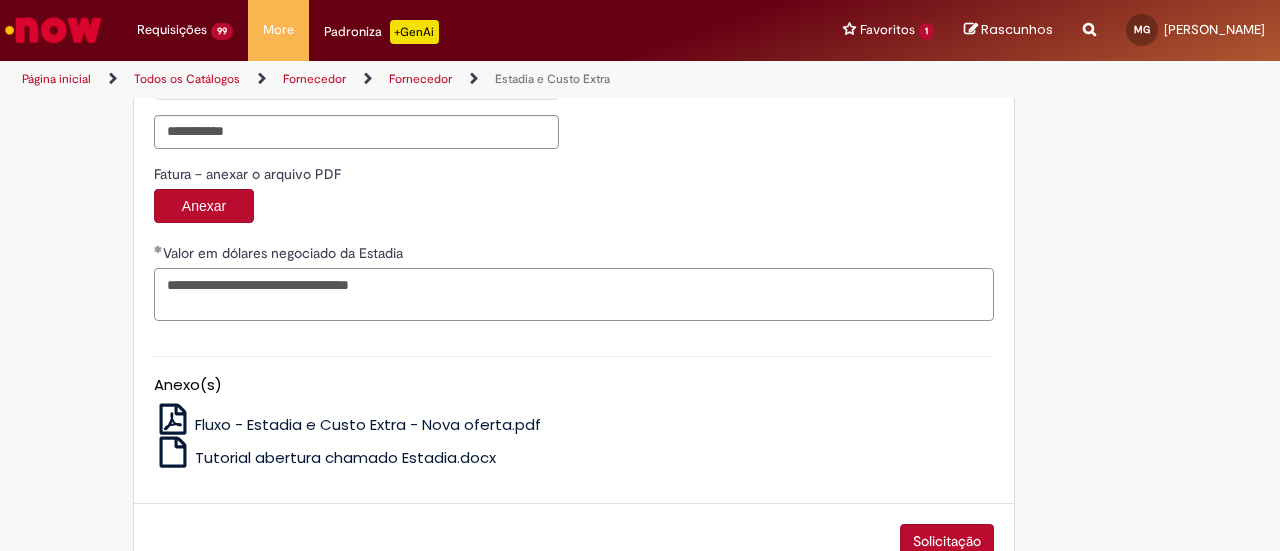 type on "**********" 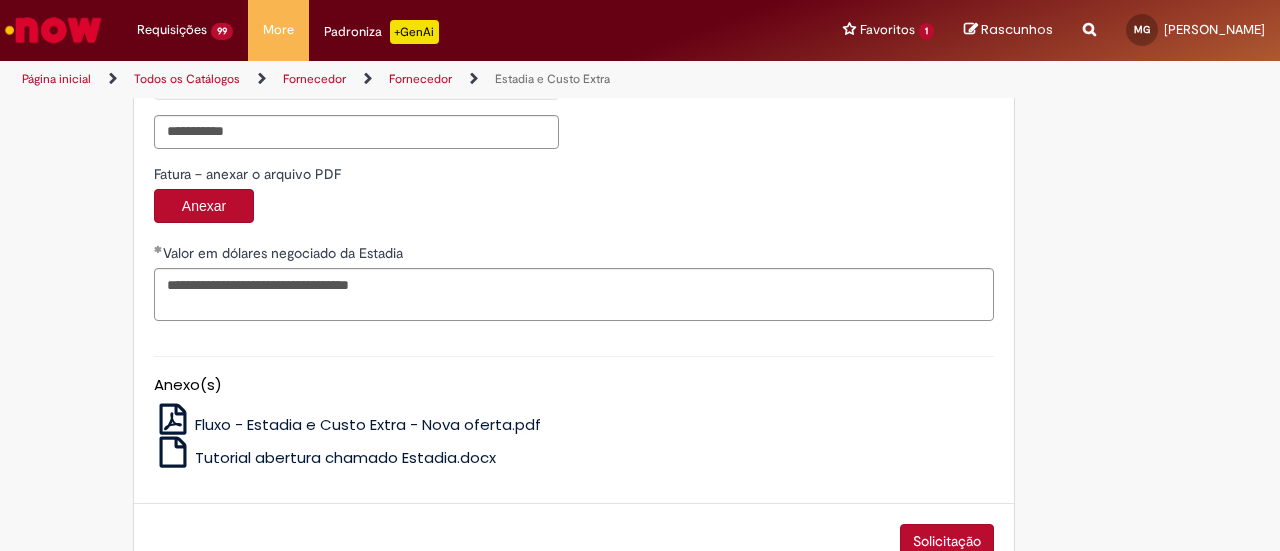 drag, startPoint x: 303, startPoint y: 378, endPoint x: 277, endPoint y: 355, distance: 34.713108 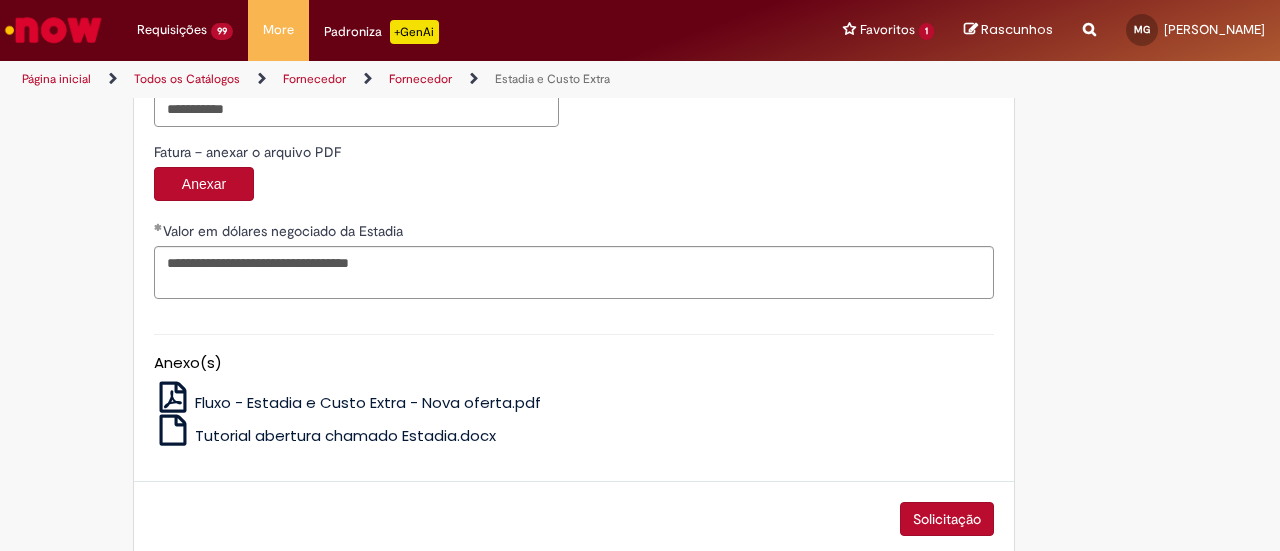 scroll, scrollTop: 3388, scrollLeft: 0, axis: vertical 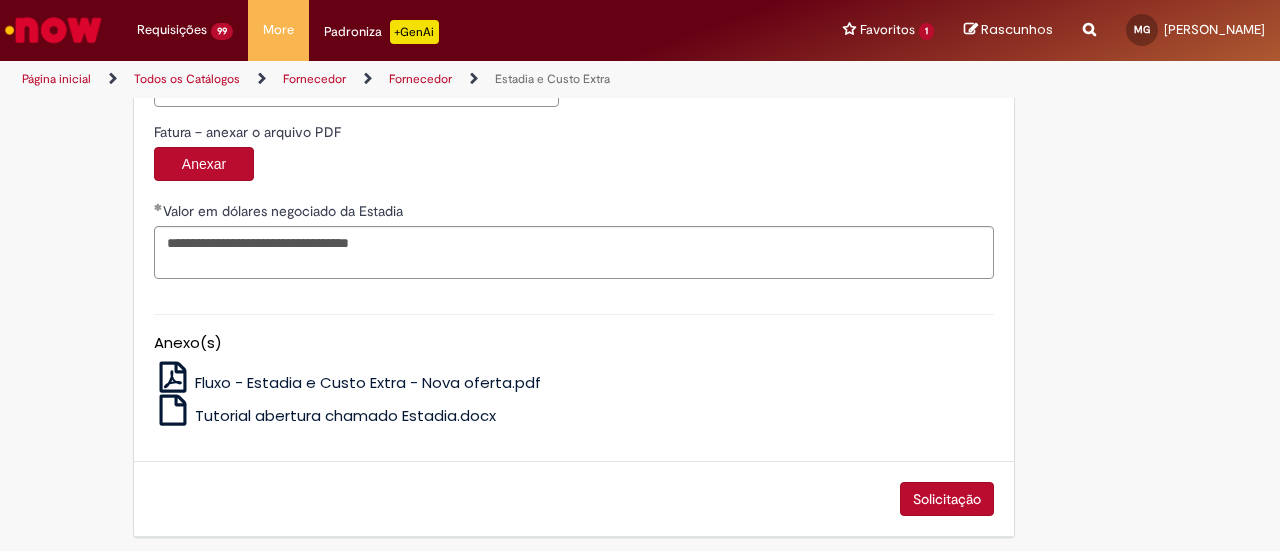 click on "Solicitação" at bounding box center [947, 499] 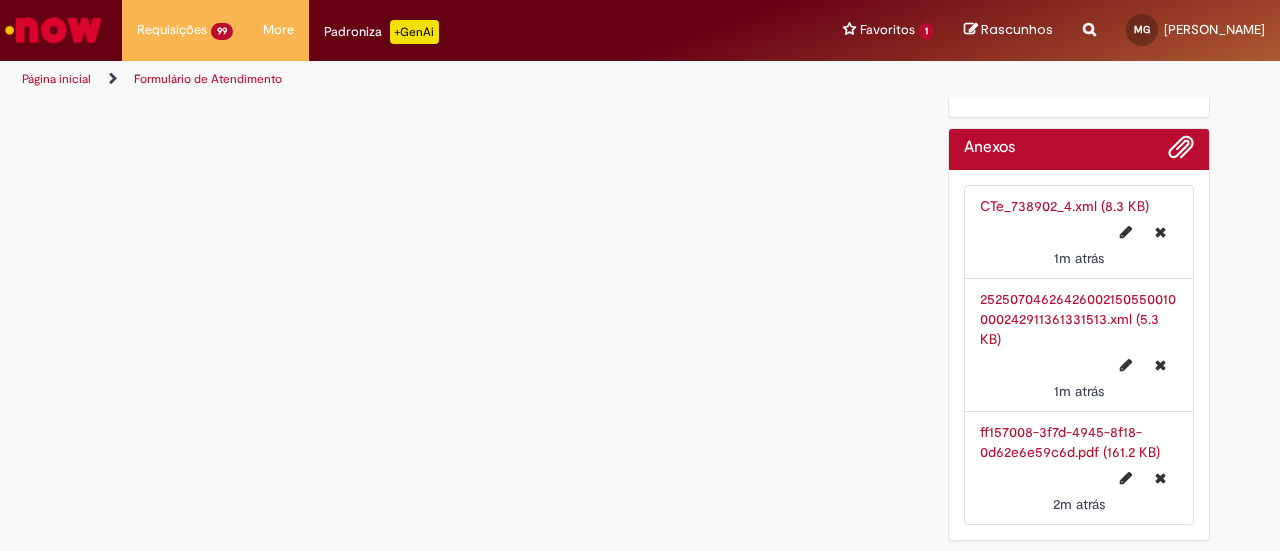 scroll, scrollTop: 0, scrollLeft: 0, axis: both 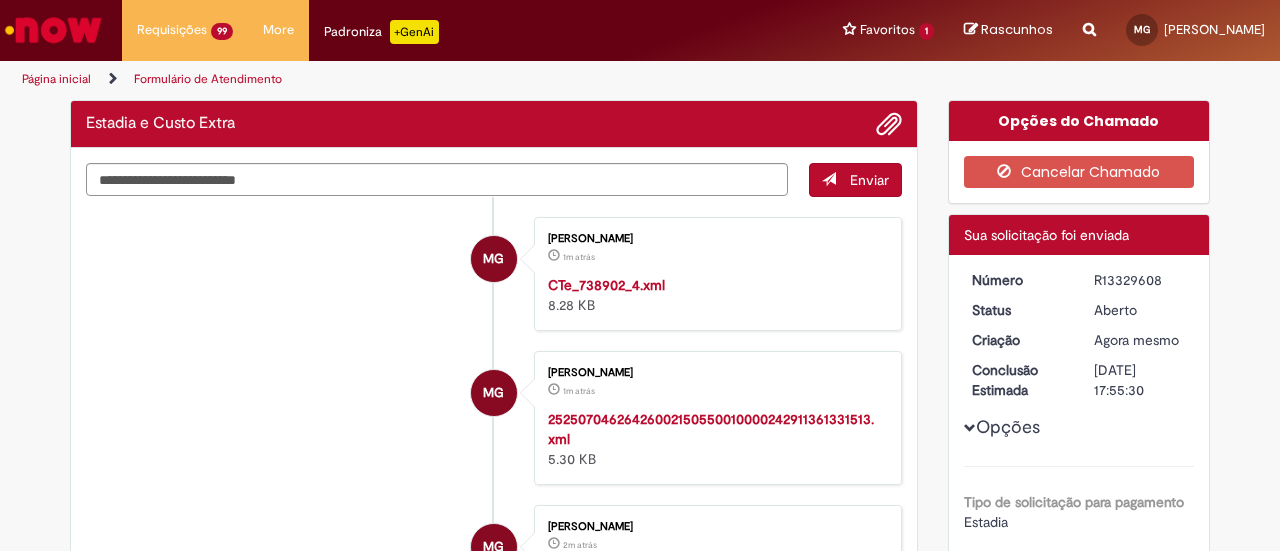 click on "R13329608" at bounding box center [1140, 280] 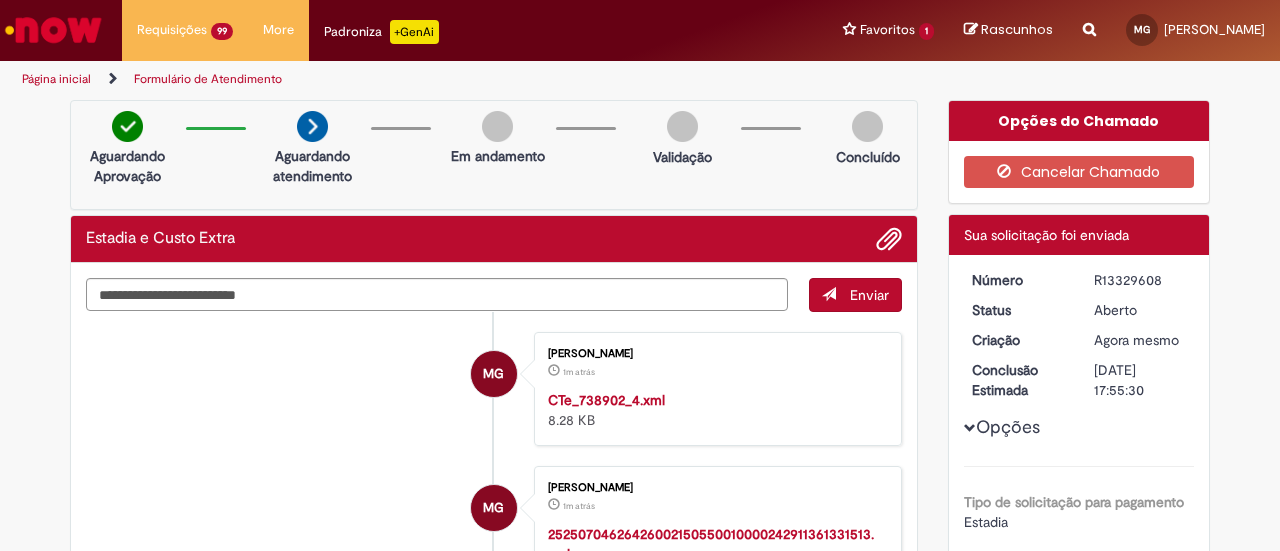 click on "R13329608" at bounding box center [1140, 280] 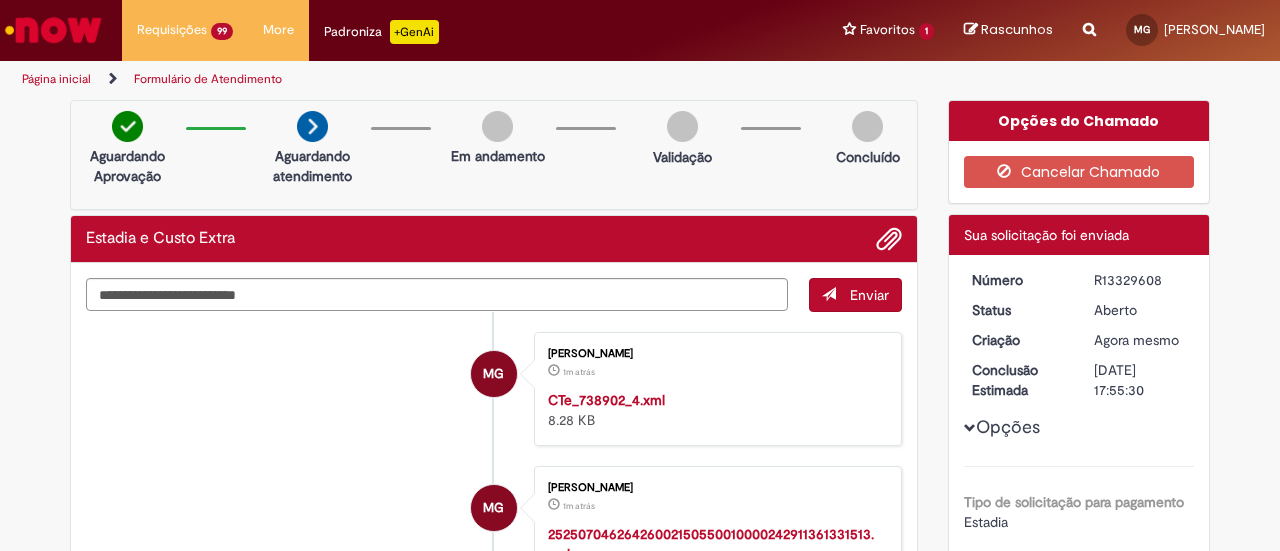 copy on "R13329608" 